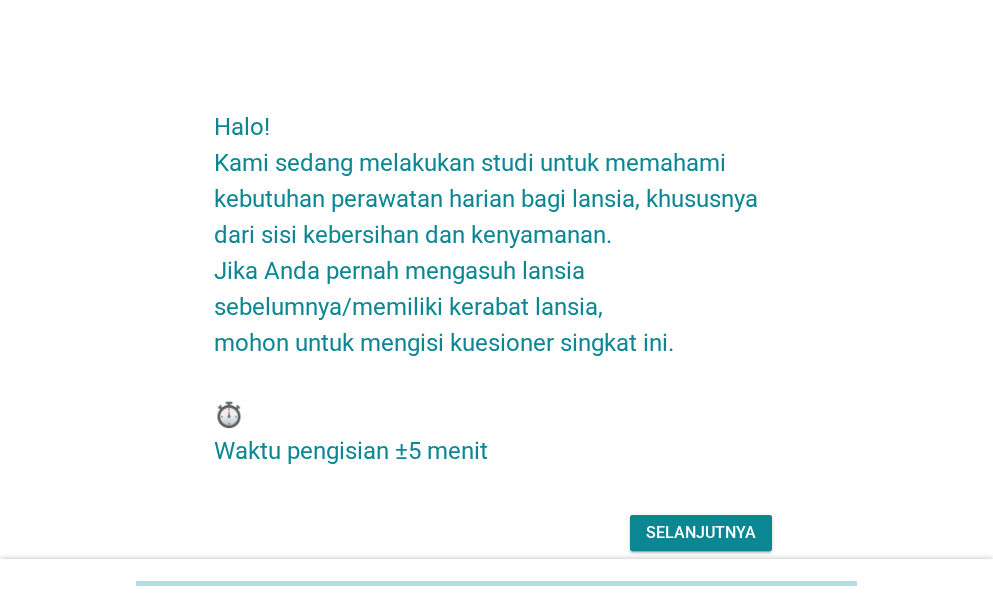 scroll, scrollTop: 0, scrollLeft: 0, axis: both 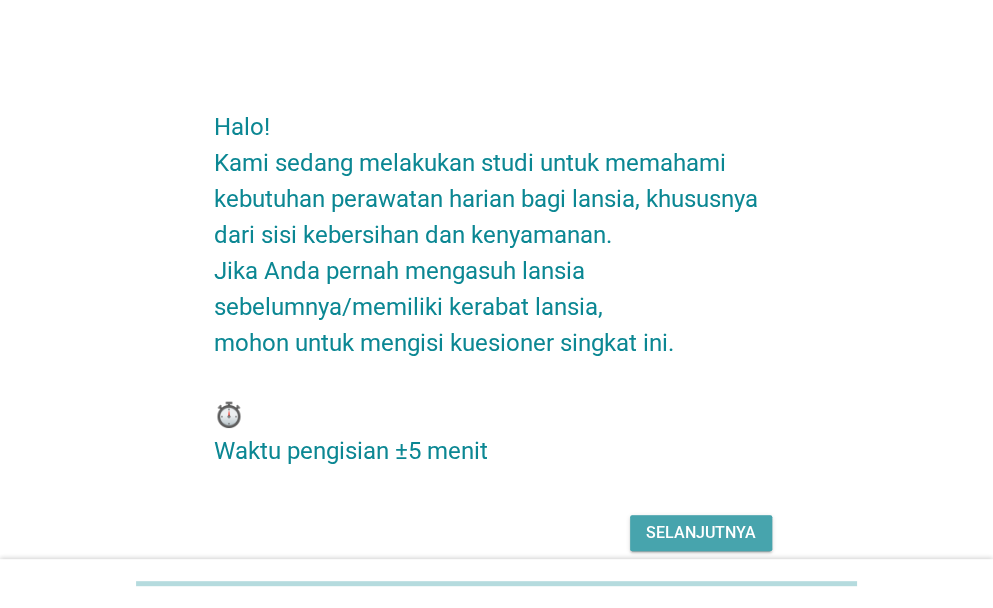 click on "Selanjutnya" at bounding box center (701, 533) 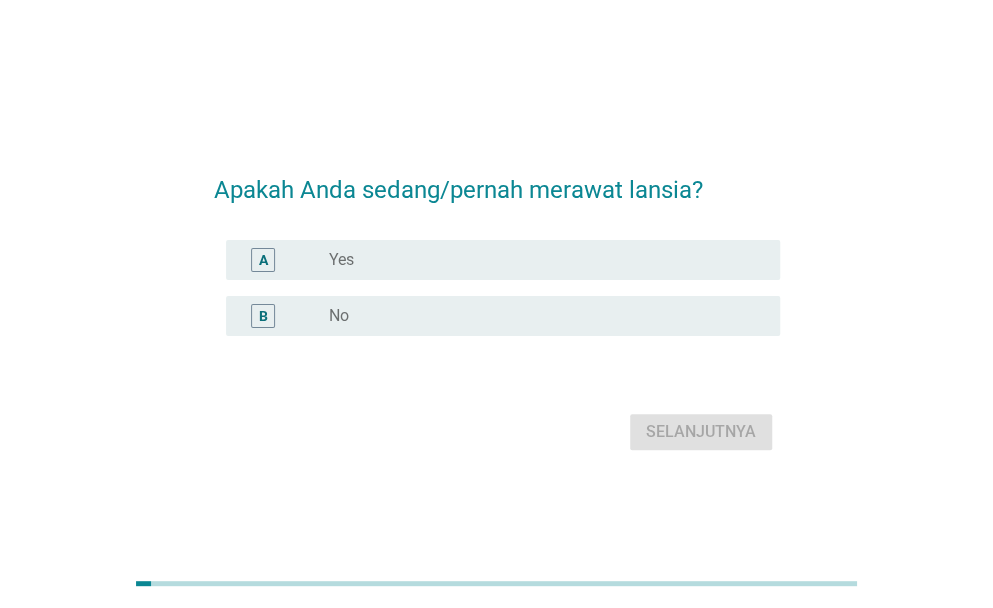 click on "radio_button_unchecked Yes" at bounding box center [546, 260] 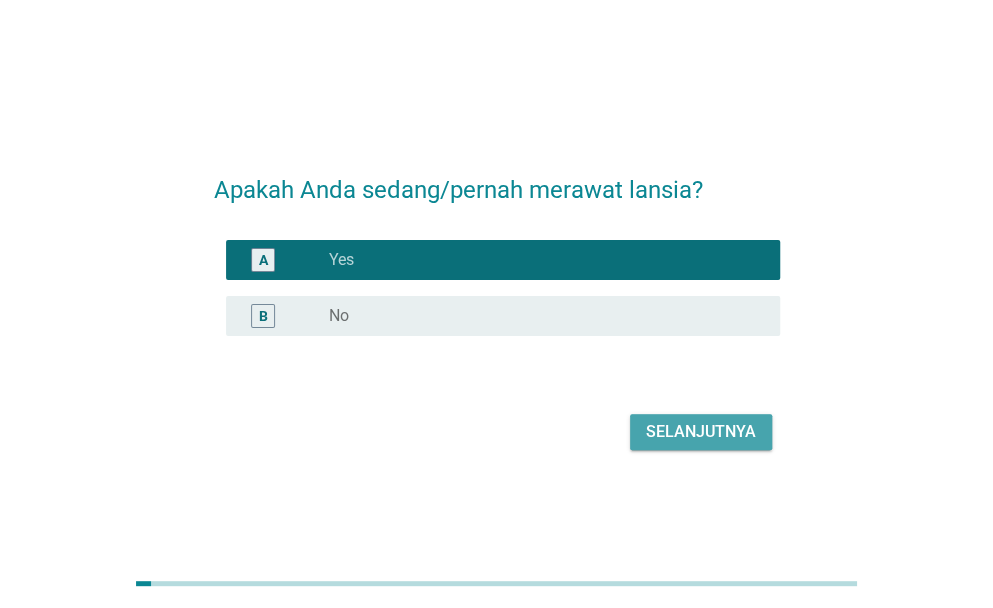 click on "Selanjutnya" at bounding box center (701, 432) 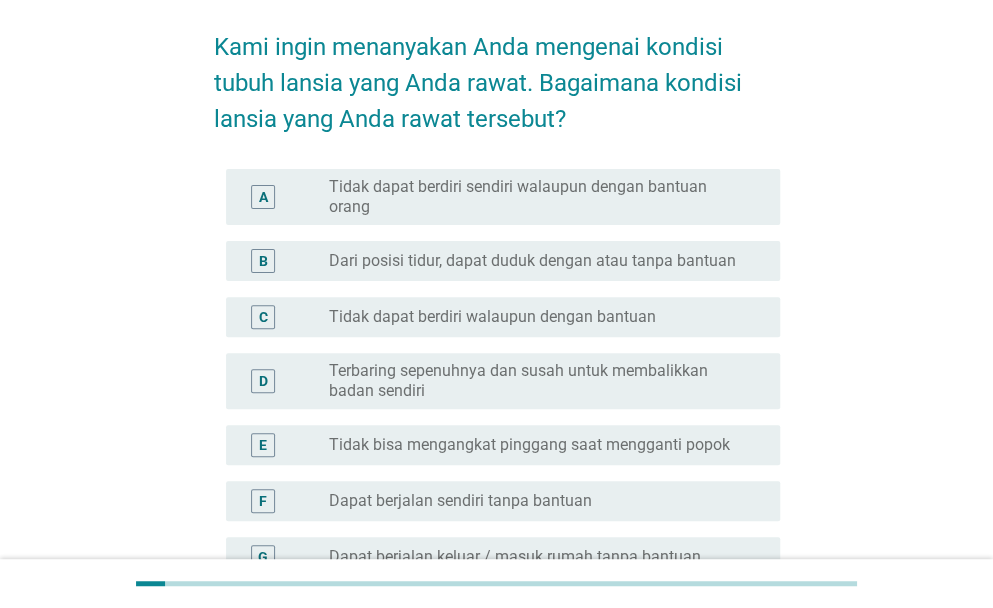 scroll, scrollTop: 120, scrollLeft: 0, axis: vertical 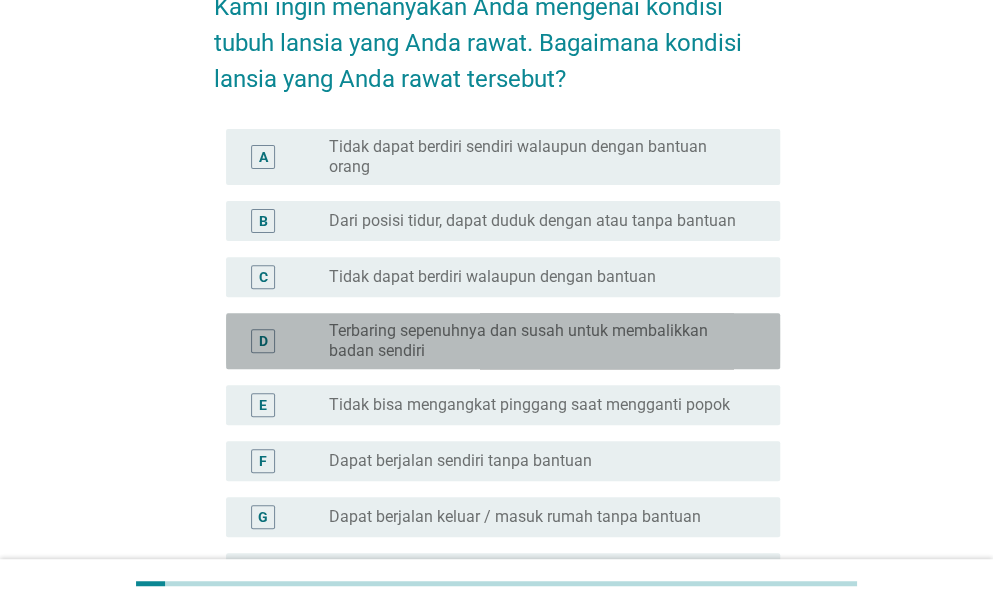 click on "Terbaring sepenuhnya dan susah untuk membalikkan badan sendiri" at bounding box center (538, 341) 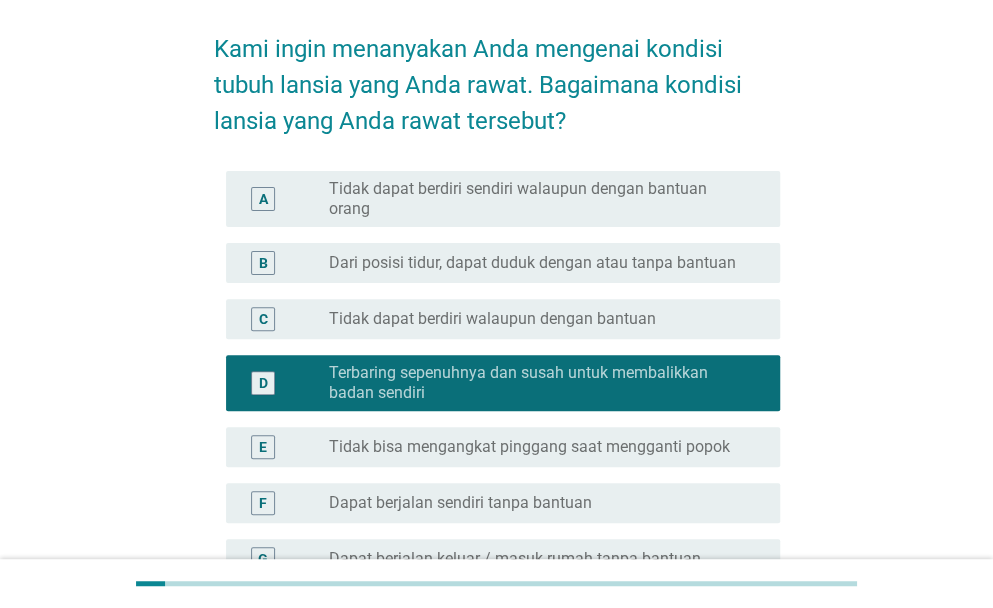 scroll, scrollTop: 80, scrollLeft: 0, axis: vertical 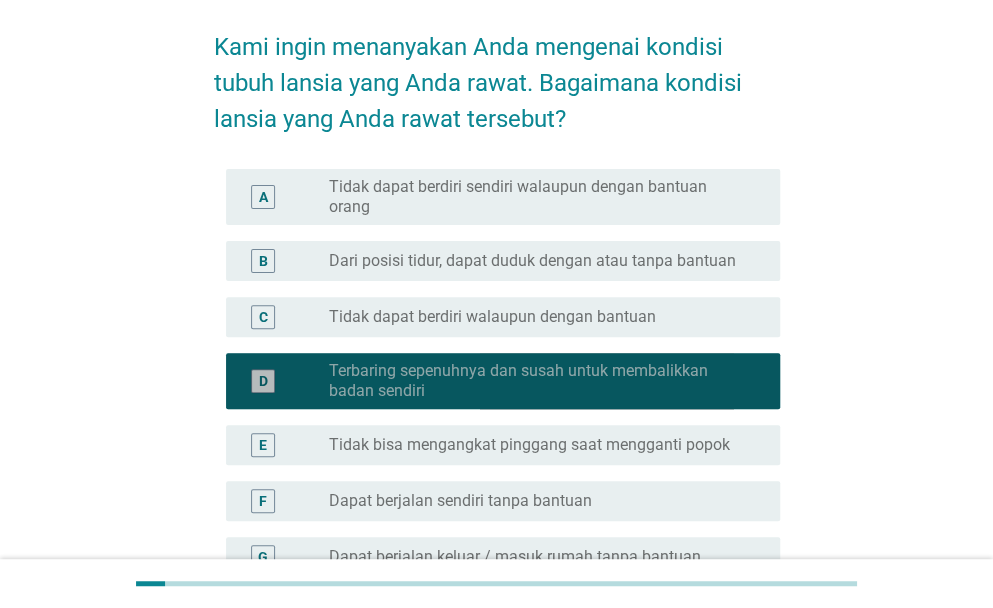 click on "Terbaring sepenuhnya dan susah untuk membalikkan badan sendiri" at bounding box center [538, 381] 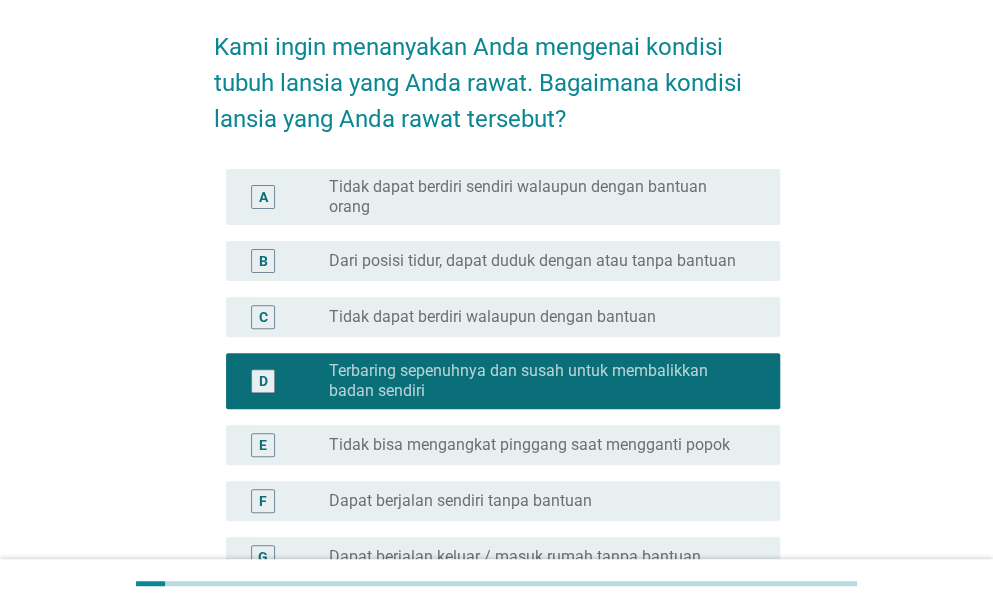 click on "Kami ingin menanyakan Anda mengenai kondisi tubuh lansia yang Anda rawat. Bagaimana kondisi lansia yang Anda rawat tersebut?     A     radio_button_unchecked [CONDITION]   B     radio_button_unchecked [CONDITION]   C     radio_button_unchecked [CONDITION]     D     radio_button_checked [CONDITION]     E     radio_button_unchecked [CONDITION]   F     radio_button_unchecked [CONDITION]   G     radio_button_unchecked [CONDITION]     H     radio_button_unchecked [CONDITION]     I     radio_button_unchecked [CONDITION]   J     radio_button_unchecked   K     radio_button_unchecked" at bounding box center [497, 637] 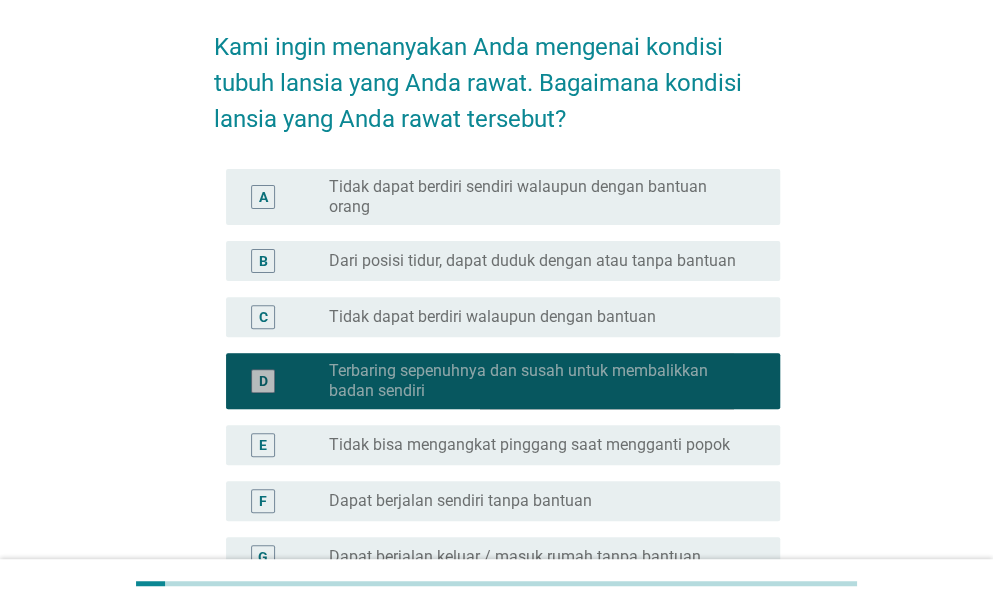 click on "Terbaring sepenuhnya dan susah untuk membalikkan badan sendiri" at bounding box center [538, 381] 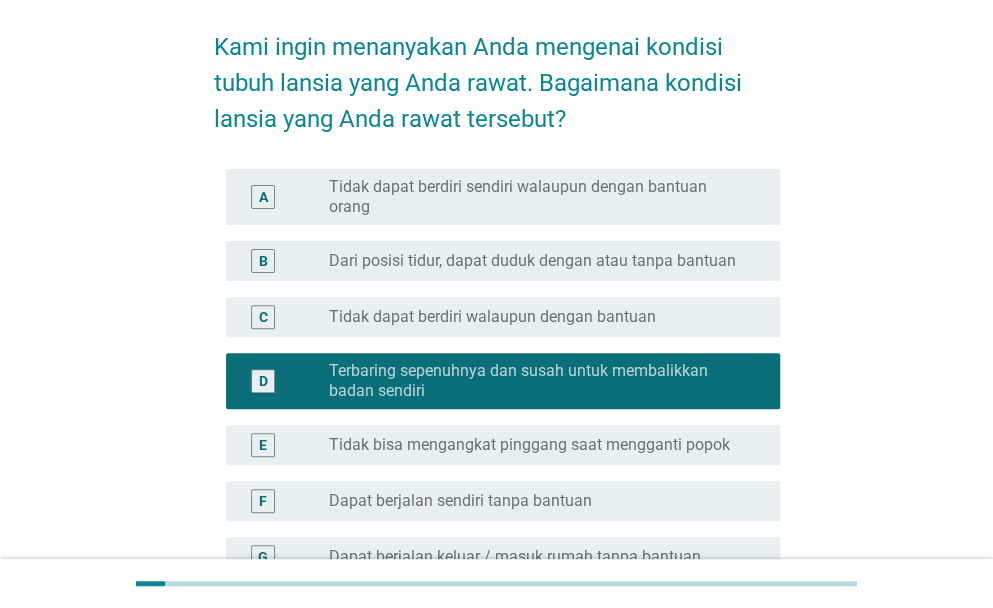 click on "Kami ingin menanyakan Anda mengenai kondisi tubuh lansia yang Anda rawat. Bagaimana kondisi lansia yang Anda rawat tersebut?     A     radio_button_unchecked [CONDITION]   B     radio_button_unchecked [CONDITION]   C     radio_button_unchecked [CONDITION]     D     radio_button_checked [CONDITION]     E     radio_button_unchecked [CONDITION]   F     radio_button_unchecked [CONDITION]   G     radio_button_unchecked [CONDITION]     H     radio_button_unchecked [CONDITION]     I     radio_button_unchecked [CONDITION]   J     radio_button_unchecked   K     radio_button_unchecked" at bounding box center [496, 637] 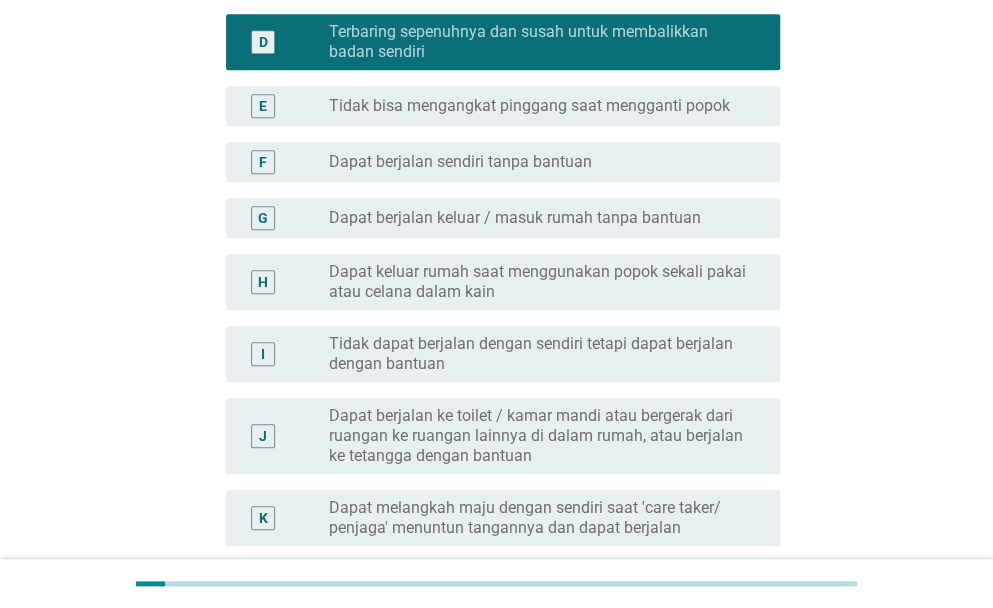 scroll, scrollTop: 433, scrollLeft: 0, axis: vertical 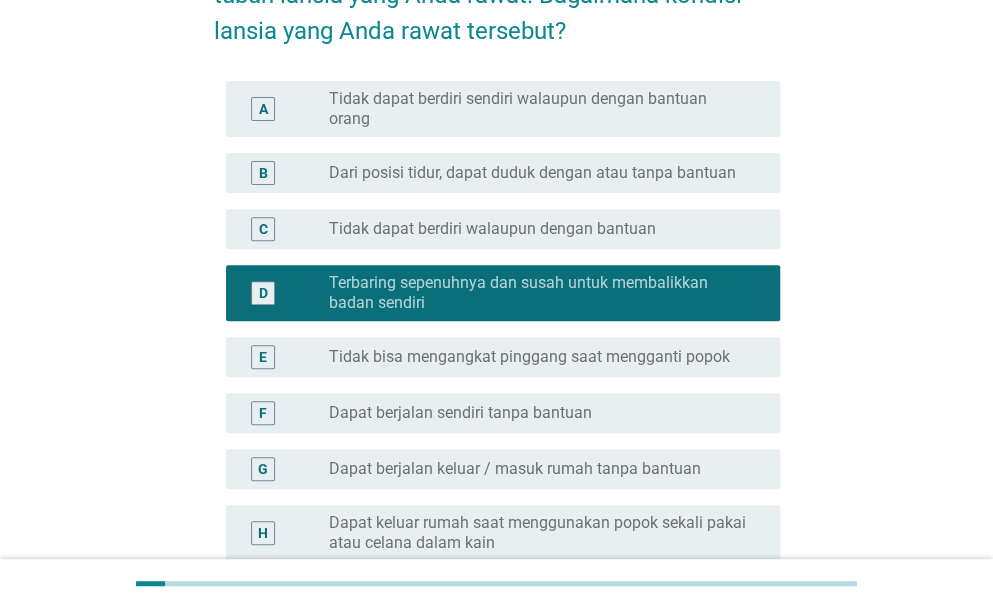 click on "Terbaring sepenuhnya dan susah untuk membalikkan badan sendiri" at bounding box center (538, 293) 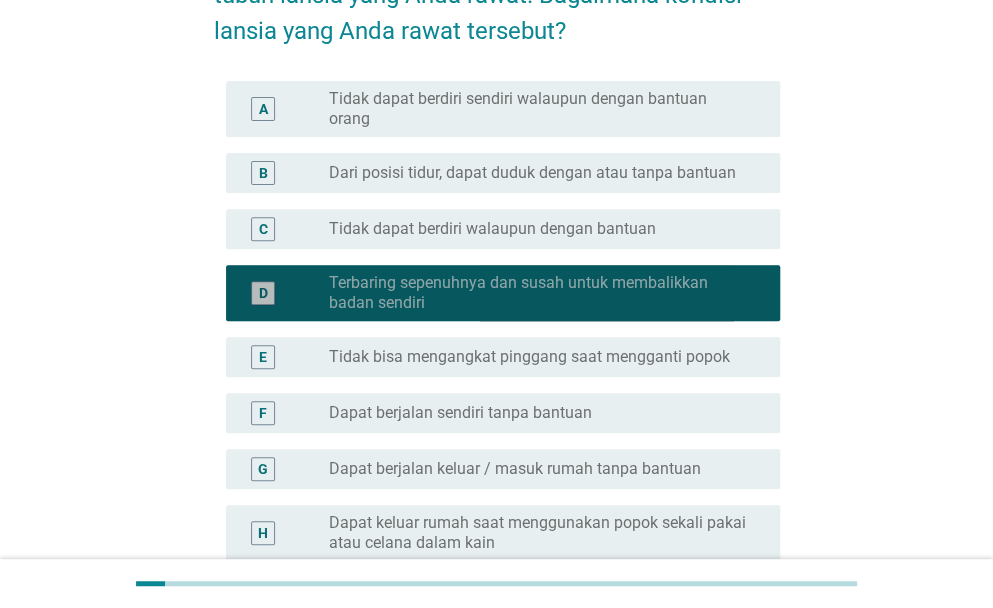 click on "D" at bounding box center [264, 293] 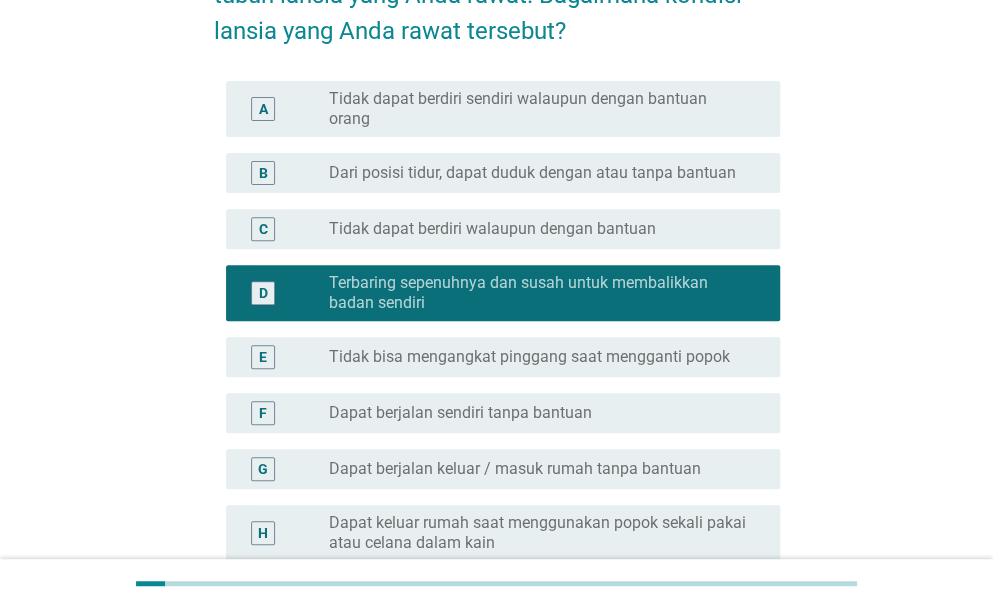 click on "Kami ingin menanyakan Anda mengenai kondisi tubuh lansia yang Anda rawat. Bagaimana kondisi lansia yang Anda rawat tersebut?     A     radio_button_unchecked [CONDITION]   B     radio_button_unchecked [CONDITION]   C     radio_button_unchecked [CONDITION]     D     radio_button_checked [CONDITION]     E     radio_button_unchecked [CONDITION]   F     radio_button_unchecked [CONDITION]   G     radio_button_unchecked [CONDITION]     H     radio_button_unchecked [CONDITION]     I     radio_button_unchecked [CONDITION]   J     radio_button_unchecked   K     radio_button_unchecked" at bounding box center (496, 549) 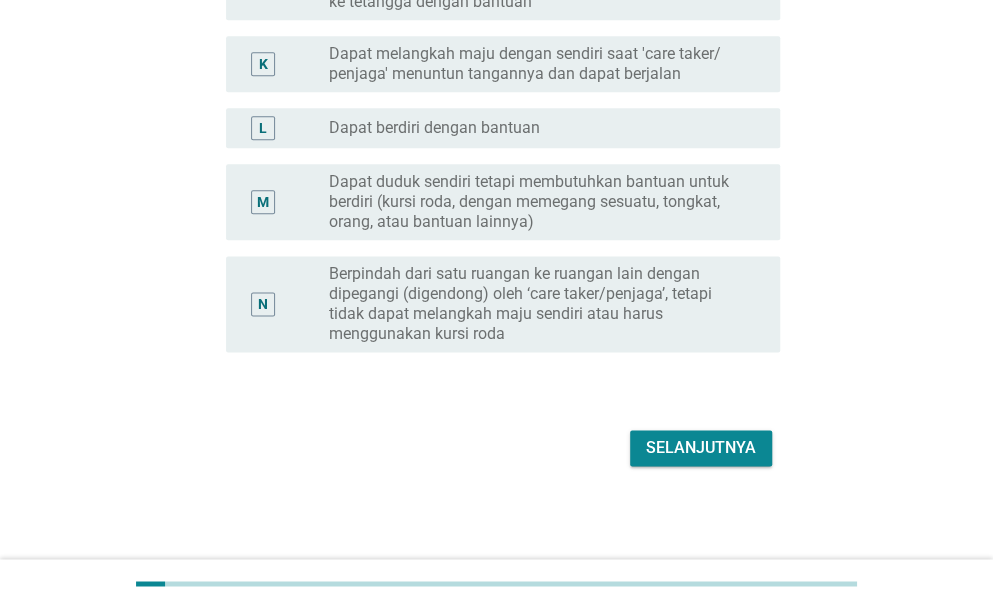 scroll, scrollTop: 874, scrollLeft: 0, axis: vertical 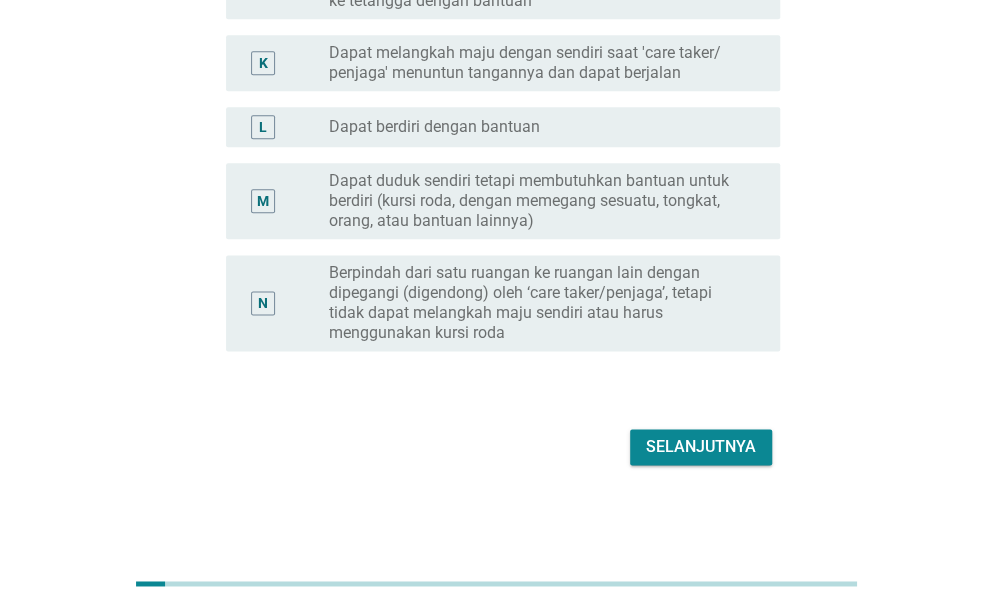 click on "Selanjutnya" at bounding box center (701, 447) 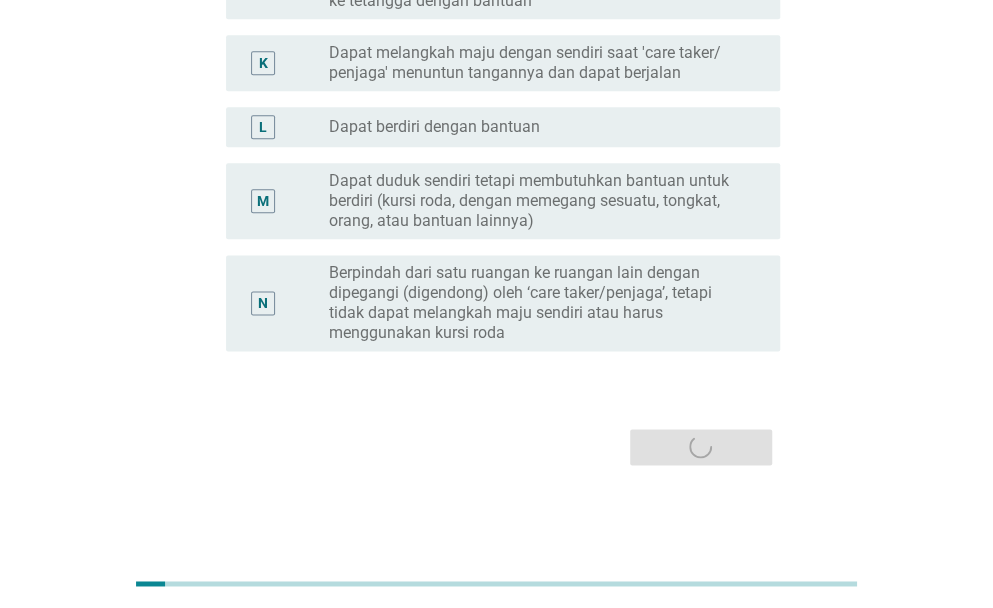 scroll, scrollTop: 0, scrollLeft: 0, axis: both 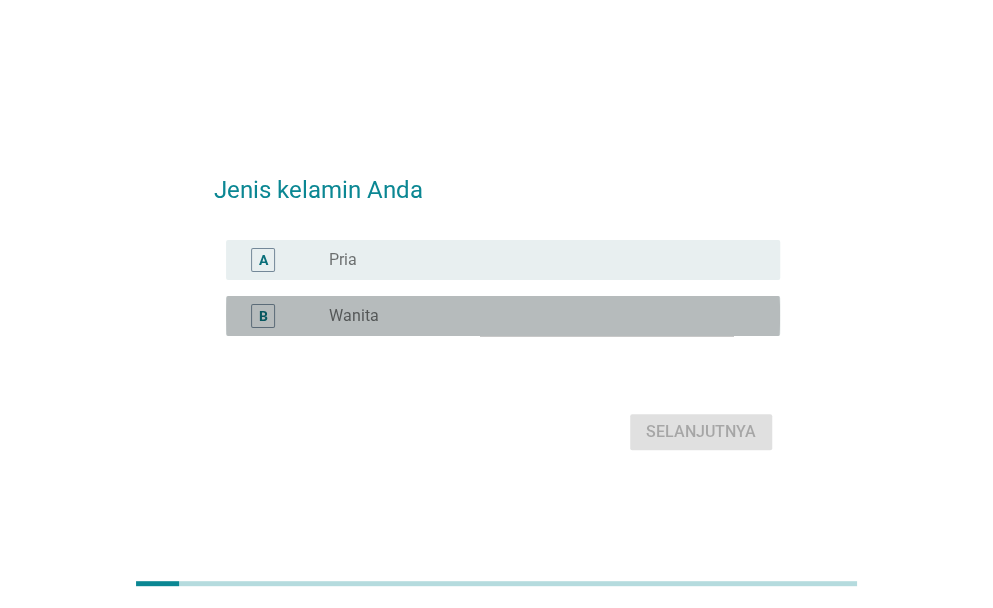 click on "radio_button_unchecked Wanita" at bounding box center [538, 316] 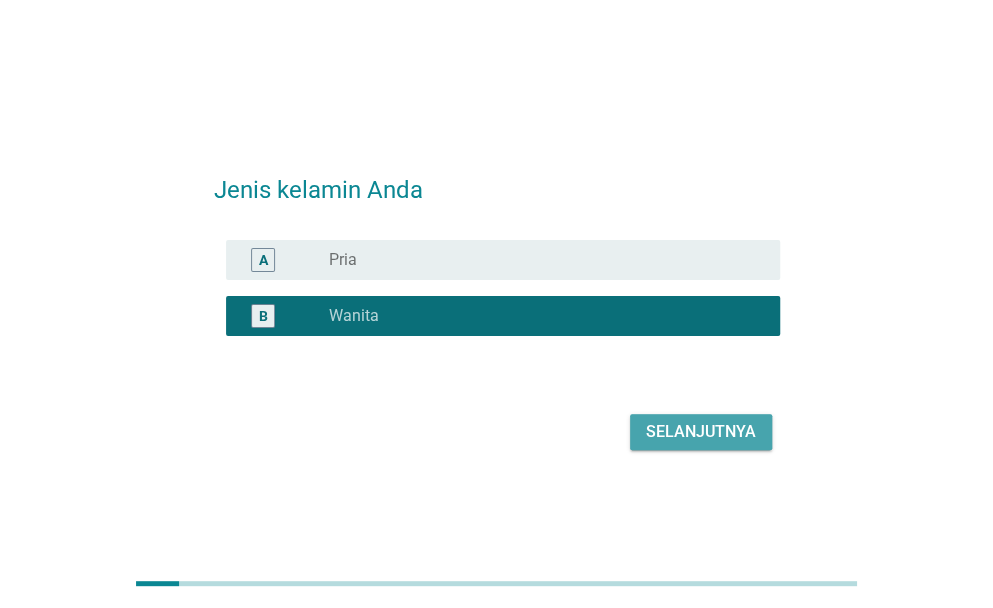 click on "Selanjutnya" at bounding box center [701, 432] 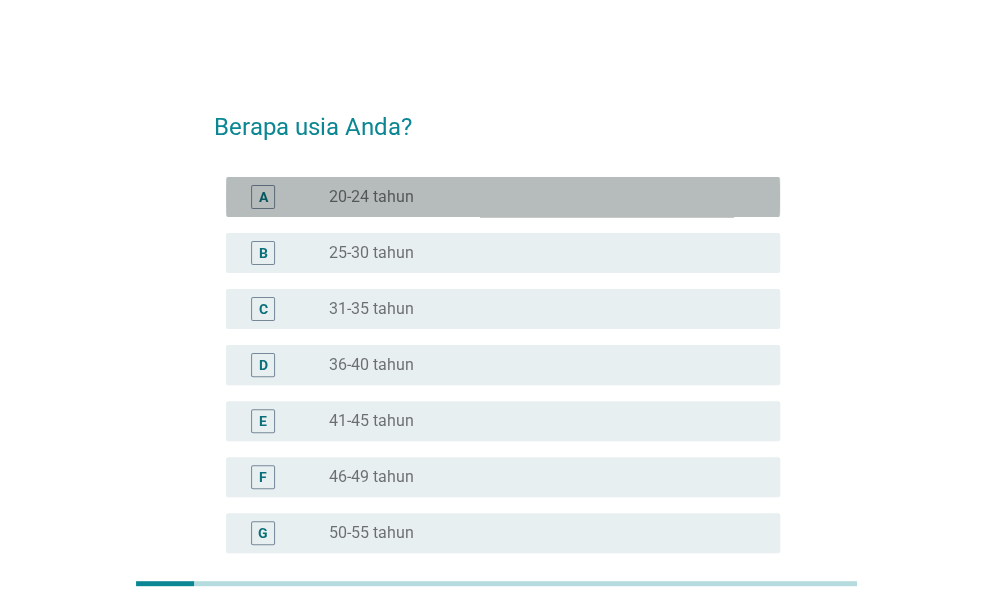 click on "A     radio_button_unchecked 20-24 tahun" at bounding box center [503, 197] 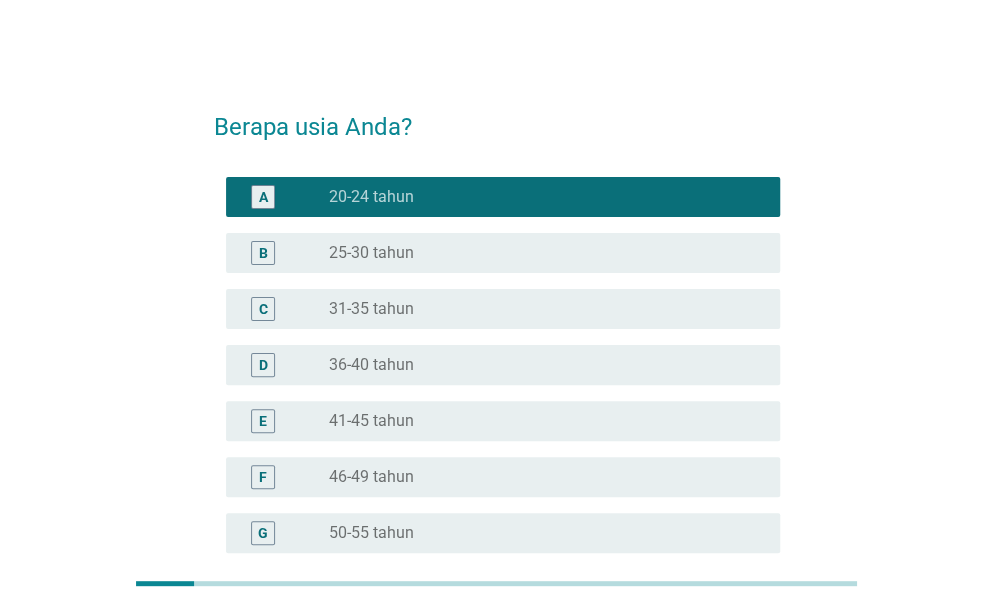 click on "Berapa usia Anda?     A     radio_button_checked [AGE]    B     radio_button_unchecked [AGE]    C     radio_button_unchecked [AGE]    D     radio_button_unchecked [AGE]   E     radio_button_unchecked [AGE]   F     radio_button_unchecked [AGE]   G     radio_button_unchecked [AGE]     Selanjutnya" at bounding box center [496, 381] 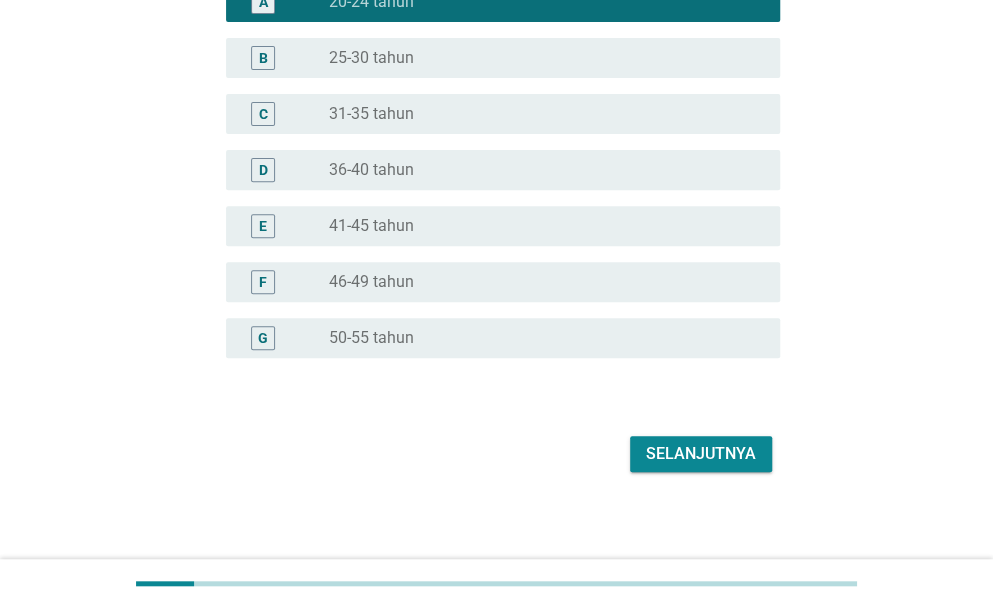scroll, scrollTop: 202, scrollLeft: 0, axis: vertical 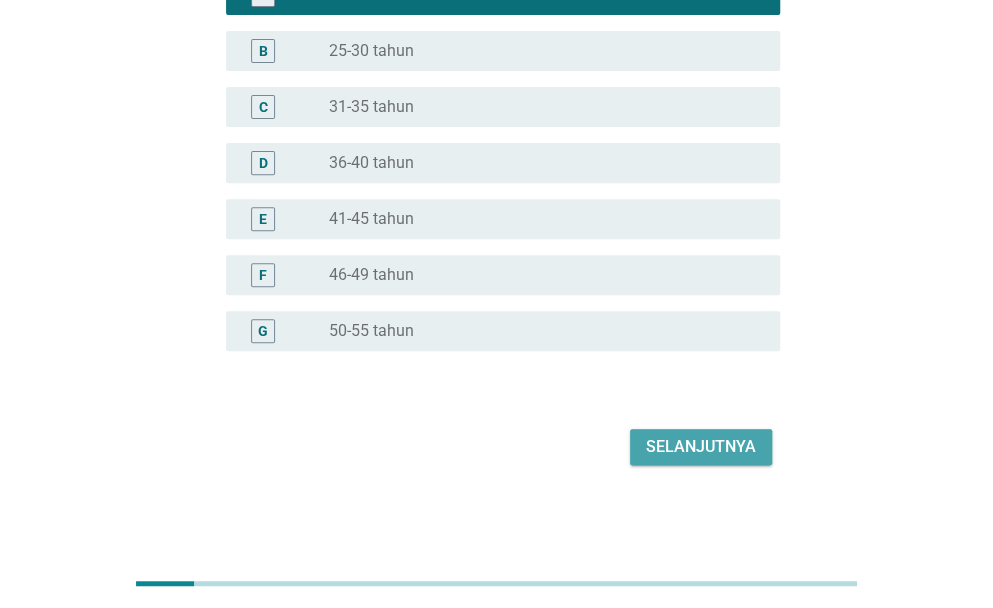 click on "Selanjutnya" at bounding box center [701, 447] 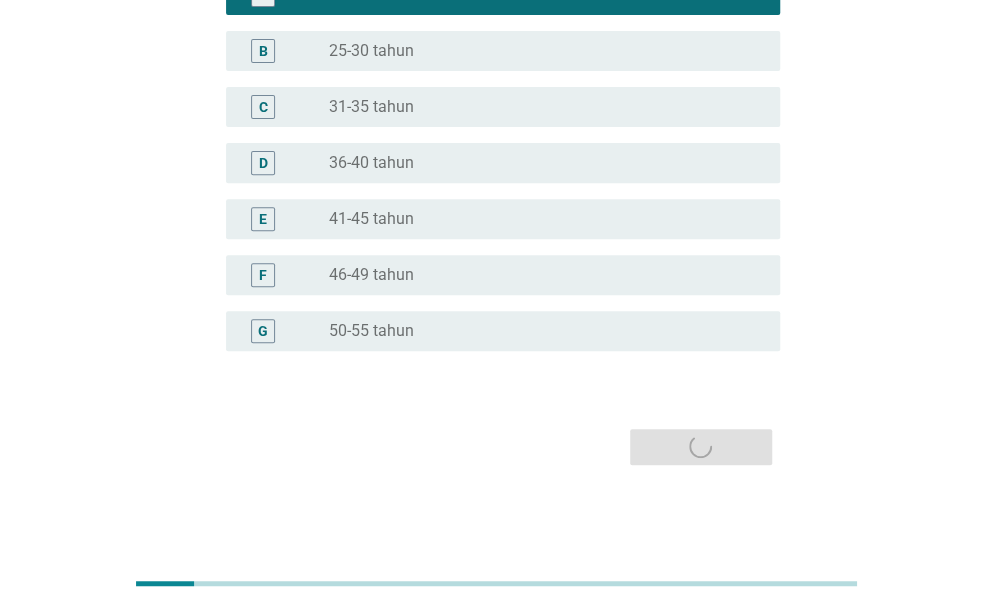 scroll, scrollTop: 0, scrollLeft: 0, axis: both 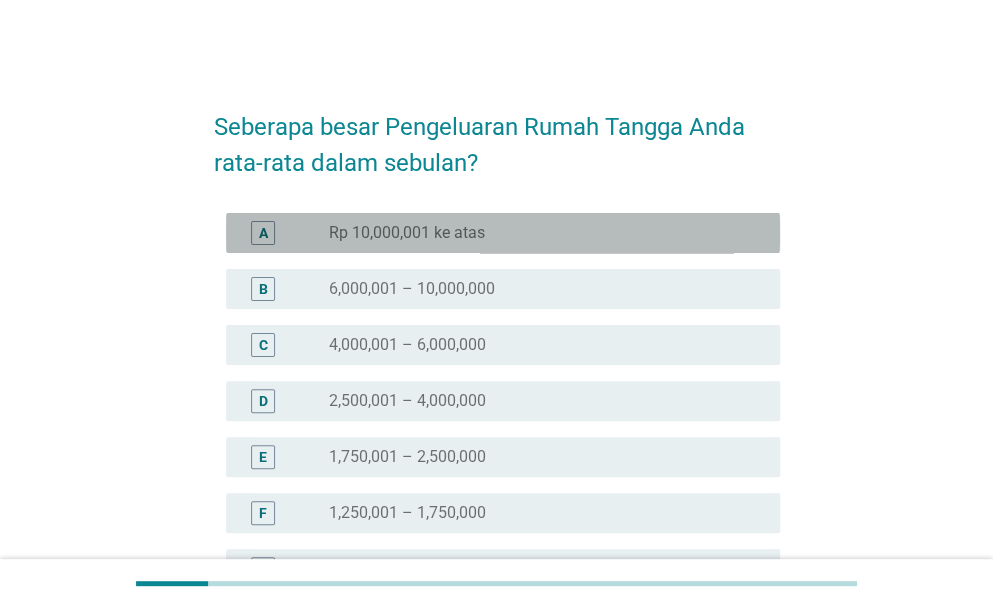 click on "radio_button_unchecked Rp 10,000,001 ke atas" at bounding box center (538, 233) 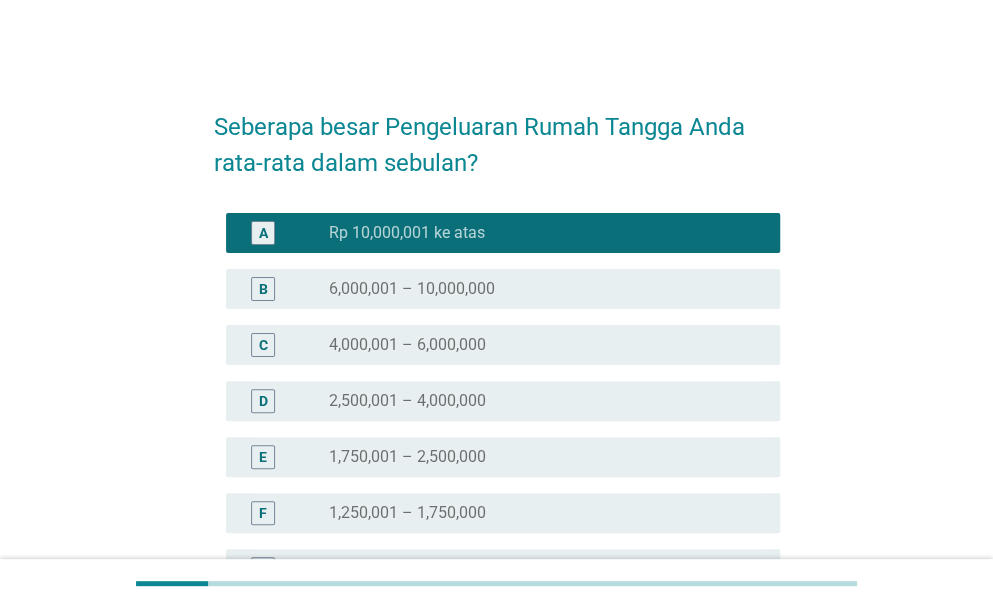 click on "radio_button_unchecked 2,500,001 – 4,000,000" at bounding box center (538, 401) 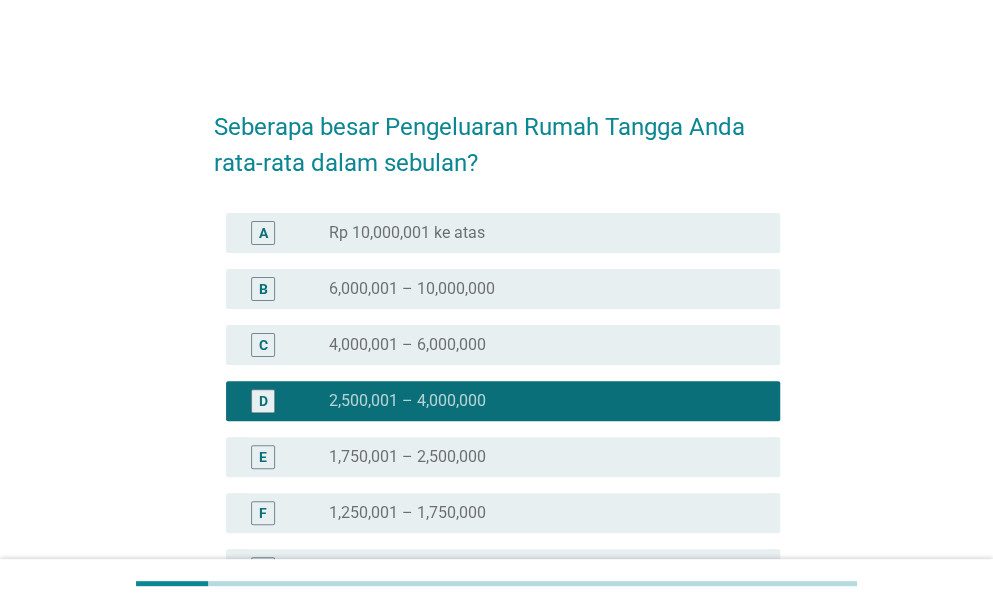 click on "Seberapa besar Pengeluaran Rumah Tangga Anda rata-rata dalam sebulan?     A     radio_button_unchecked [CURRENCY]   B     radio_button_unchecked [CURRENCY]   C     radio_button_unchecked [CURRENCY]   D     radio_button_checked [CURRENCY]   E     radio_button_unchecked [CURRENCY]   F     radio_button_unchecked [CURRENCY]   G     radio_button_unchecked [CURRENCY]   H     radio_button_unchecked [CURRENCY]     Selanjutnya" at bounding box center [496, 427] 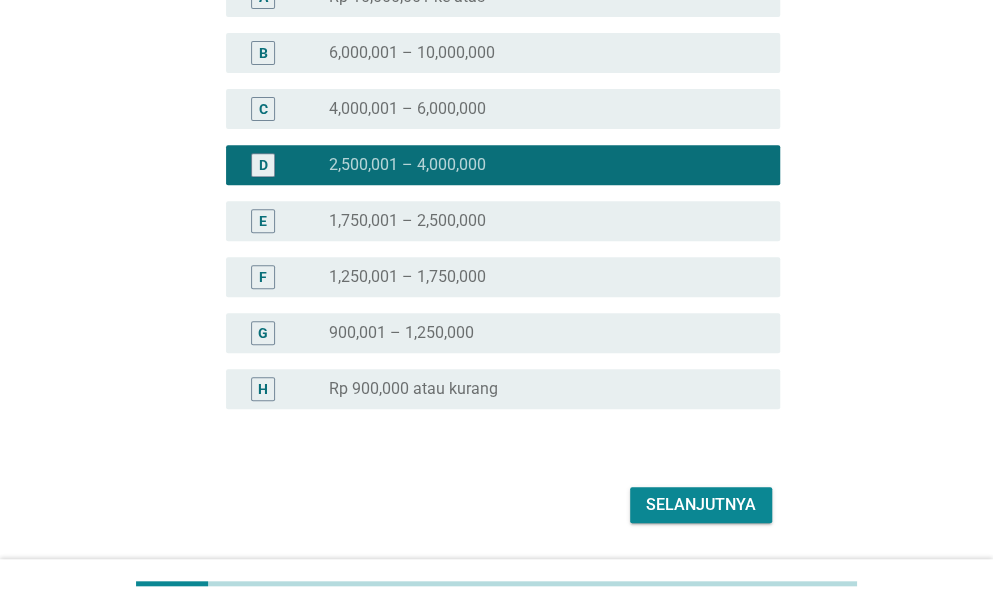 scroll, scrollTop: 294, scrollLeft: 0, axis: vertical 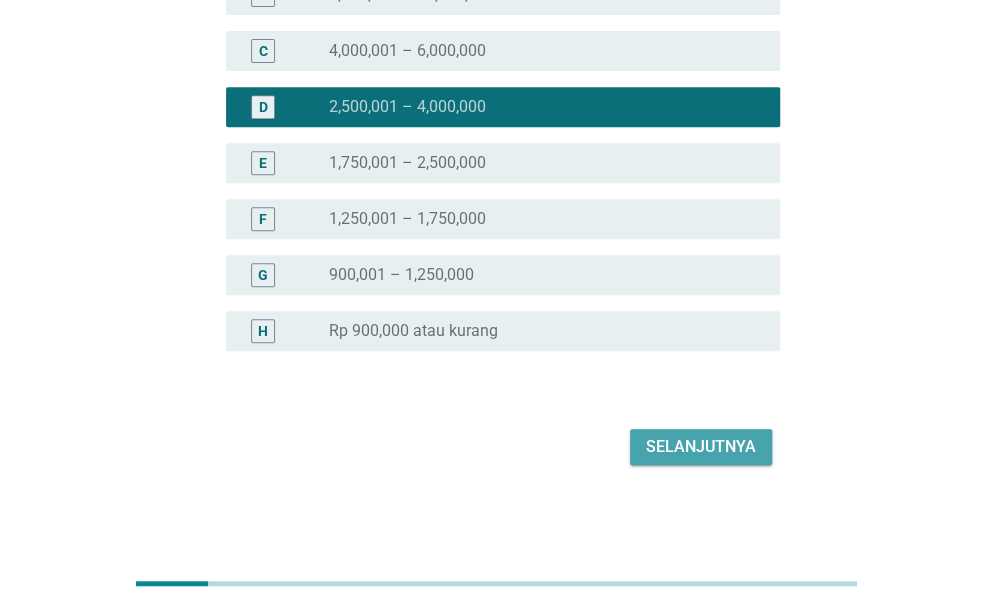 click on "Selanjutnya" at bounding box center [701, 447] 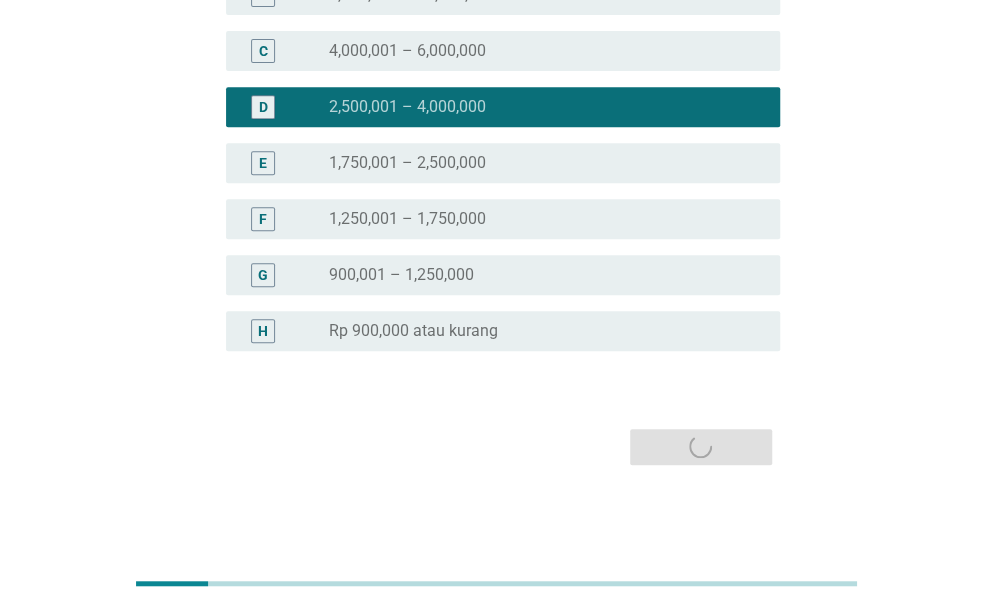 scroll, scrollTop: 0, scrollLeft: 0, axis: both 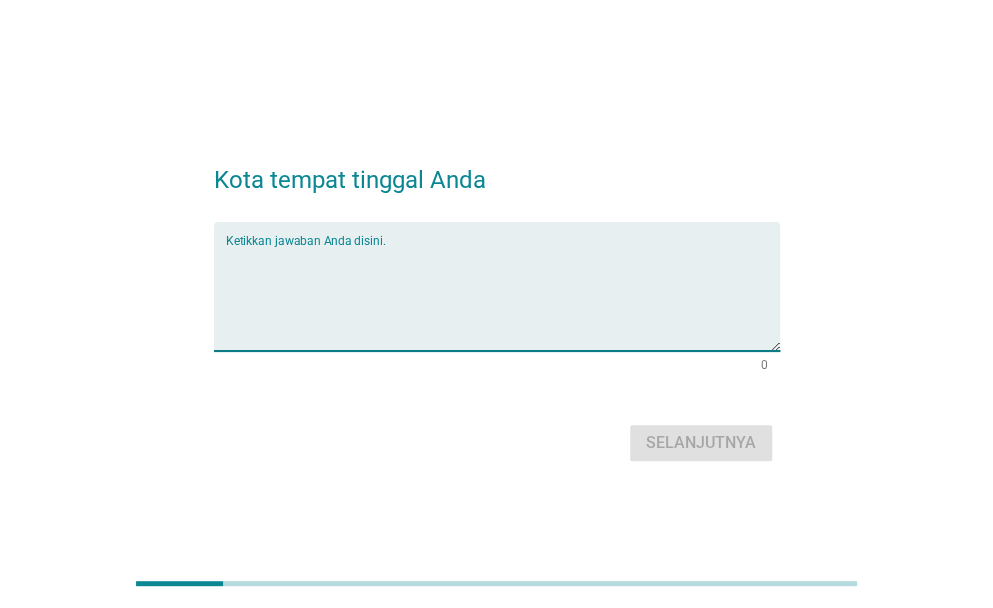 click at bounding box center (503, 298) 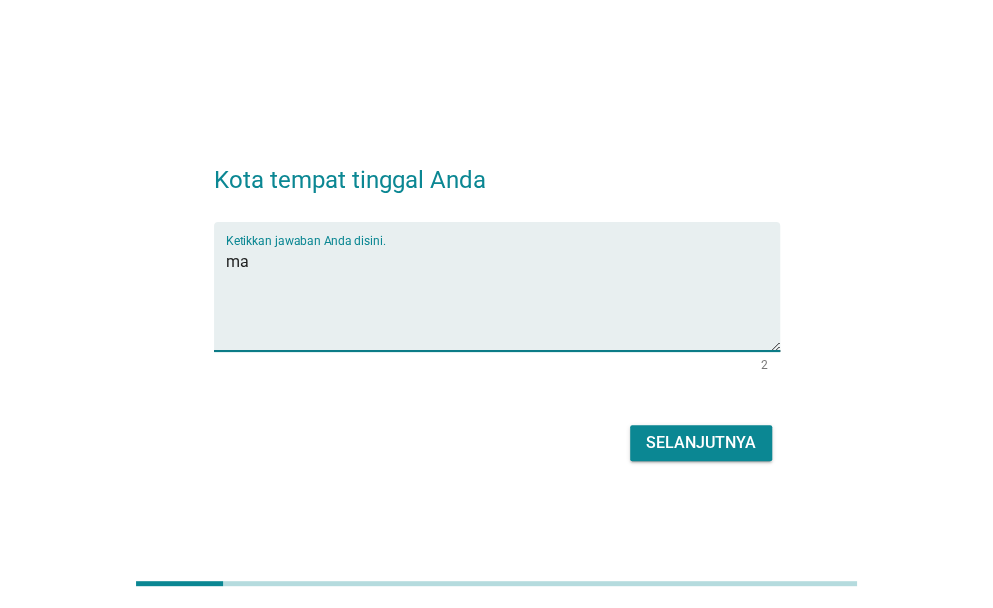 type on "m" 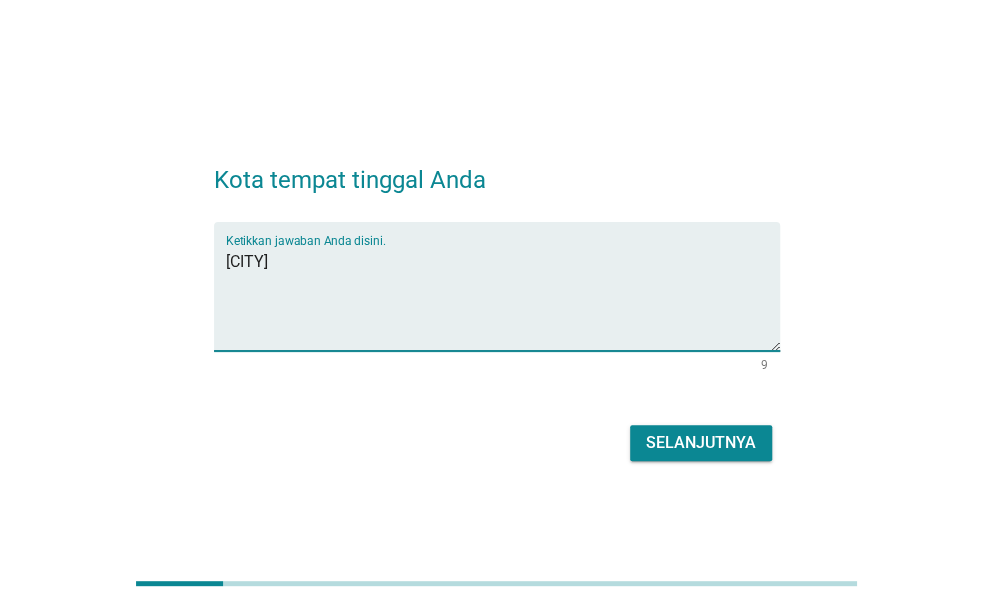 type on "[CITY]" 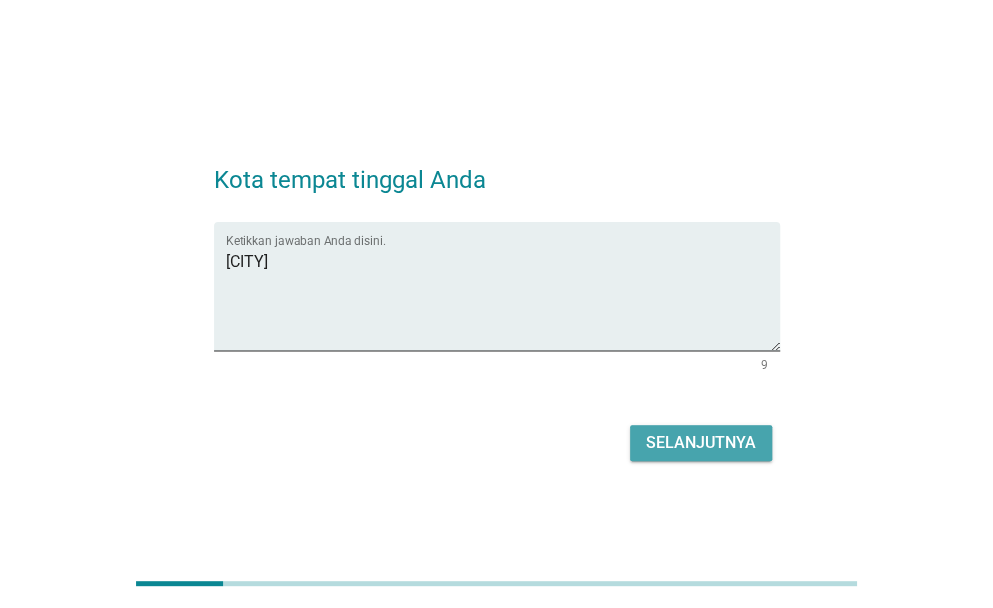 click on "Selanjutnya" at bounding box center (701, 443) 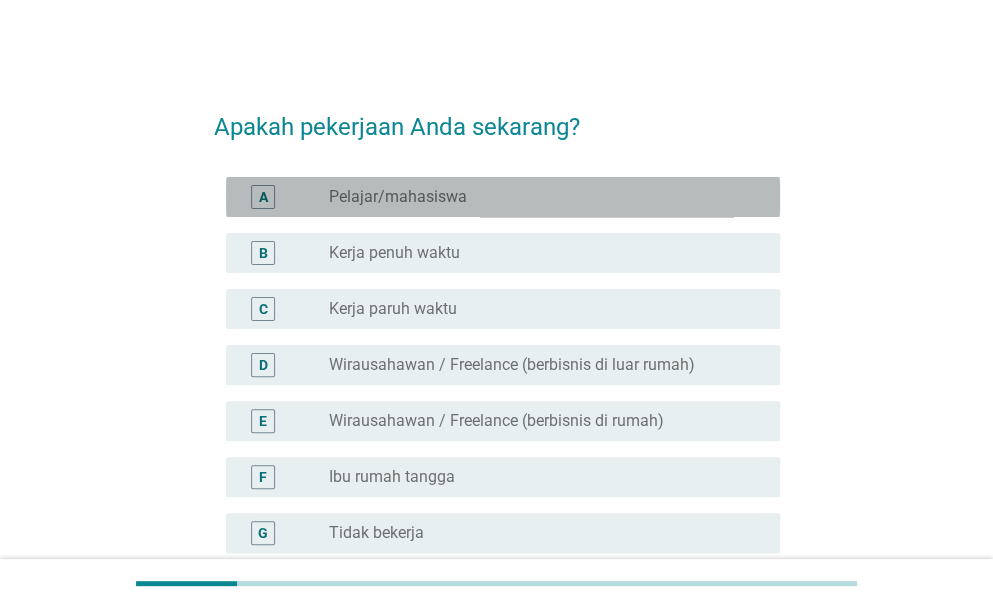 click on "radio_button_unchecked Pelajar/mahasiswa" at bounding box center (538, 197) 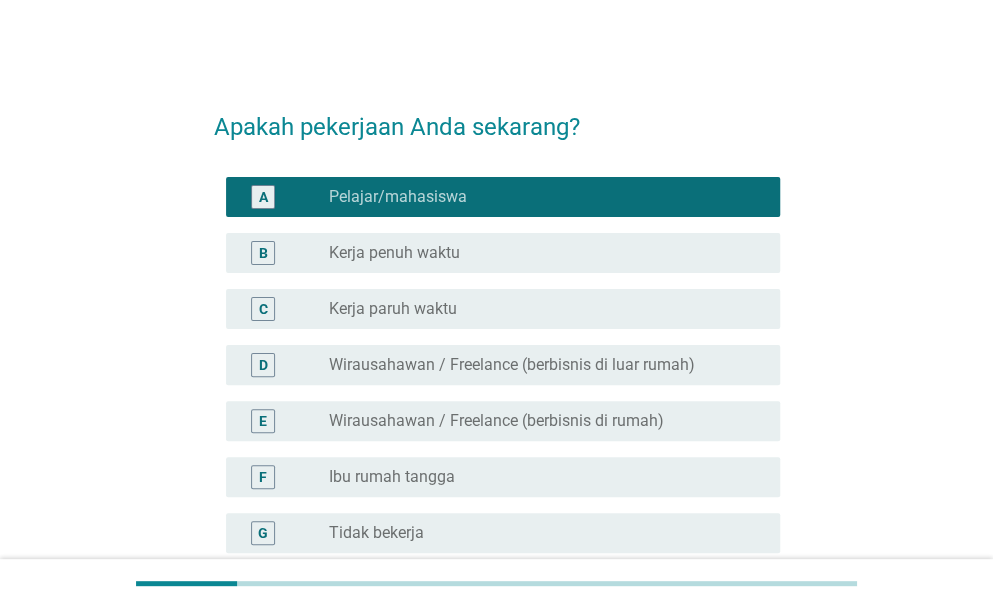 click on "Apakah pekerjaan Anda sekarang?     A     radio_button_checked Pelajar/mahasiswa   B     radio_button_unchecked Kerja penuh waktu   C     radio_button_unchecked Kerja paruh waktu   D     radio_button_unchecked Wirausahawan / Freelance (berbisnis di luar rumah)   E     radio_button_unchecked Wirausahawan / Freelance (berbisnis di rumah)   F     radio_button_unchecked Ibu rumah tangga   G     radio_button_unchecked Tidak bekerja   H     radio_button_unchecked Lainnya, mohon sebutkan     Selanjutnya" at bounding box center (496, 409) 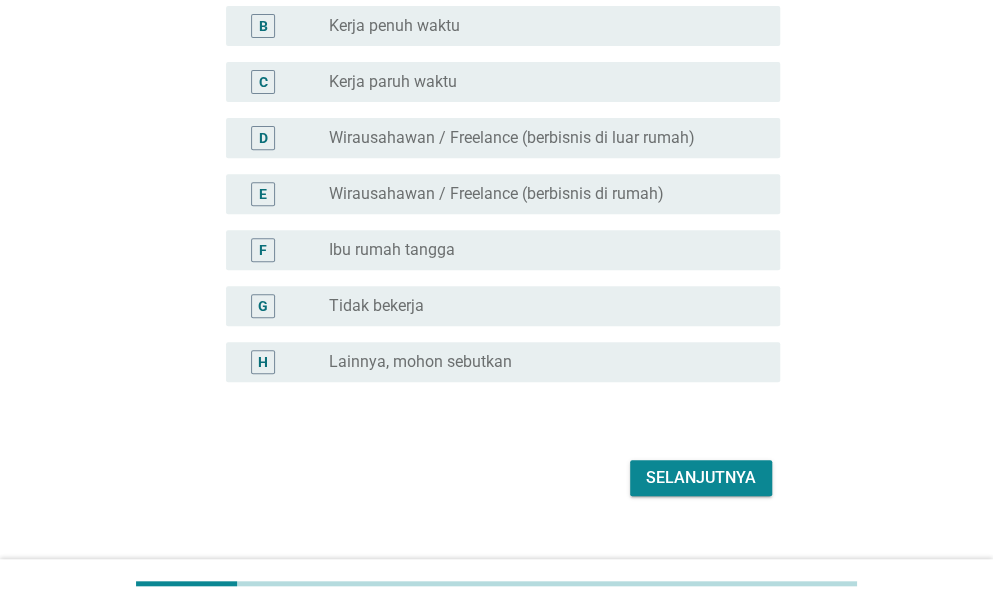 scroll, scrollTop: 258, scrollLeft: 0, axis: vertical 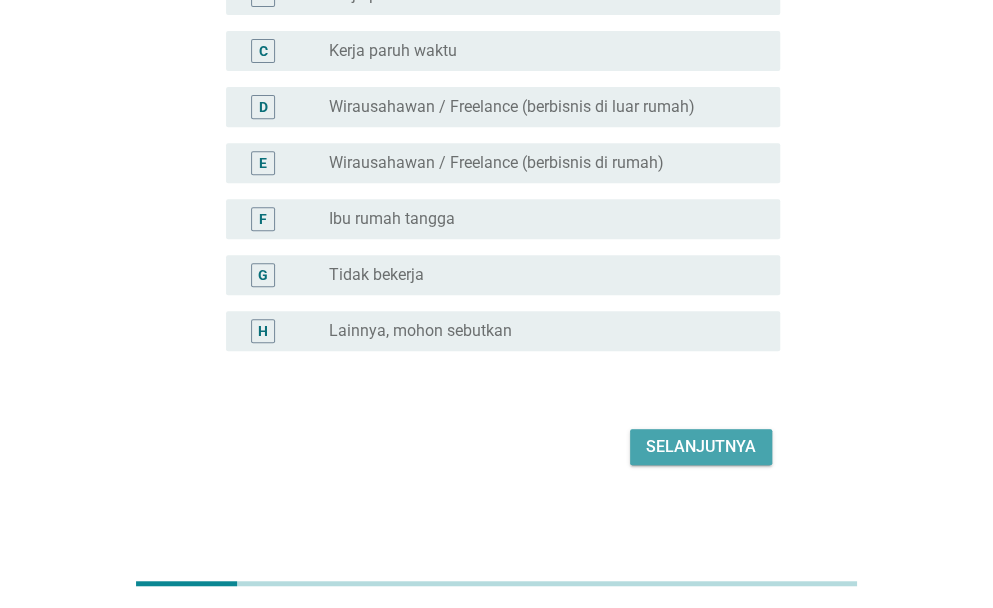 click on "Selanjutnya" at bounding box center (701, 447) 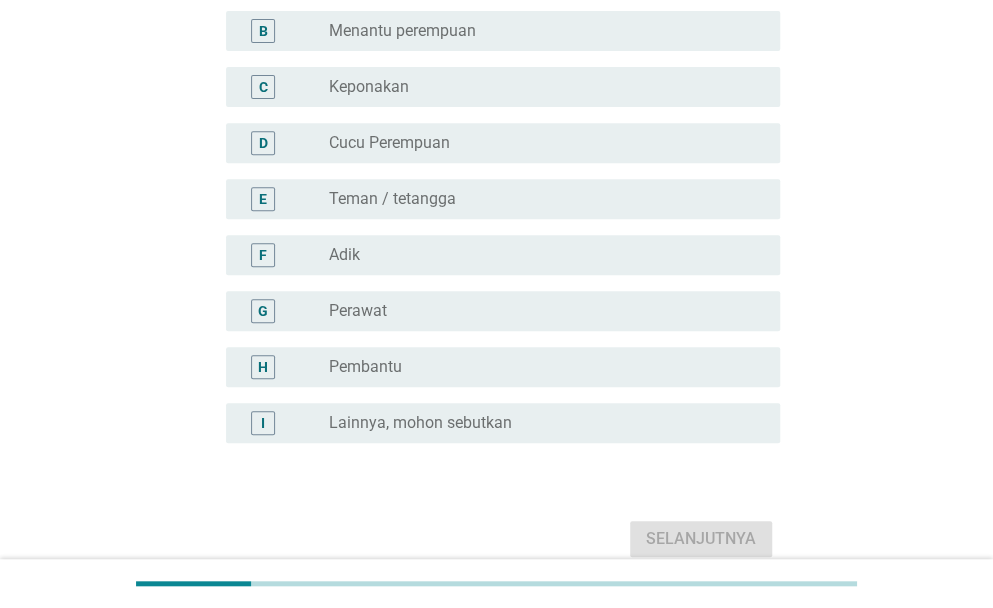 scroll, scrollTop: 0, scrollLeft: 0, axis: both 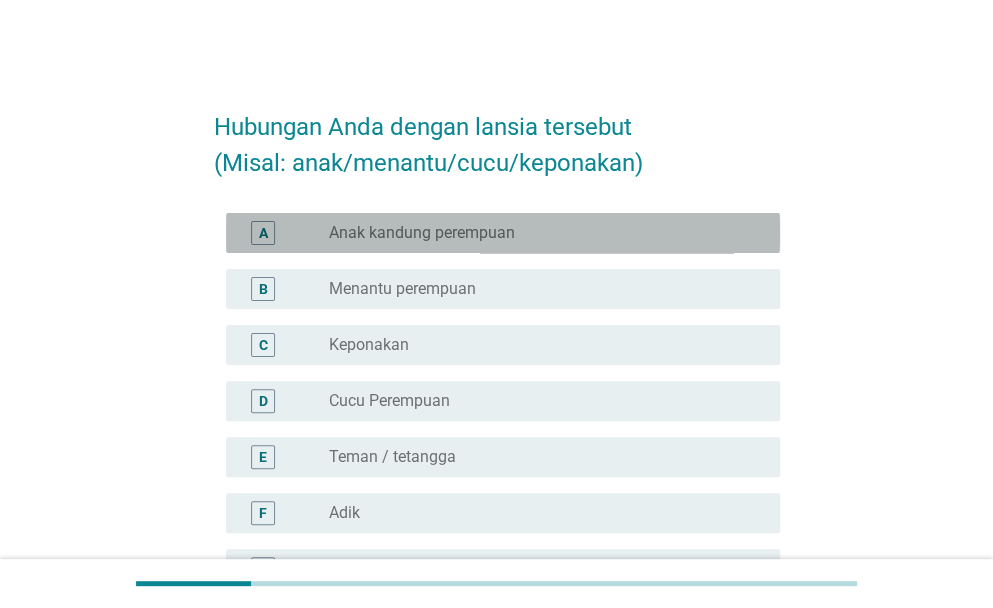 click on "radio_button_unchecked Anak kandung perempuan" at bounding box center (538, 233) 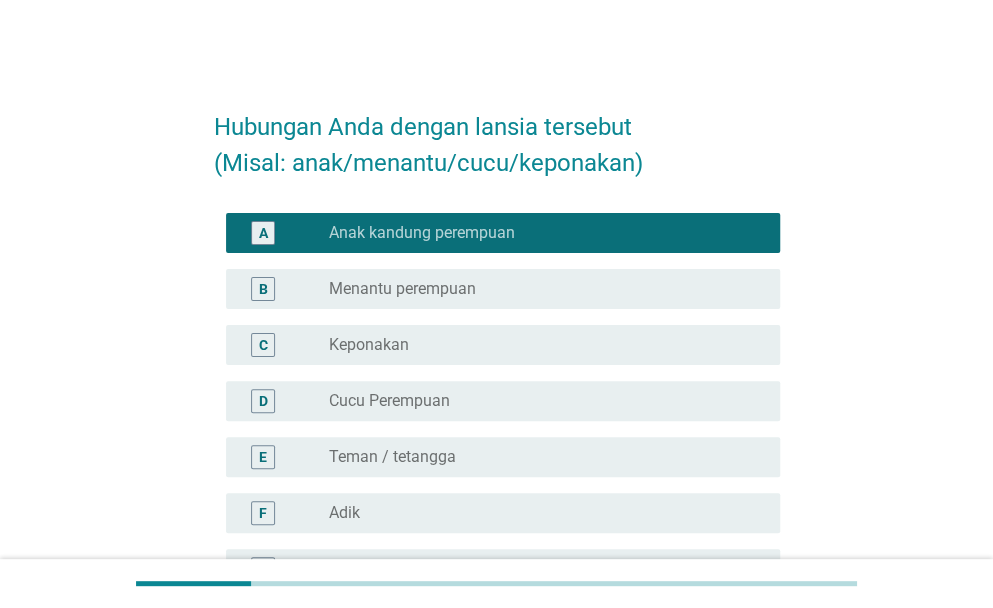 click on "Hubungan Anda dengan lansia tersebut
(Misal: anak/menantu/cucu/keponakan)     A     radio_button_checked Anak kandung perempuan    B     radio_button_unchecked Menantu perempuan   C     radio_button_unchecked Keponakan   D     radio_button_unchecked Cucu Perempuan   E     radio_button_unchecked Teman / tetangga   F     radio_button_unchecked Adik   G     radio_button_unchecked Perawat   H     radio_button_unchecked Pembantu   I     radio_button_unchecked Lainnya, mohon sebutkan     Selanjutnya" at bounding box center [496, 455] 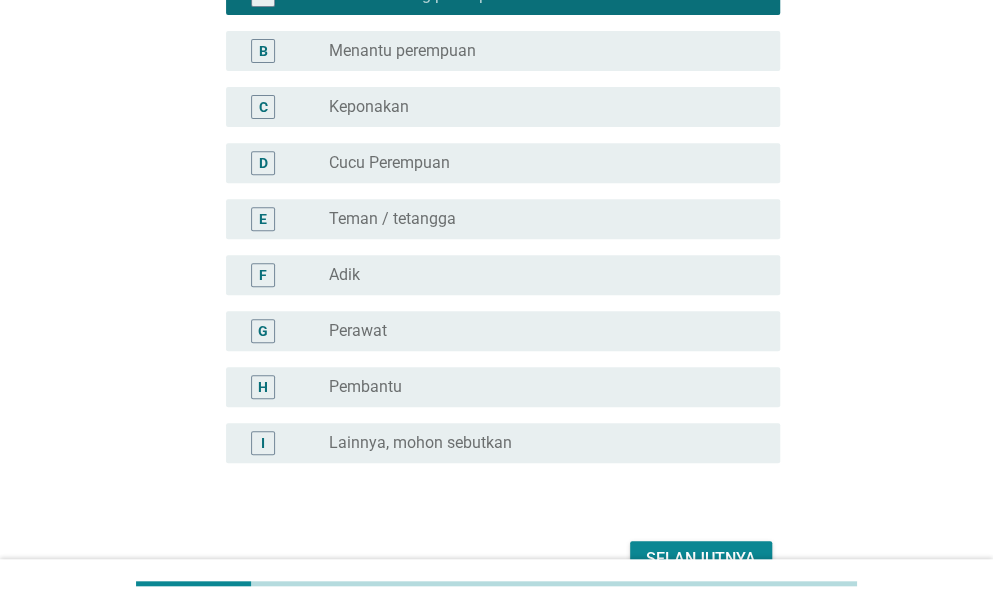 scroll, scrollTop: 350, scrollLeft: 0, axis: vertical 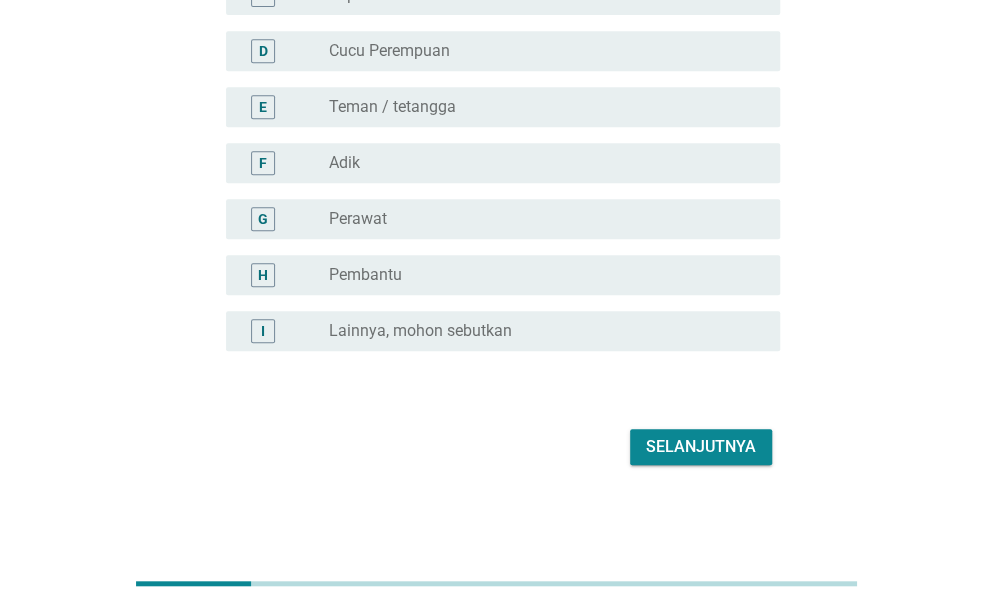 click on "Selanjutnya" at bounding box center [701, 447] 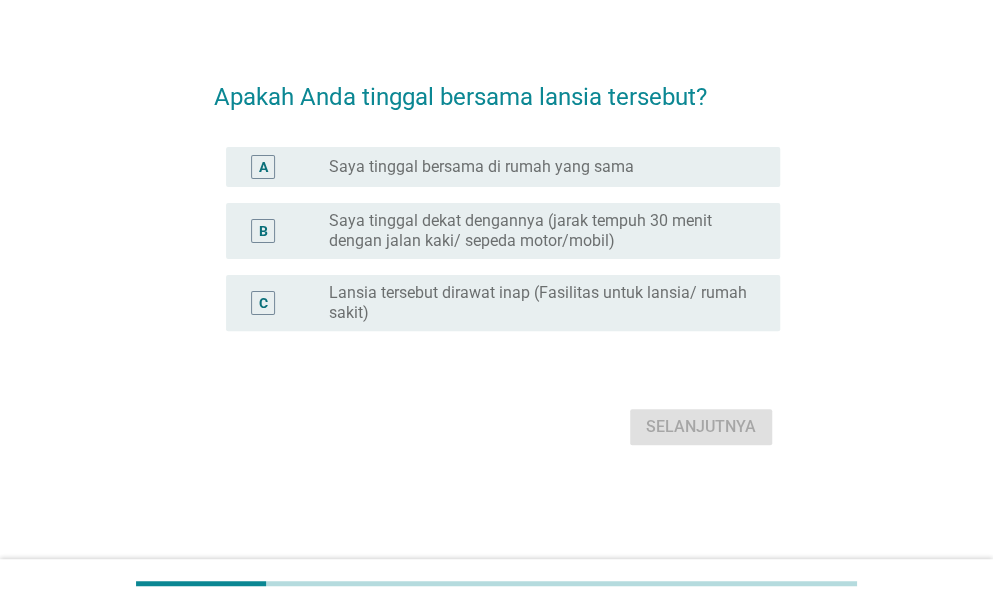 scroll, scrollTop: 0, scrollLeft: 0, axis: both 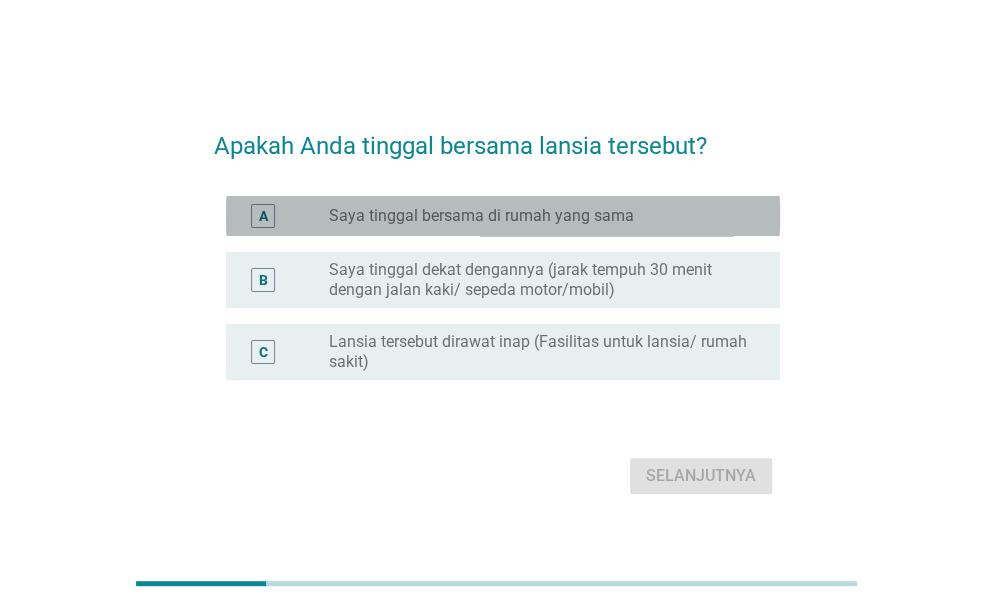 click on "A     radio_button_unchecked Saya tinggal bersama di rumah yang sama" at bounding box center (503, 216) 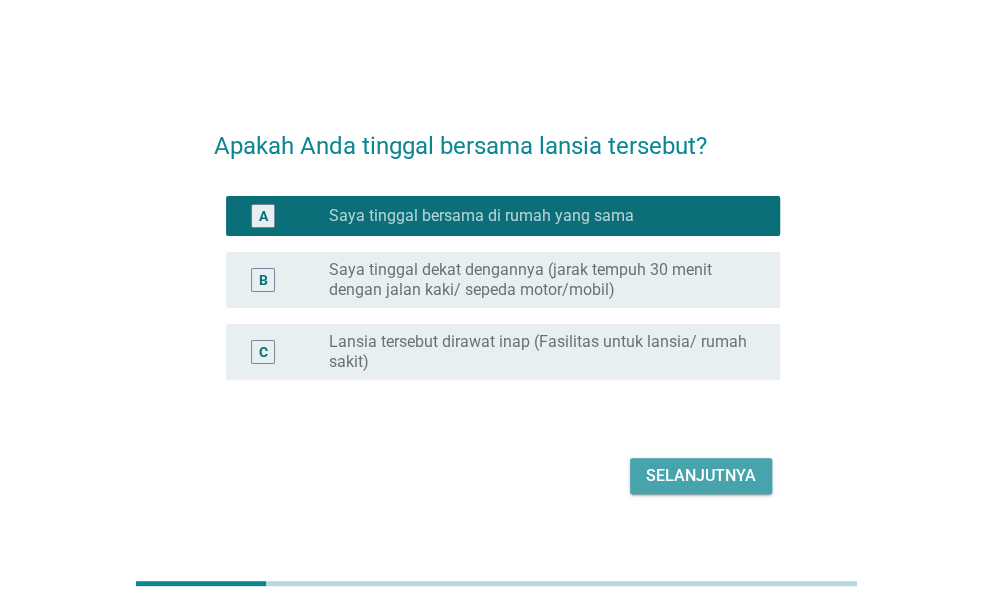 click on "Selanjutnya" at bounding box center [701, 476] 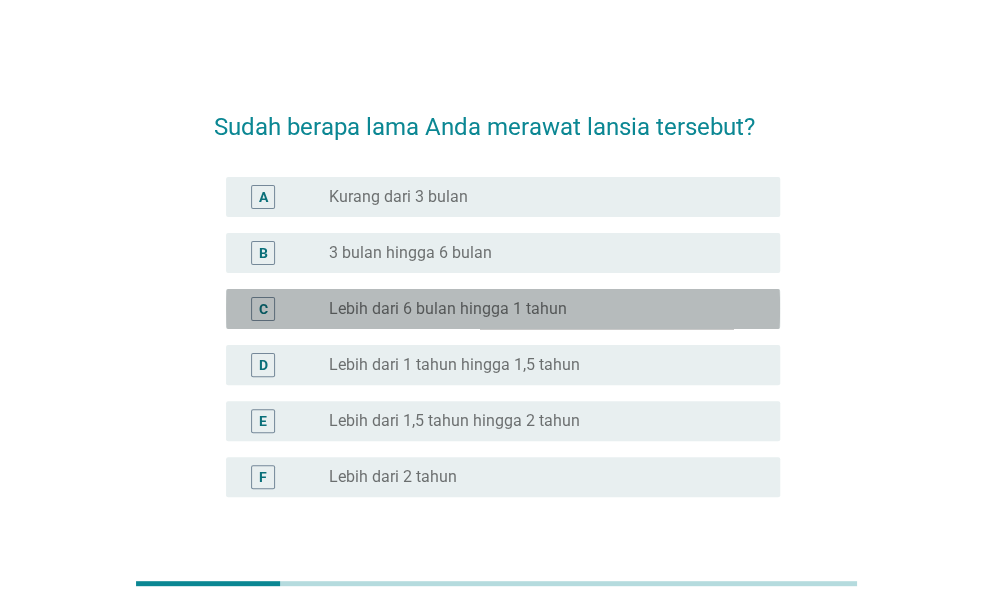 click on "radio_button_unchecked Lebih dari 6 bulan hingga 1 tahun" at bounding box center [538, 309] 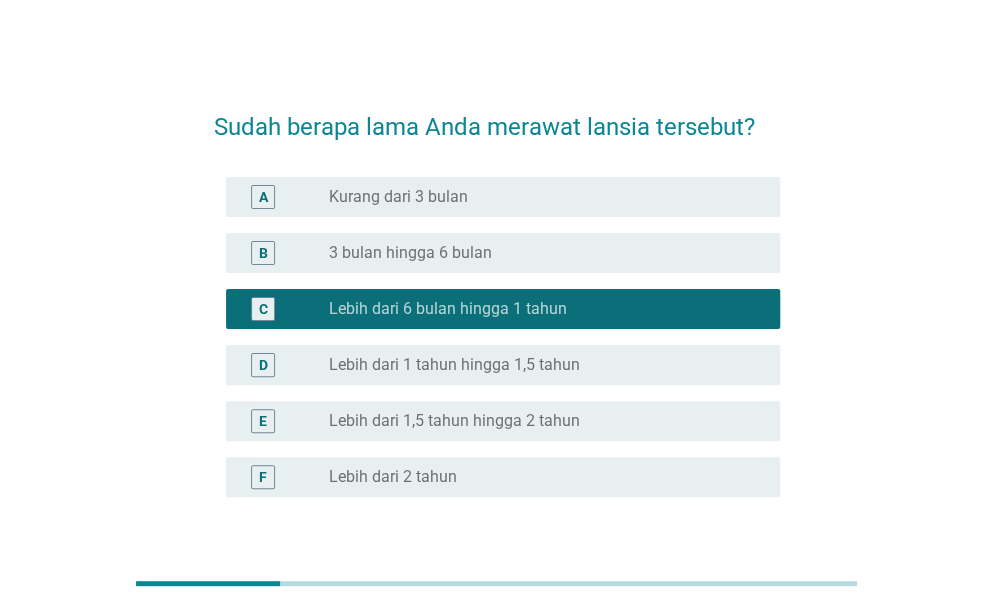click on "Sudah berapa lama Anda merawat lansia tersebut?     A     radio_button_unchecked Kurang dari 3 bulan   B     radio_button_unchecked 3 bulan hingga 6 bulan   C     radio_button_checked Lebih dari 6 bulan hingga 1 tahun   D     radio_button_unchecked Lebih dari 1 tahun hingga 1,5 tahun   E     radio_button_unchecked Lebih dari 1,5 tahun hingga 2 tahun   F     radio_button_unchecked Lebih dari 2 tahun     Selanjutnya" at bounding box center (496, 353) 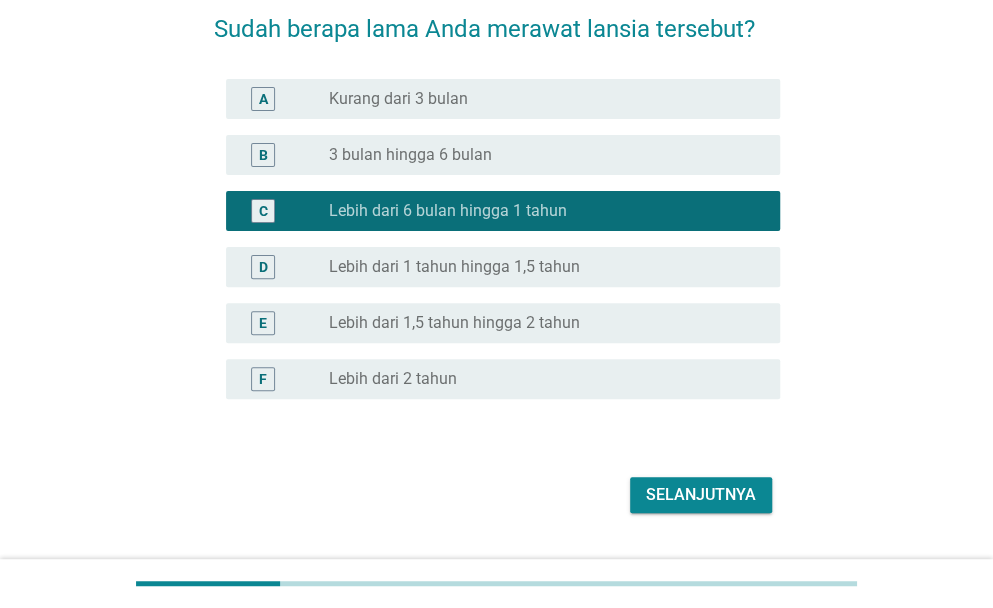 scroll, scrollTop: 146, scrollLeft: 0, axis: vertical 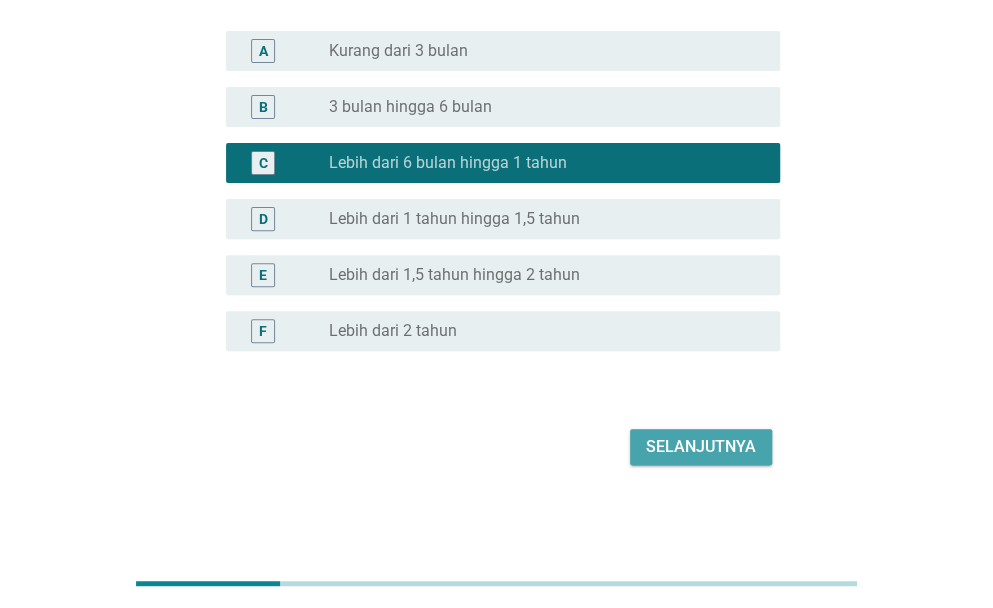 click on "Selanjutnya" at bounding box center (701, 447) 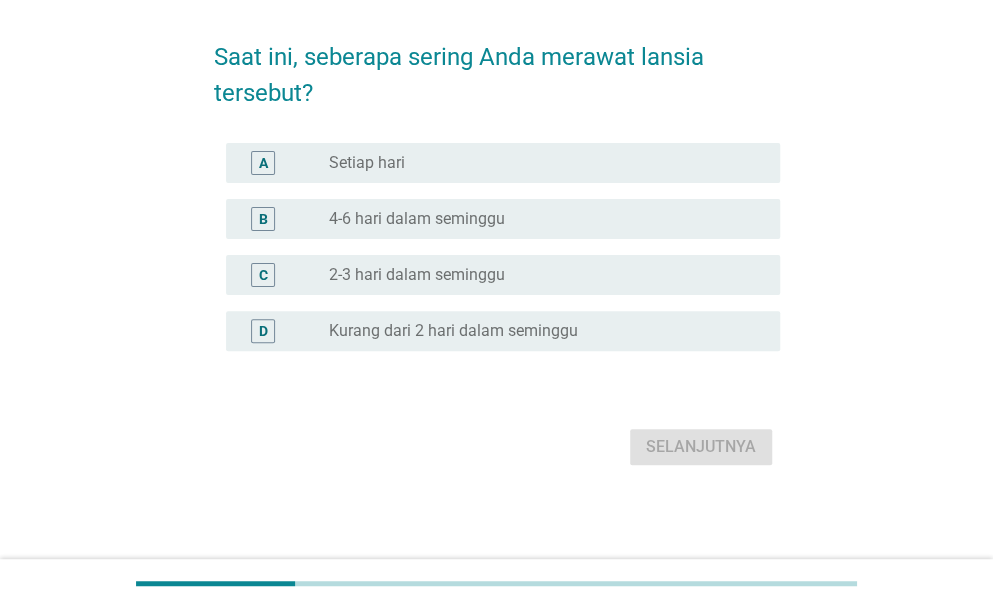 scroll, scrollTop: 0, scrollLeft: 0, axis: both 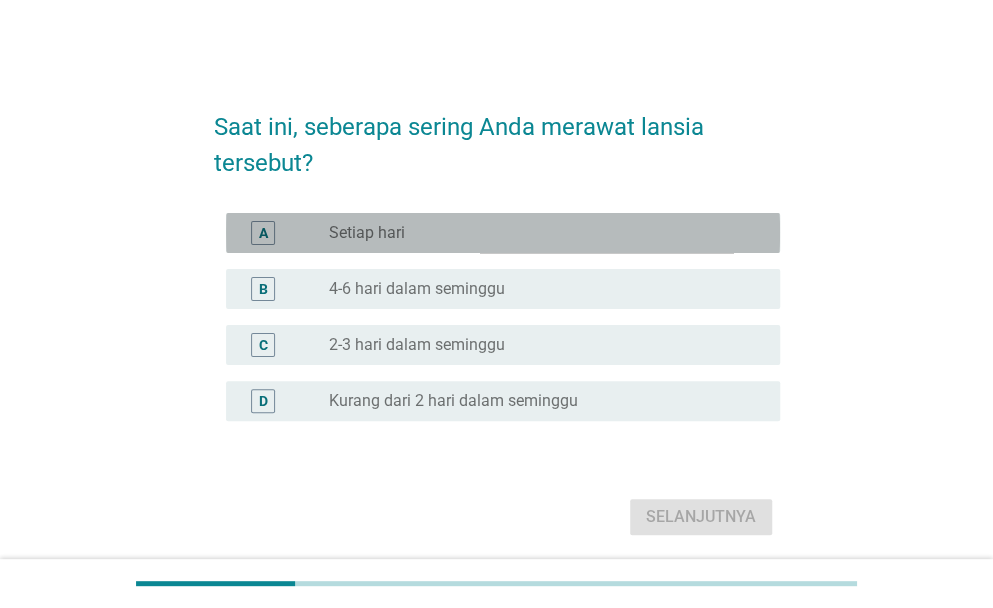 click on "radio_button_unchecked Setiap hari" at bounding box center (538, 233) 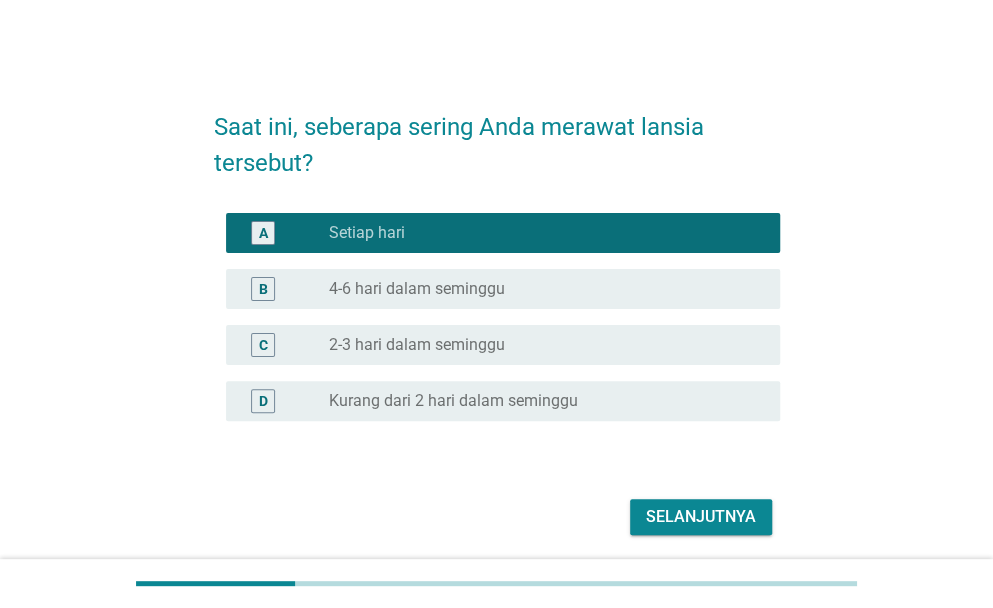 click on "Selanjutnya" at bounding box center [701, 517] 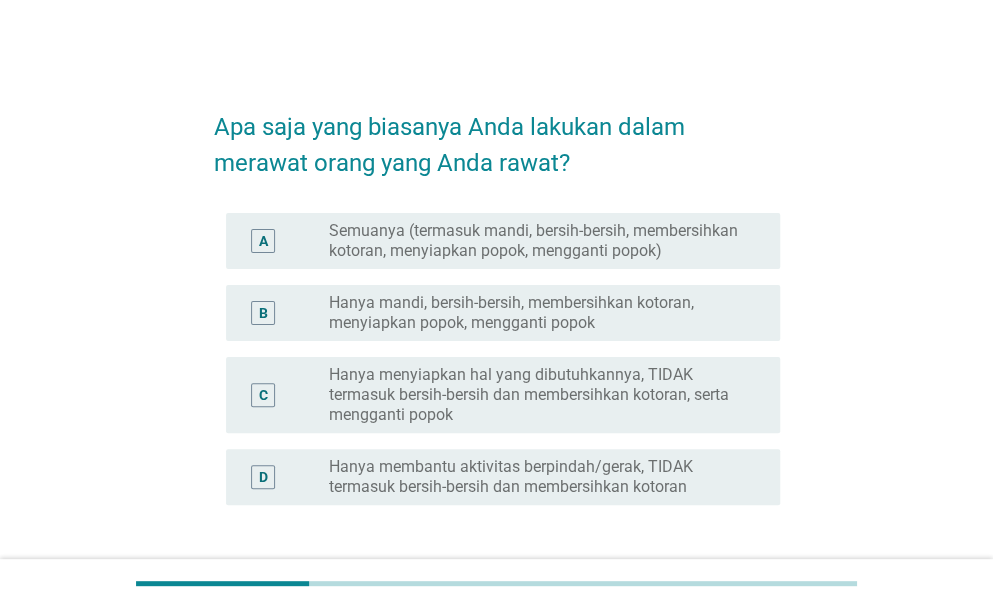 click on "Semuanya (termasuk mandi, bersih-bersih, membersihkan kotoran, menyiapkan popok, mengganti popok)" at bounding box center (538, 241) 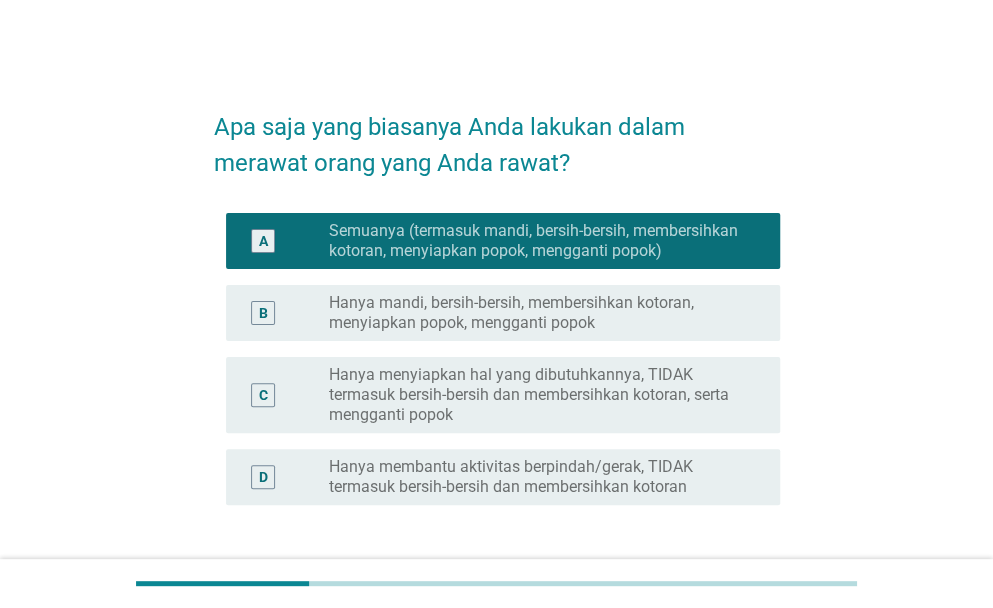 click on "Apa saja yang biasanya Anda lakukan dalam merawat orang yang Anda rawat?     A     radio_button_checked Semuanya (termasuk mandi, bersih-bersih, membersihkan kotoran, menyiapkan popok, mengganti popok)   B     radio_button_unchecked Hanya mandi, bersih-bersih, membersihkan kotoran, menyiapkan popok, mengganti popok   C     radio_button_unchecked Hanya menyiapkan hal yang dibutuhkannya, TIDAK termasuk bersih-bersih dan membersihkan kotoran, serta mengganti popok   D     radio_button_unchecked Hanya membantu aktivitas berpindah/gerak, TIDAK termasuk bersih-bersih dan membersihkan kotoran     Selanjutnya" at bounding box center (496, 357) 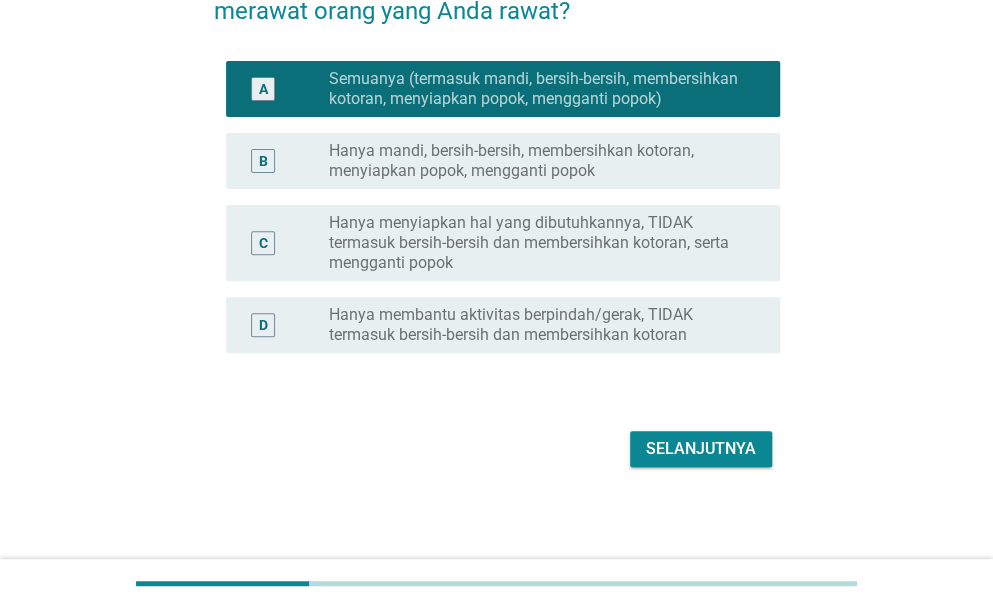 scroll, scrollTop: 154, scrollLeft: 0, axis: vertical 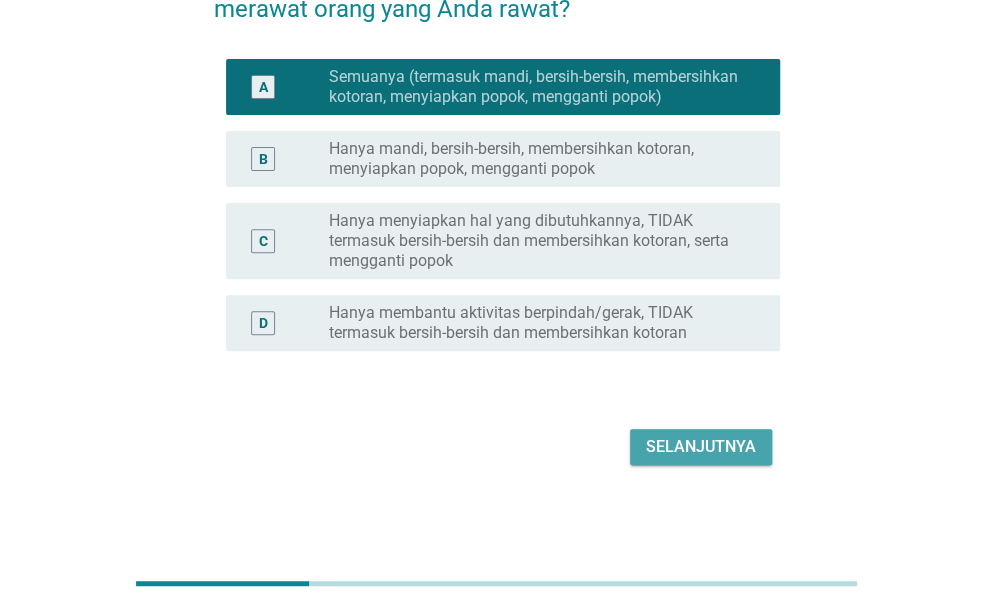click on "Selanjutnya" at bounding box center (701, 447) 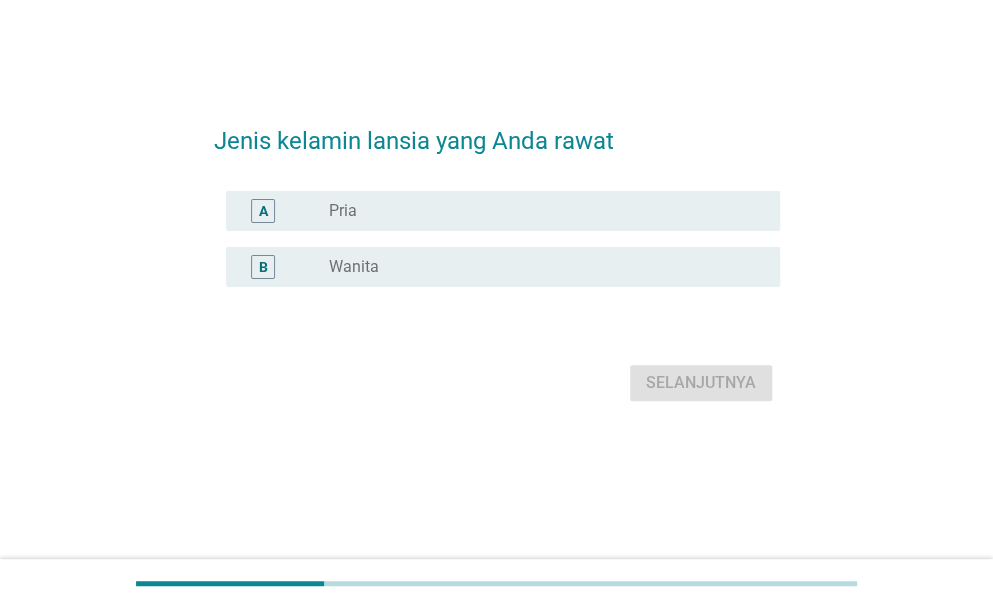 scroll, scrollTop: 0, scrollLeft: 0, axis: both 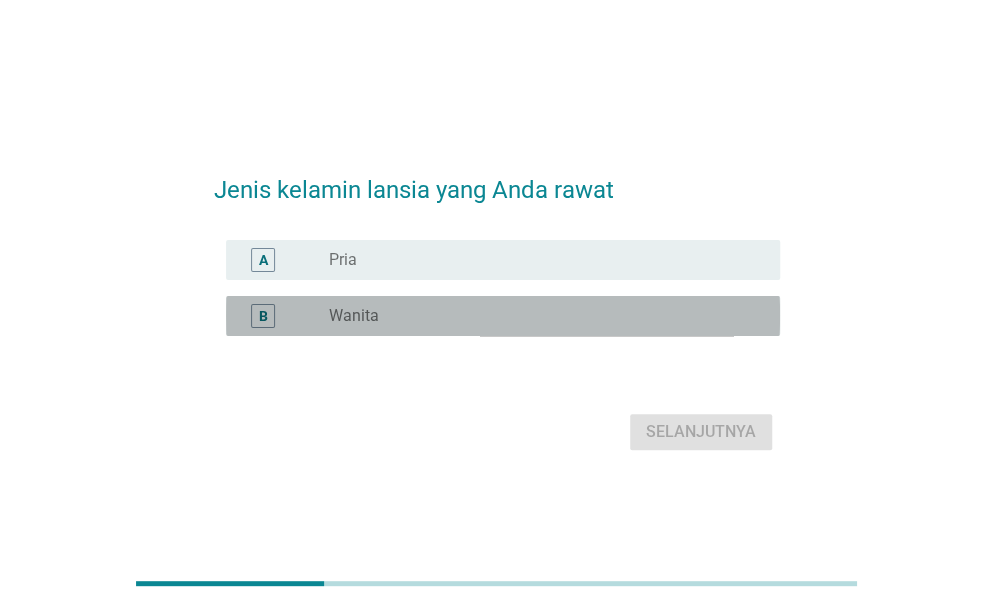 click on "radio_button_unchecked Wanita" at bounding box center [538, 316] 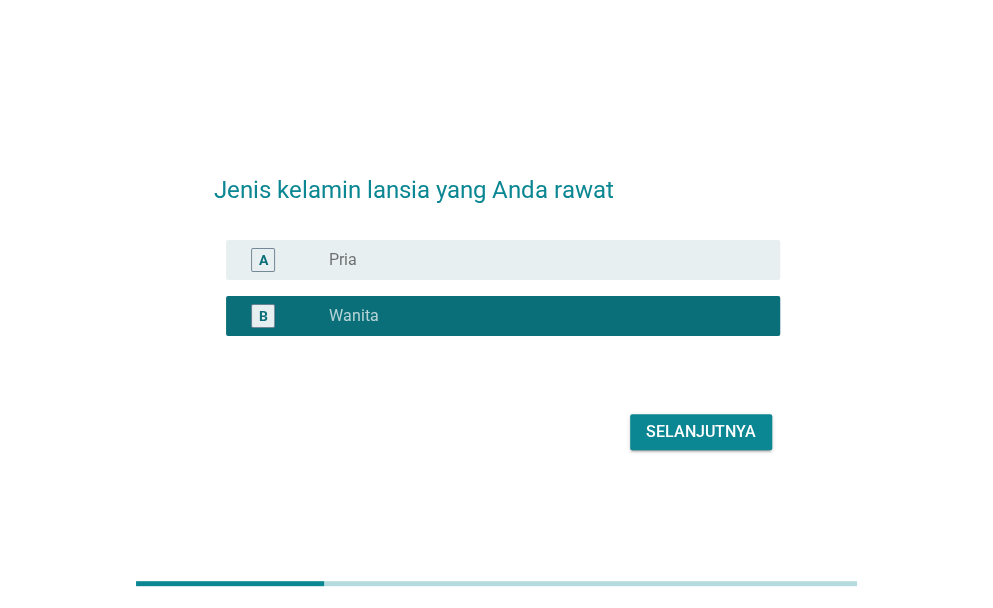 click on "Selanjutnya" at bounding box center [701, 432] 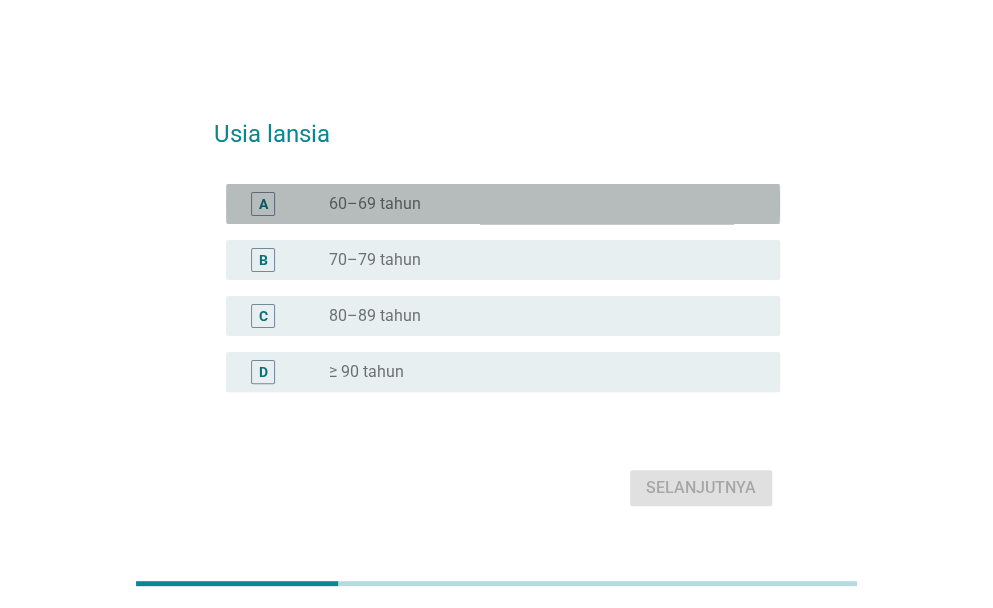 click on "radio_button_unchecked 60–69 tahun" at bounding box center [538, 204] 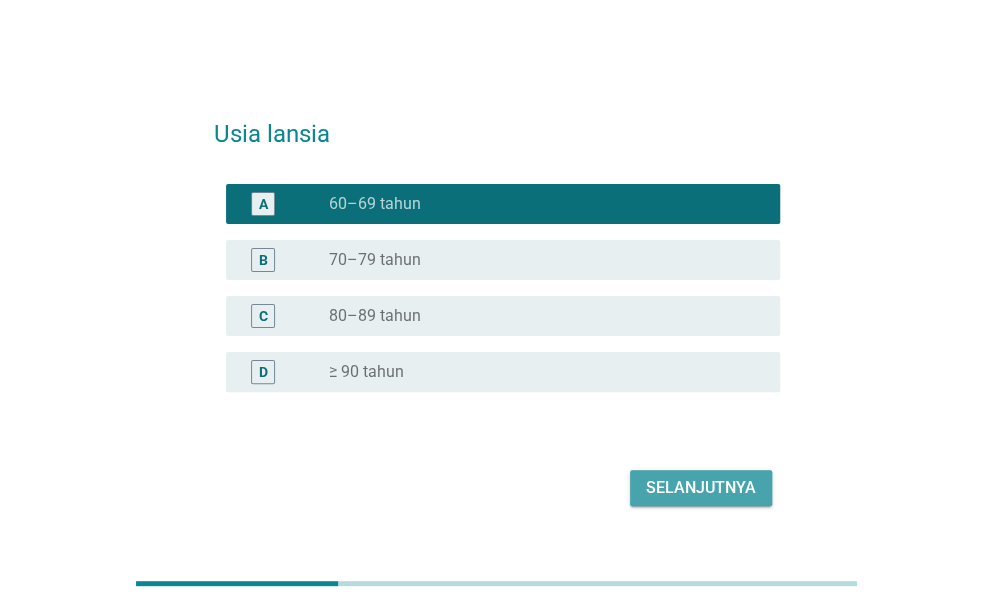 click on "Selanjutnya" at bounding box center (701, 488) 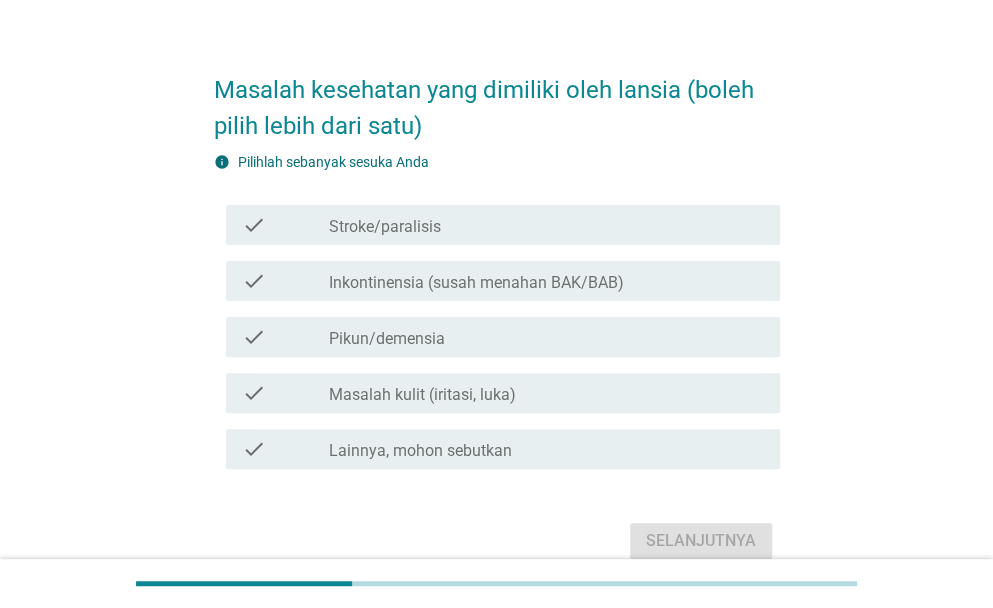 scroll, scrollTop: 40, scrollLeft: 0, axis: vertical 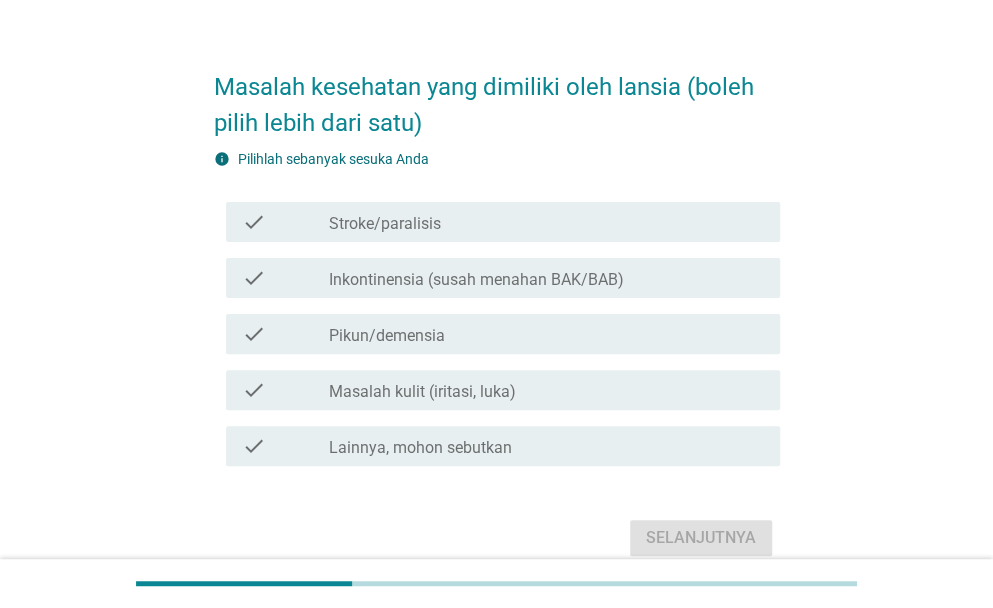click on "check     check_box_outline_blank Stroke/paralisis" at bounding box center [497, 222] 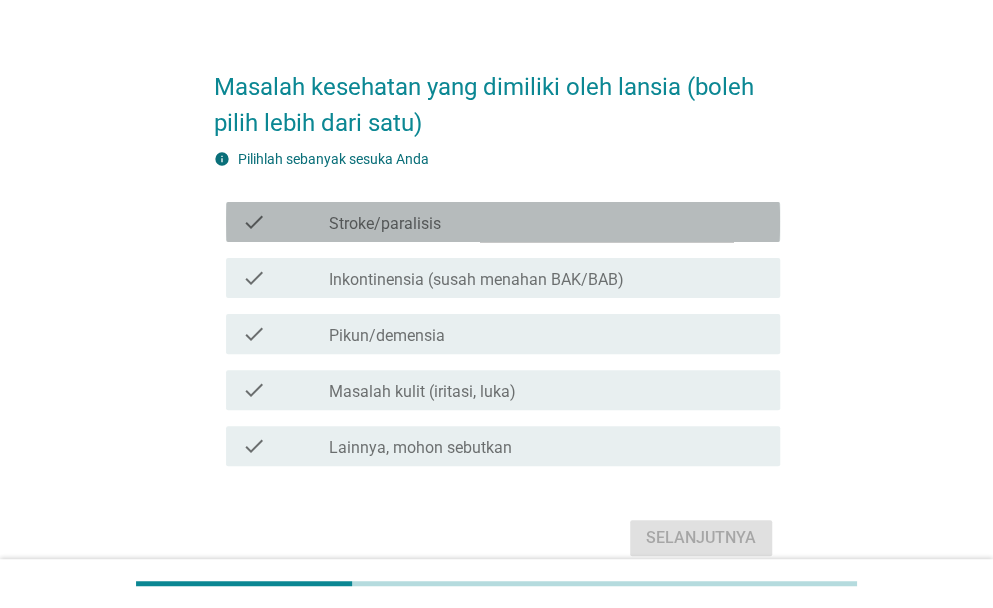 click on "check     check_box_outline_blank Stroke/paralisis" at bounding box center (503, 222) 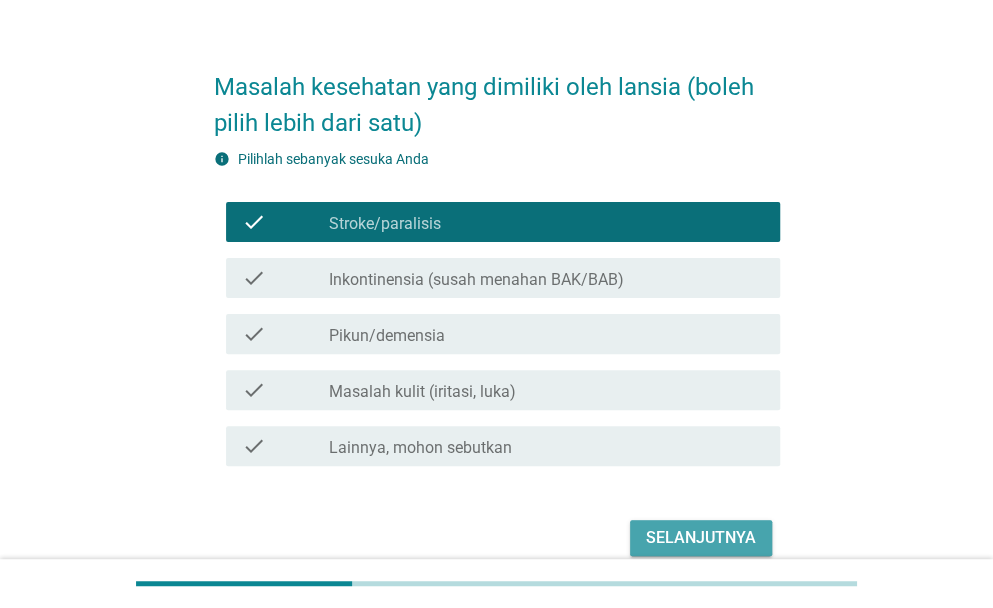 click on "Selanjutnya" at bounding box center [701, 538] 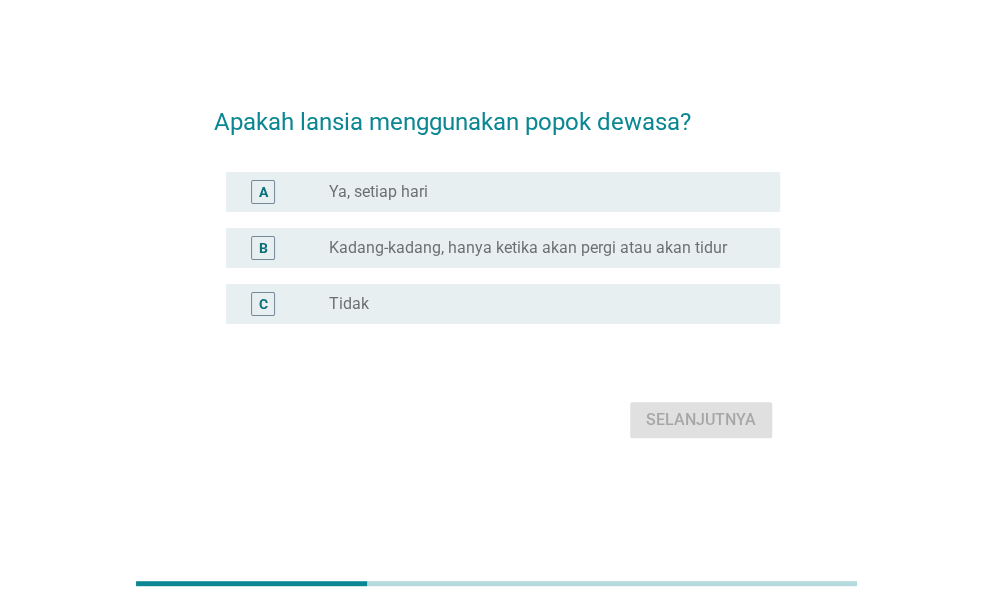 scroll, scrollTop: 0, scrollLeft: 0, axis: both 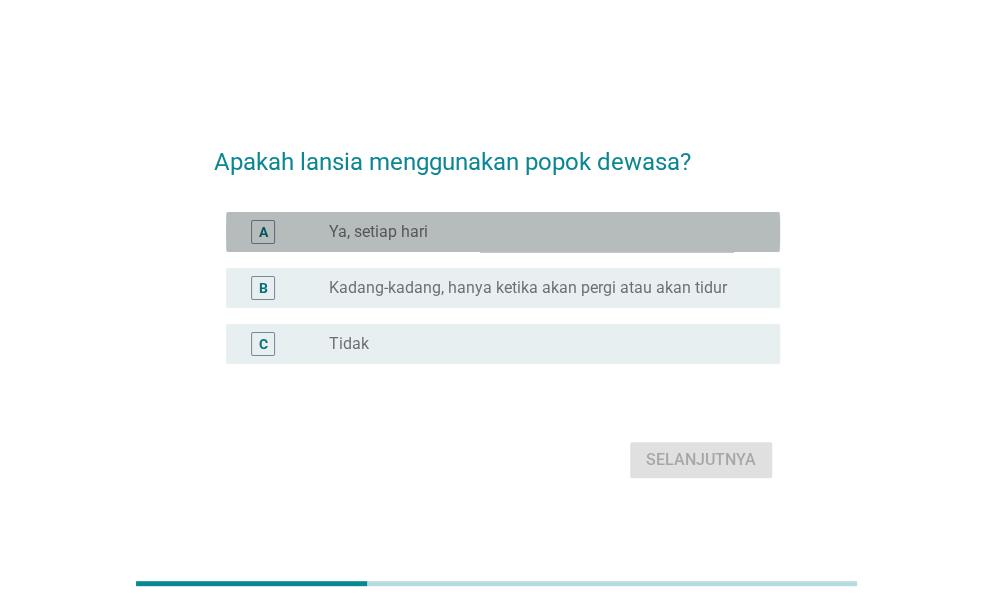 click on "radio_button_unchecked Ya, setiap hari" at bounding box center [538, 232] 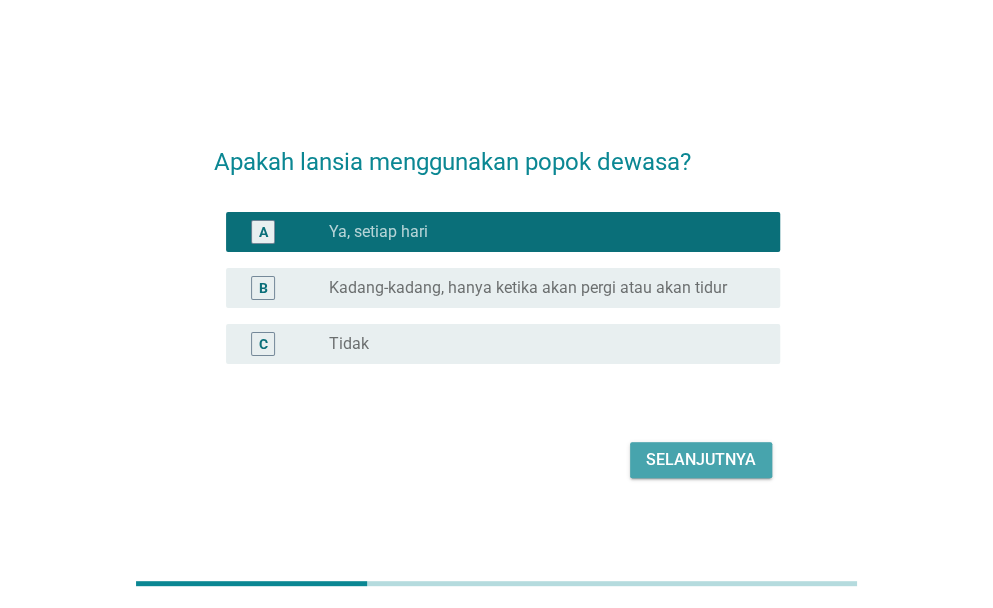 click on "Selanjutnya" at bounding box center (701, 460) 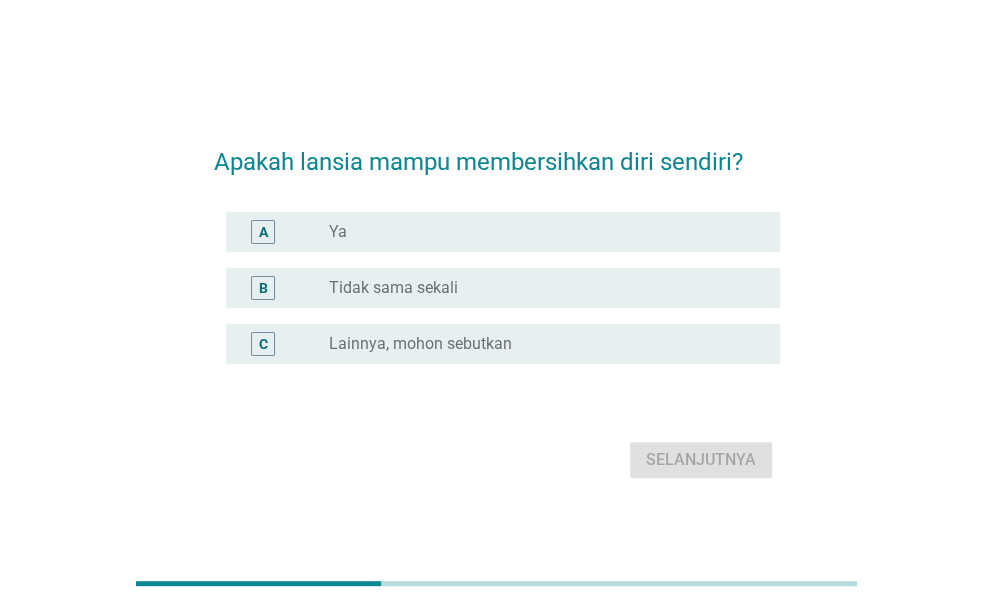 click on "radio_button_unchecked Tidak sama sekali" at bounding box center (538, 288) 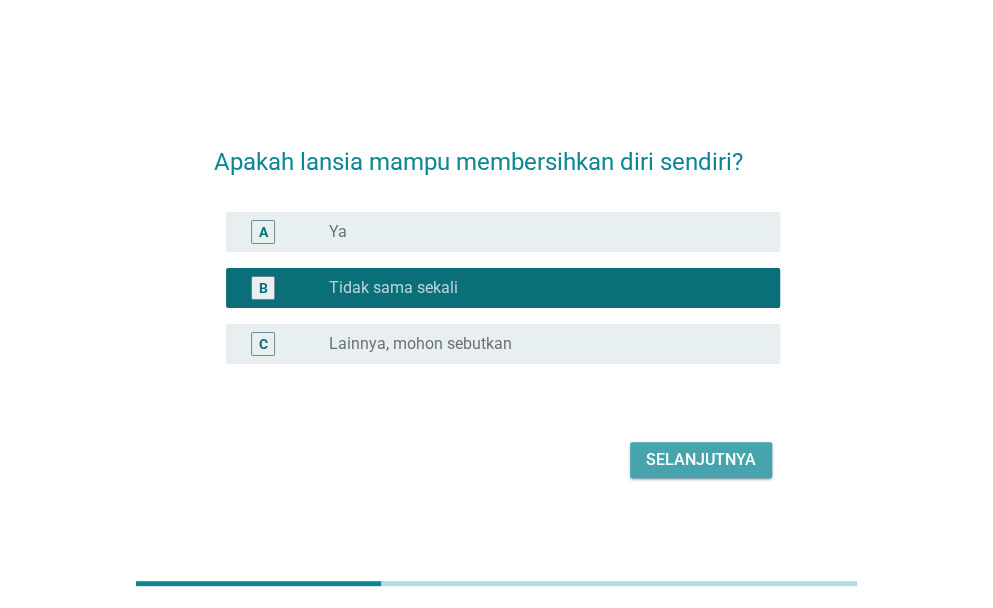 click on "Selanjutnya" at bounding box center [701, 460] 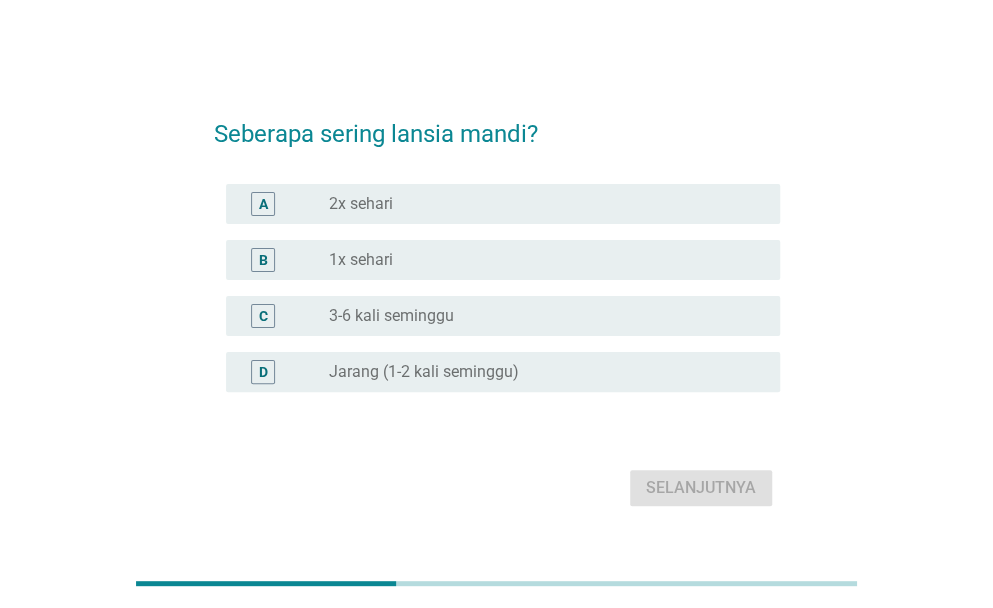 click on "A     radio_button_unchecked 2x sehari" at bounding box center [503, 204] 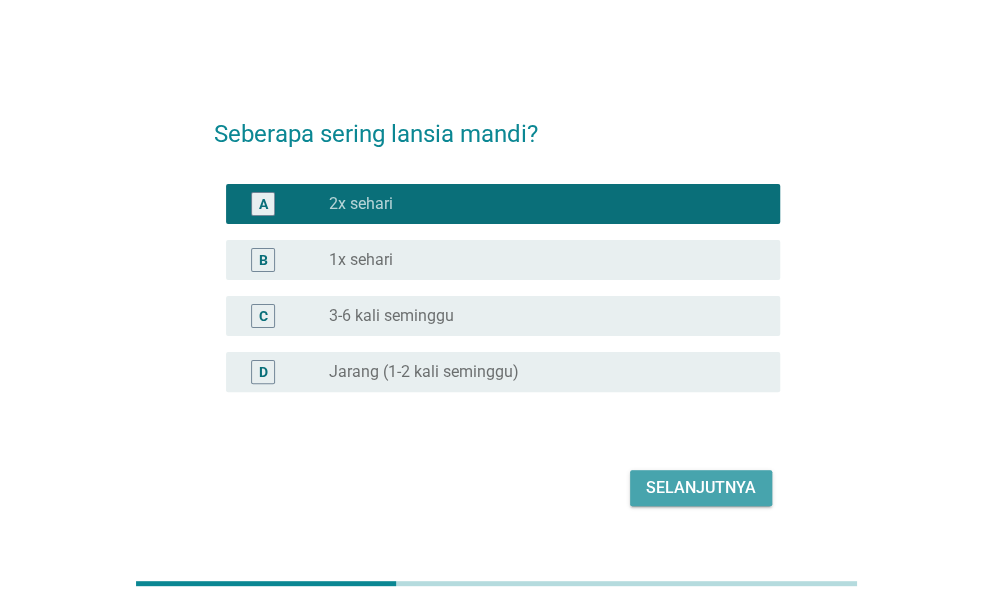click on "Selanjutnya" at bounding box center (701, 488) 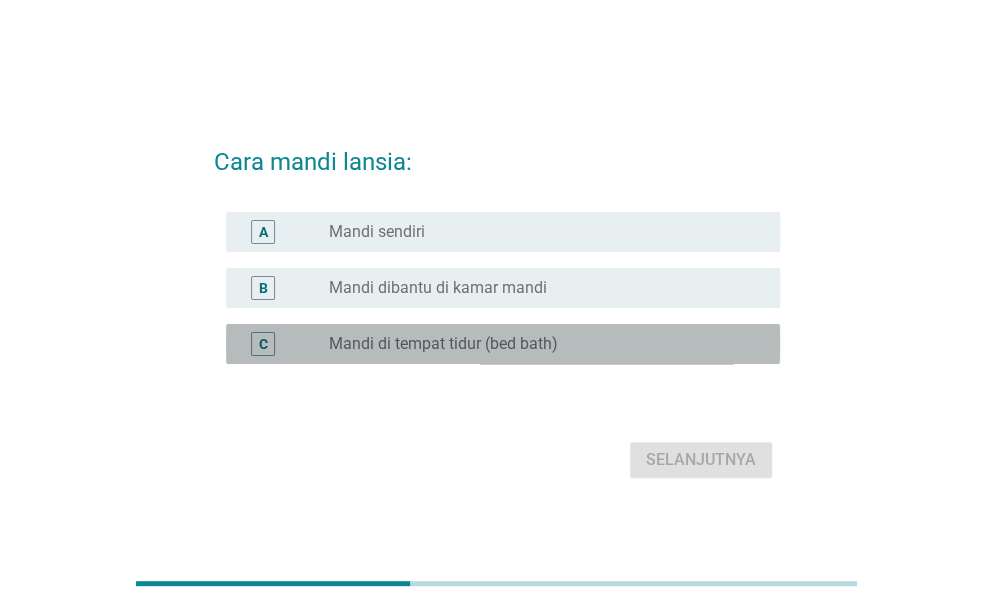 click on "radio_button_unchecked Mandi di tempat tidur (bed bath)" at bounding box center [538, 344] 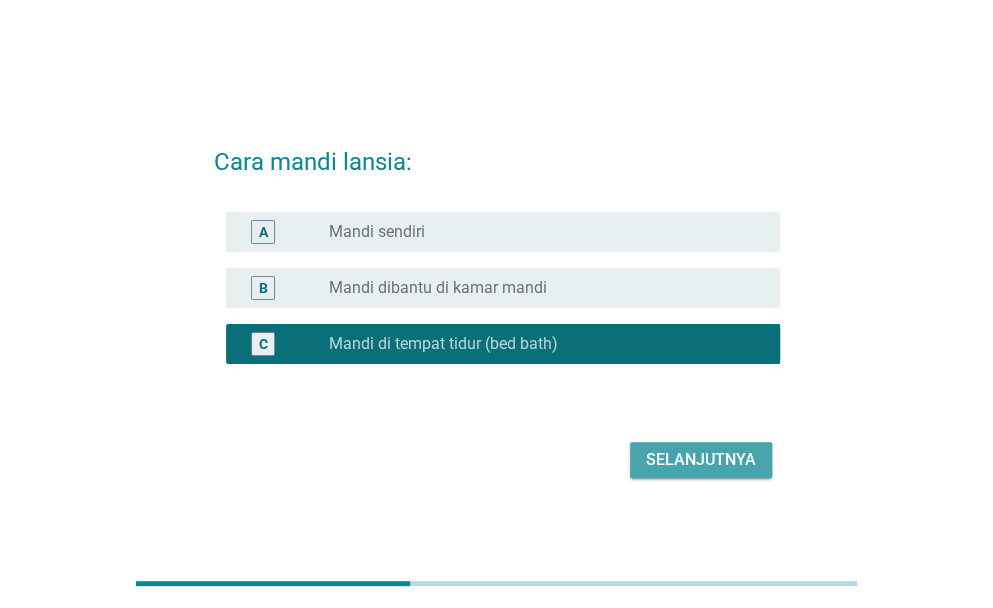 click on "Selanjutnya" at bounding box center (701, 460) 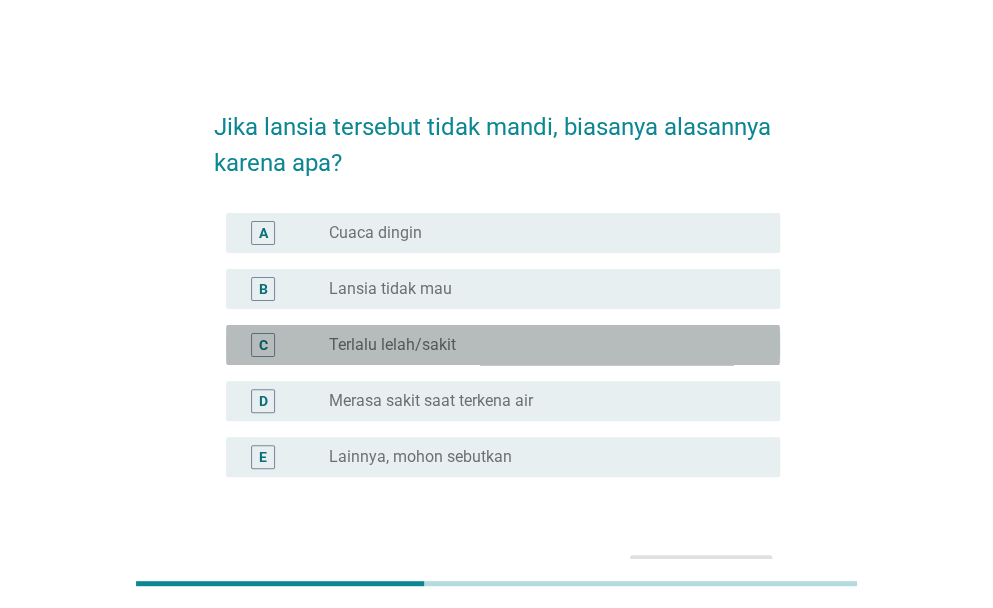click on "radio_button_unchecked Terlalu lelah/sakit" at bounding box center (538, 345) 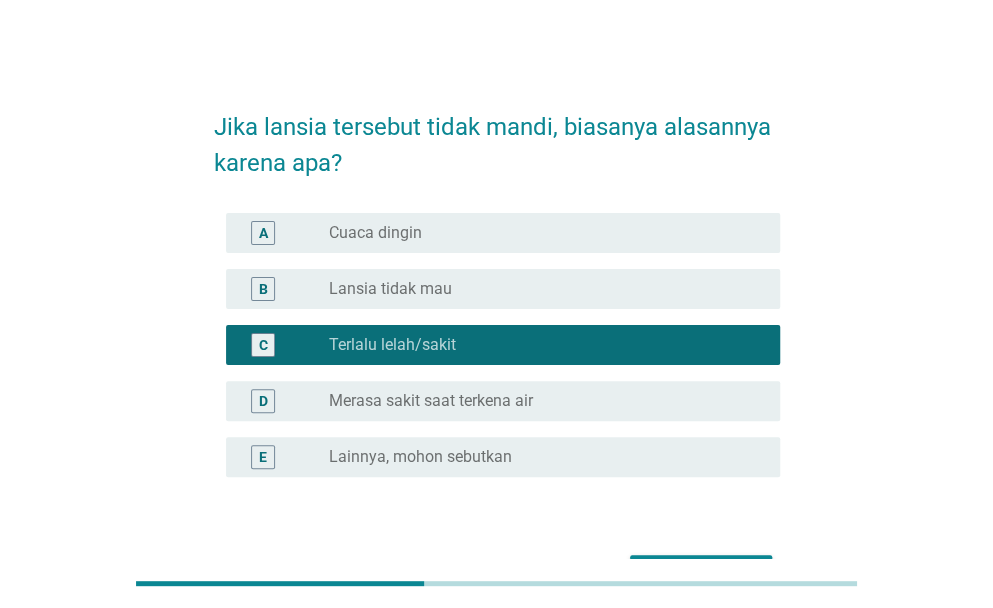 click on "Jika lansia tersebut tidak mandi, biasanya alasannya karena apa?     A     radio_button_unchecked Cuaca dingin   B     radio_button_unchecked Lansia tidak mau   C     radio_button_checked Terlalu lelah/sakit   D     radio_button_unchecked Merasa sakit saat terkena air   E     radio_button_unchecked Lainnya, mohon sebutkan     Selanjutnya" at bounding box center (496, 343) 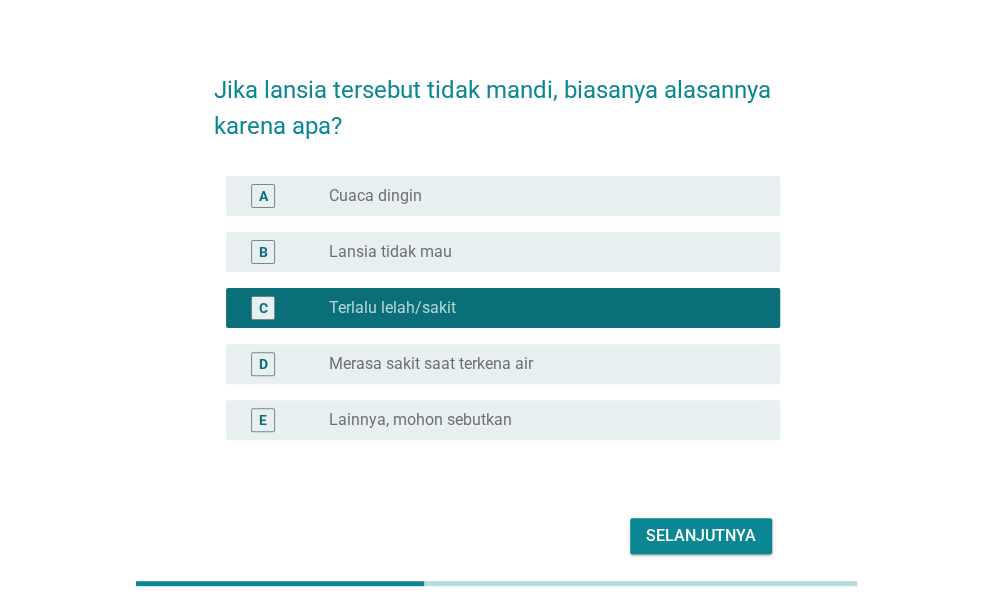 scroll, scrollTop: 40, scrollLeft: 0, axis: vertical 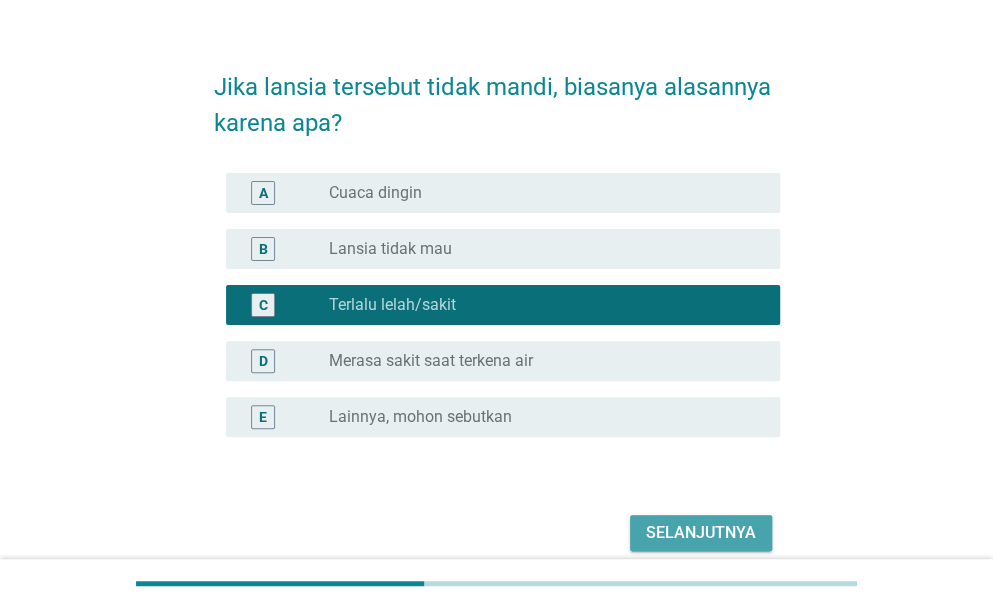 click on "Selanjutnya" at bounding box center [701, 533] 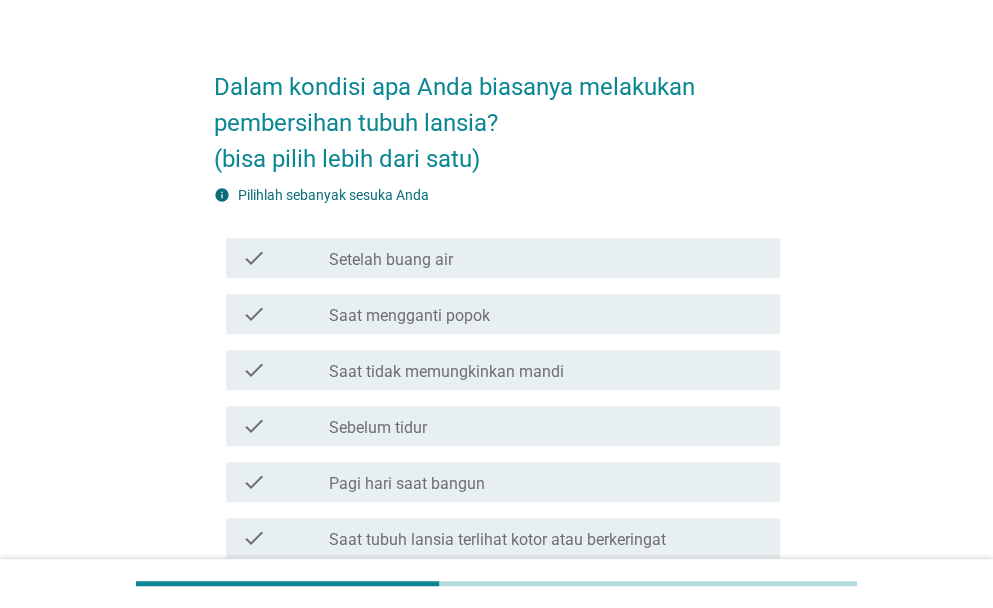 scroll, scrollTop: 0, scrollLeft: 0, axis: both 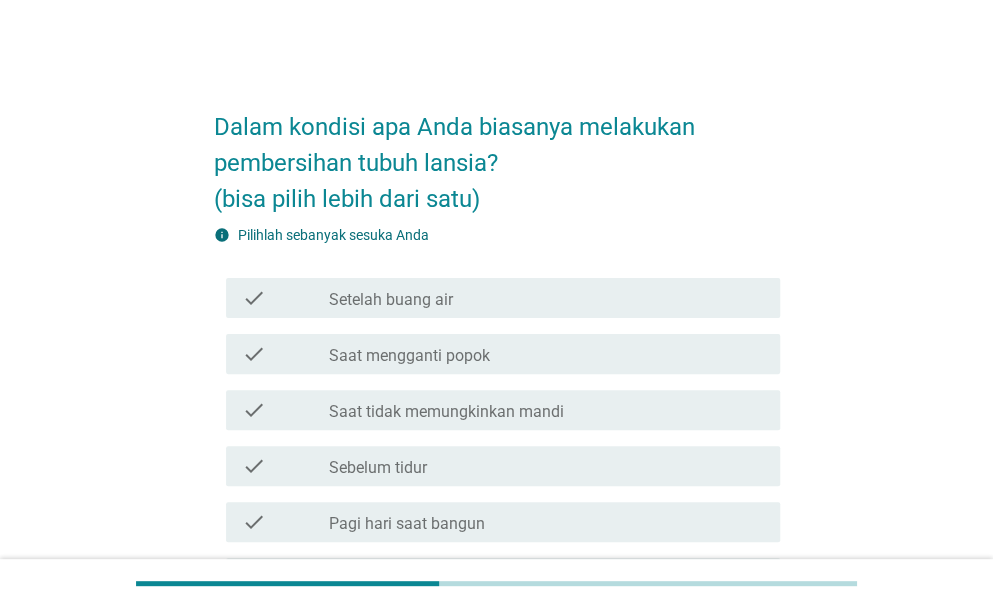 click on "Dalam kondisi apa Anda biasanya melakukan pembersihan tubuh lansia?
(bisa pilih lebih dari satu)     info   Pilihlah sebanyak sesuka Anda   check     check_box_outline_blank Setelah buang air   check     check_box_outline_blank Saat mengganti popok   check     check_box_outline_blank Saat tidak memungkinkan mandi   check     check_box_outline_blank Sebelum tidur   check     check_box_outline_blank Pagi hari saat bangun   check     check_box_outline_blank Saat tubuh lansia terlihat kotor atau berkeringat   check     check_box_outline_blank Saat lansia meminta untuk dibersihkan   check     check_box_outline_blank Saat ada luka atau iritasi yang perlu dibersihkan   check     check_box_outline_blank Sebelum pergi ke dokter atau bepergian   check     check_box_outline_blank Sesuai jadwal rutin harian   check     check_box_outline_blank Lainnya, mohon sebutkan       Selanjutnya" at bounding box center [496, 531] 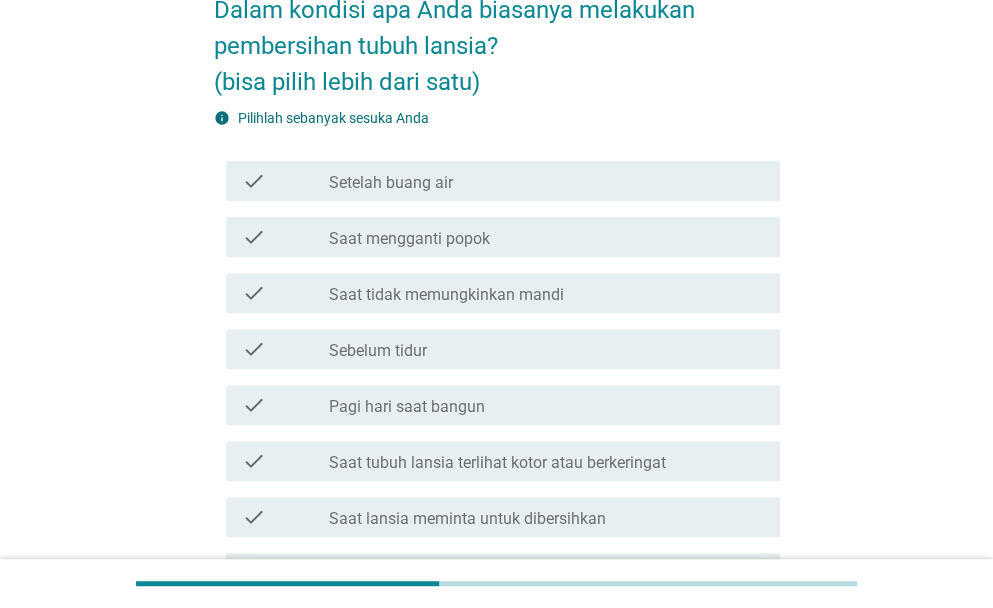 scroll, scrollTop: 120, scrollLeft: 0, axis: vertical 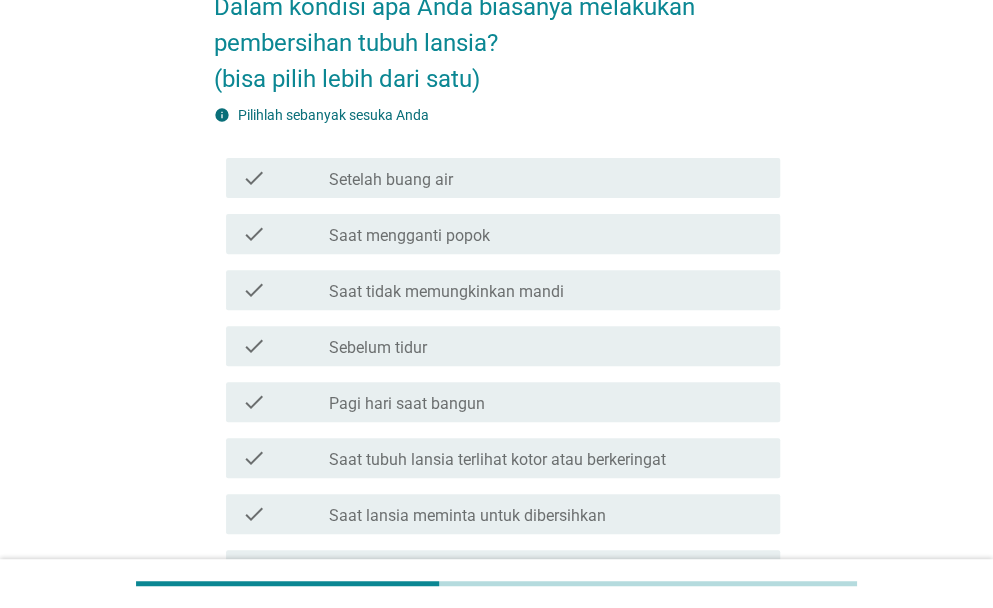 click on "check     check_box_outline_blank Saat mengganti popok" at bounding box center [503, 234] 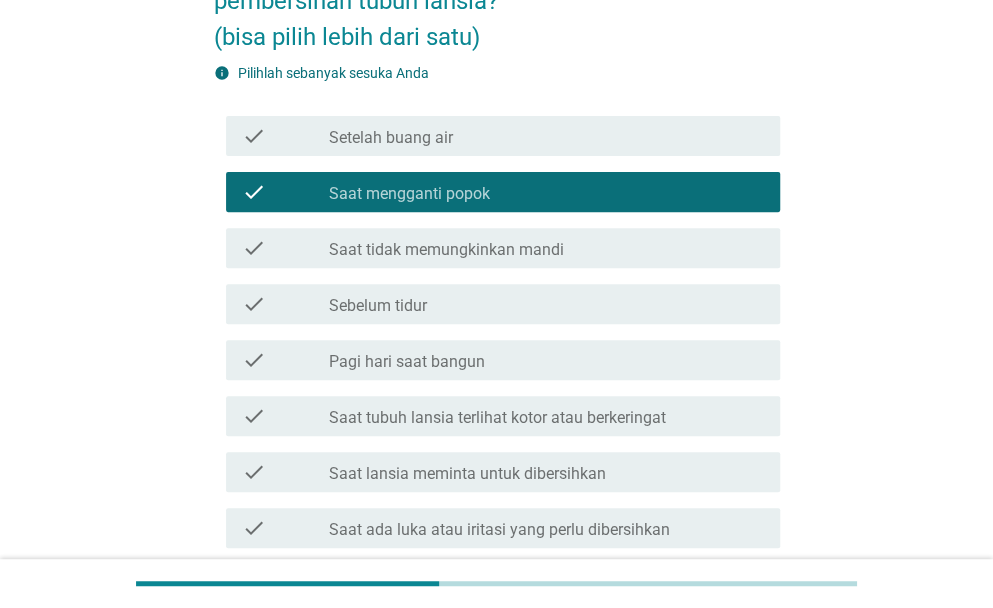 scroll, scrollTop: 160, scrollLeft: 0, axis: vertical 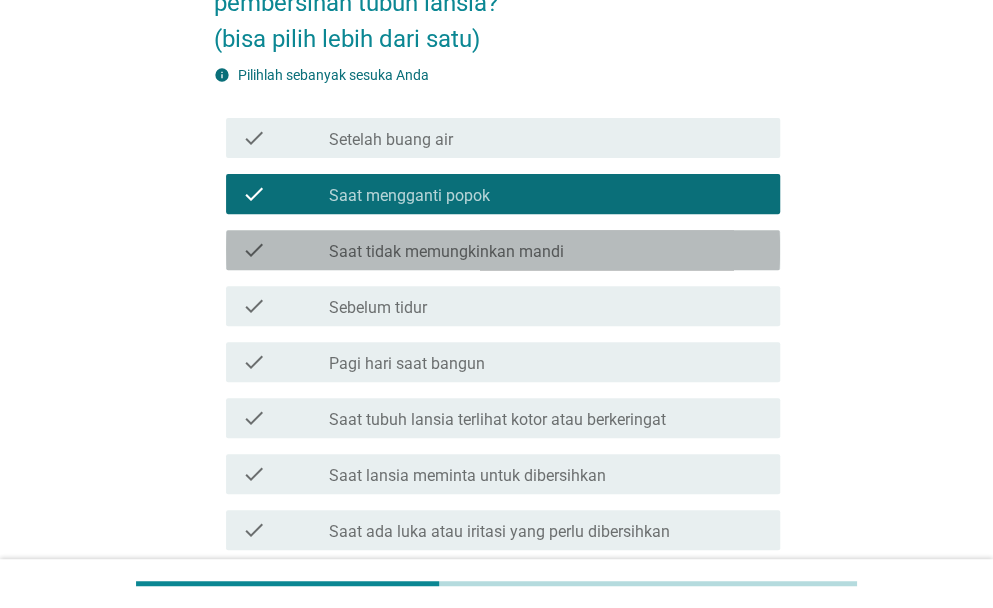 click on "check_box_outline_blank Saat tidak memungkinkan mandi" at bounding box center [546, 250] 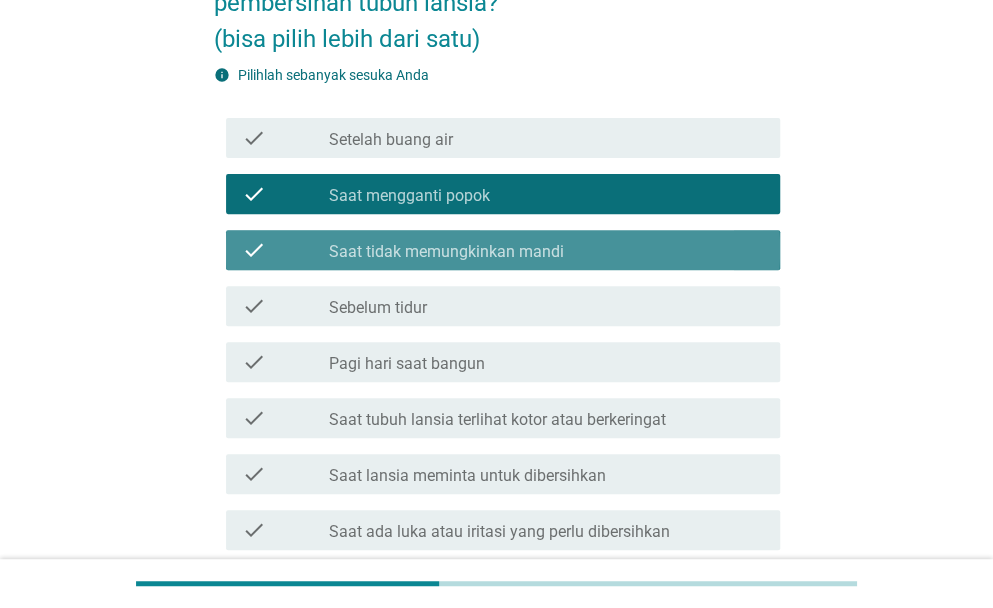 click on "check     check_box_outline_blank Saat tidak memungkinkan mandi" at bounding box center [503, 250] 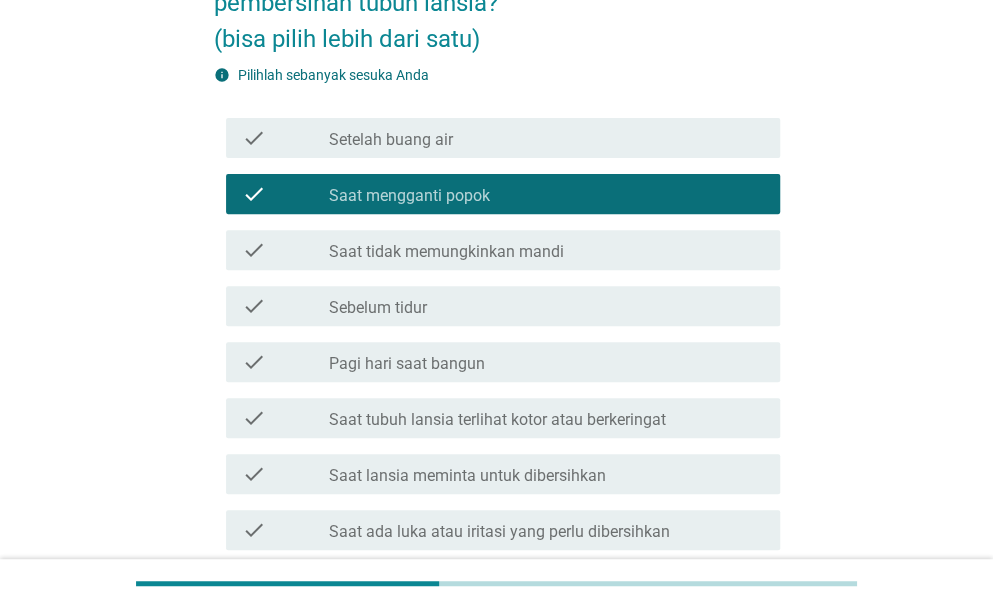 click on "Dalam kondisi apa Anda biasanya melakukan pembersihan tubuh lansia?
(bisa pilih lebih dari satu)     info   Pilihlah sebanyak sesuka Anda   check     check_box_outline_blank Setelah buang air   check     check_box_outline_blank Saat mengganti popok   check     check_box_outline_blank Saat tidak memungkinkan mandi   check     check_box_outline_blank Sebelum tidur   check     check_box_outline_blank Pagi hari saat bangun   check     check_box_outline_blank Saat tubuh lansia terlihat kotor atau berkeringat   check     check_box_outline_blank Saat lansia meminta untuk dibersihkan   check     check_box_outline_blank Saat ada luka atau iritasi yang perlu dibersihkan   check     check_box_outline_blank Sebelum pergi ke dokter atau bepergian   check     check_box_outline_blank Sesuai jadwal rutin harian   check     check_box_outline_blank Lainnya, mohon sebutkan       Selanjutnya" at bounding box center (496, 371) 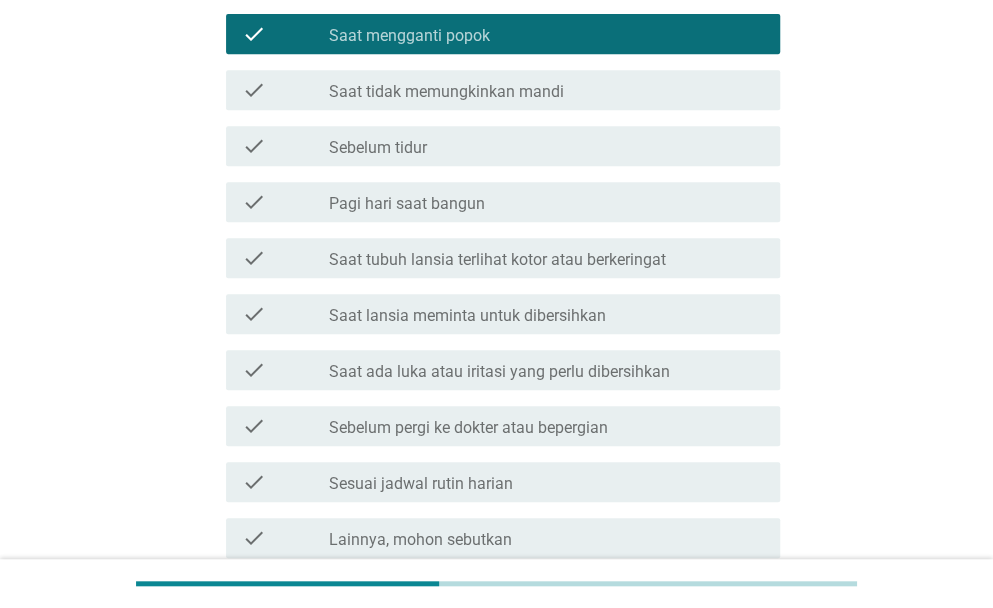 scroll, scrollTop: 360, scrollLeft: 0, axis: vertical 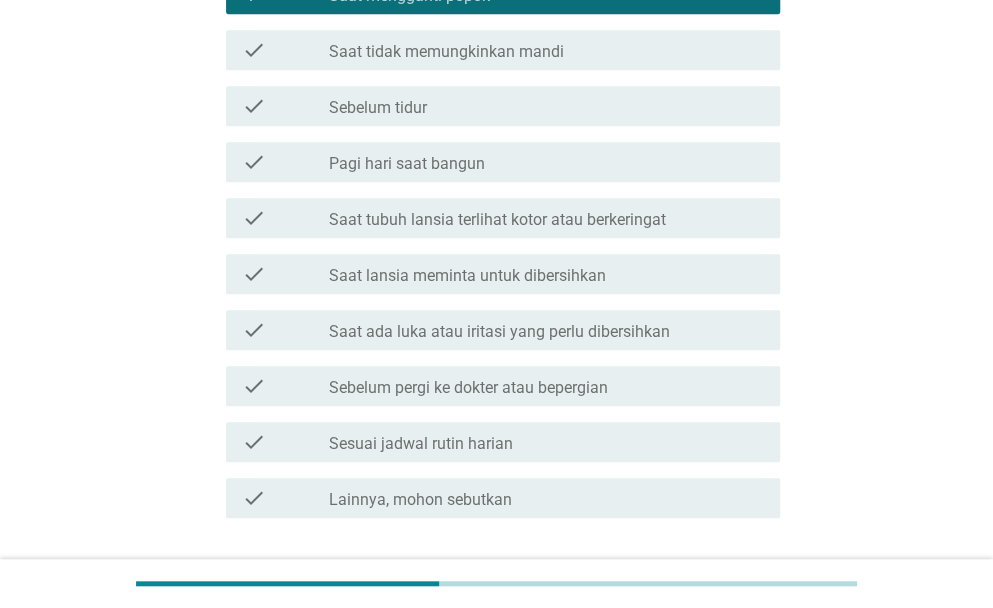 click on "check_box_outline_blank Pagi hari saat bangun" at bounding box center [546, 162] 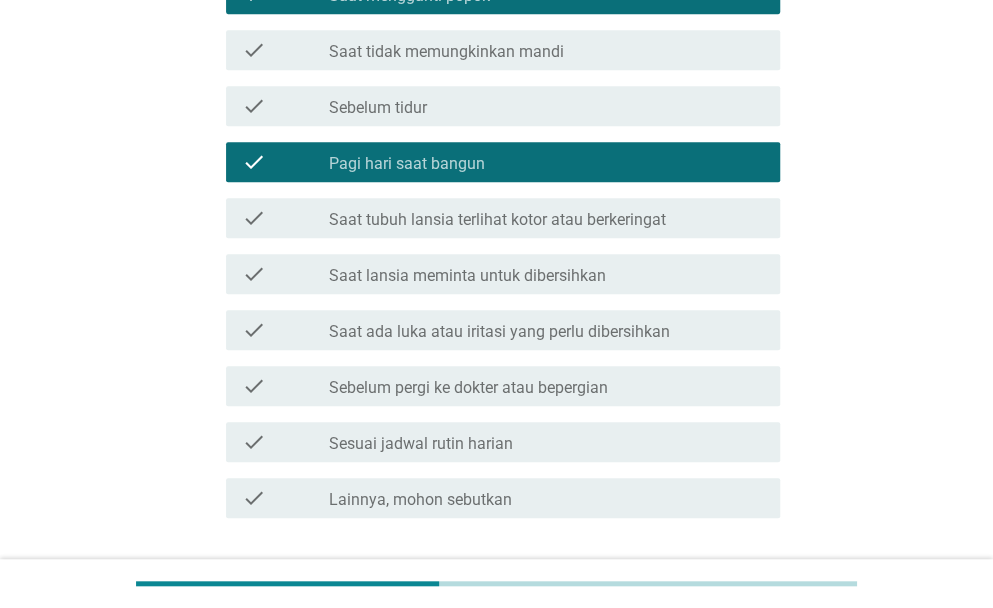 click on "Dalam kondisi apa Anda biasanya melakukan pembersihan tubuh lansia?
(bisa pilih lebih dari satu)     info   Pilihlah sebanyak sesuka Anda   check     check_box_outline_blank Setelah buang air   check     check_box_outline_blank Saat mengganti popok   check     check_box_outline_blank Saat tidak memungkinkan mandi   check     check_box_outline_blank Sebelum tidur   check     check_box_outline_blank Pagi hari saat bangun   check     check_box_outline_blank Saat tubuh lansia terlihat kotor atau berkeringat   check     check_box_outline_blank Saat lansia meminta untuk dibersihkan   check     check_box_outline_blank Saat ada luka atau iritasi yang perlu dibersihkan   check     check_box_outline_blank Sebelum pergi ke dokter atau bepergian   check     check_box_outline_blank Sesuai jadwal rutin harian   check     check_box_outline_blank Lainnya, mohon sebutkan       Selanjutnya" at bounding box center [496, 171] 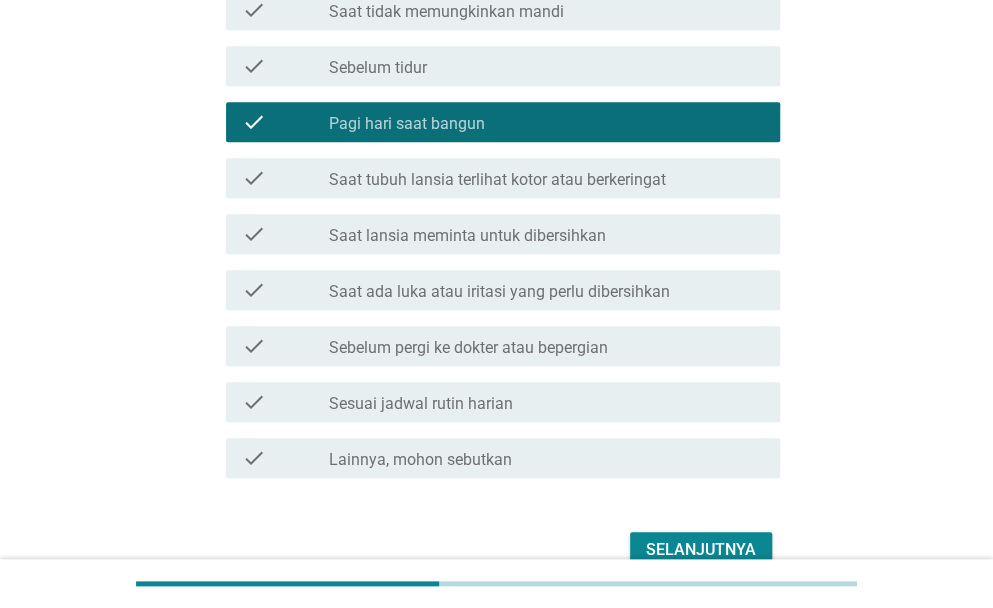 scroll, scrollTop: 480, scrollLeft: 0, axis: vertical 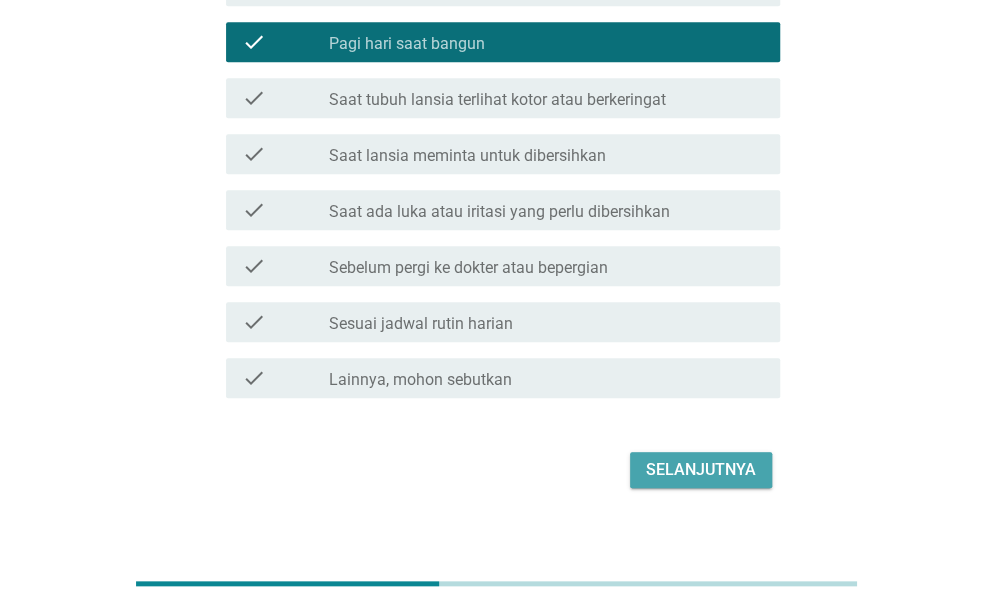 click on "Selanjutnya" at bounding box center (701, 470) 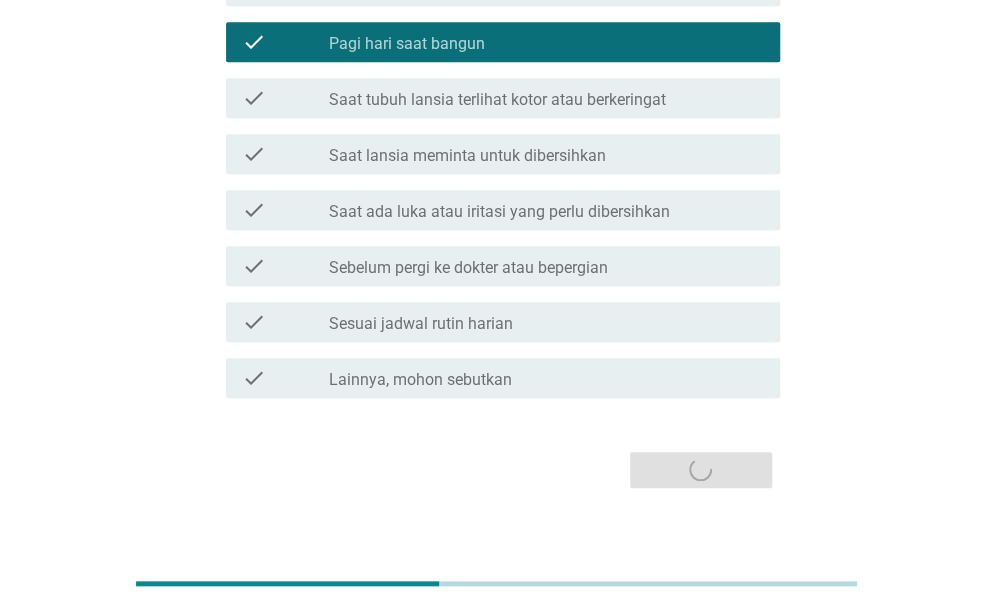 scroll, scrollTop: 0, scrollLeft: 0, axis: both 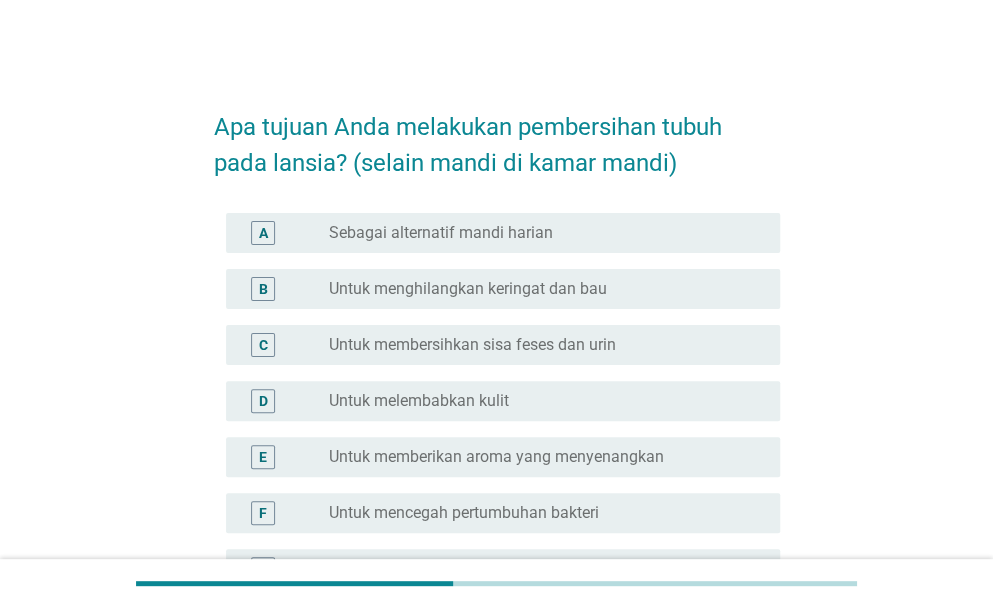 click on "Apa tujuan Anda melakukan pembersihan tubuh pada lansia? (selain mandi di kamar mandi)     A     radio_button_unchecked Sebagai alternatif mandi harian   B     radio_button_unchecked Untuk menghilangkan keringat dan bau   C     radio_button_unchecked Untuk membersihkan sisa feses dan urin   D     radio_button_unchecked Untuk melembabkan kulit   E     radio_button_unchecked Untuk memberikan aroma yang menyenangkan   F     radio_button_unchecked Untuk mencegah pertumbuhan bakteri   G     radio_button_unchecked Untuk mencegah luka tekan (bedsores)     Selanjutnya" at bounding box center (496, 399) 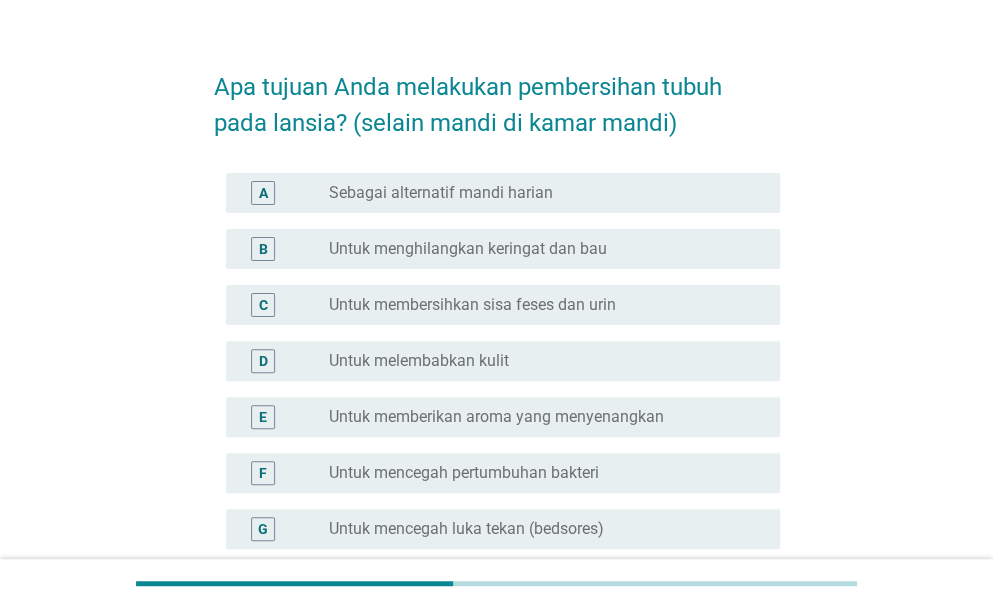 scroll, scrollTop: 80, scrollLeft: 0, axis: vertical 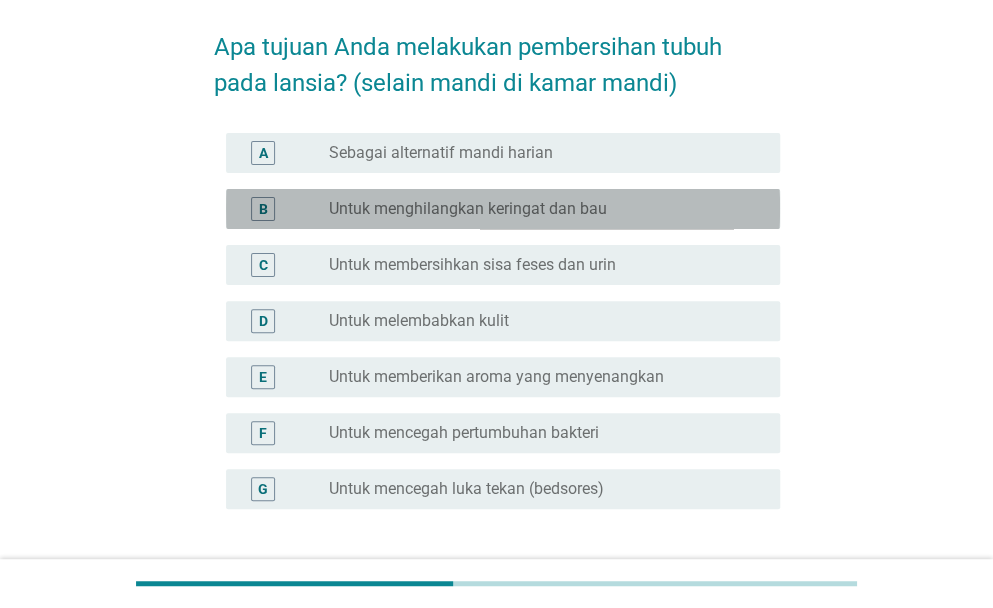 click on "B     radio_button_unchecked Untuk menghilangkan keringat dan bau" at bounding box center [503, 209] 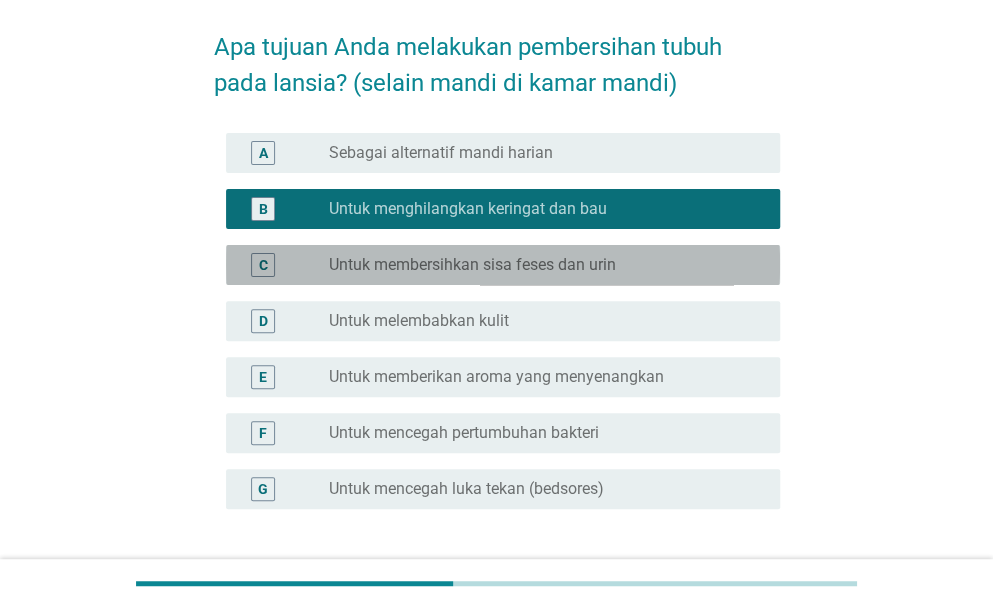 click on "radio_button_unchecked Untuk membersihkan sisa feses dan urin" at bounding box center (538, 265) 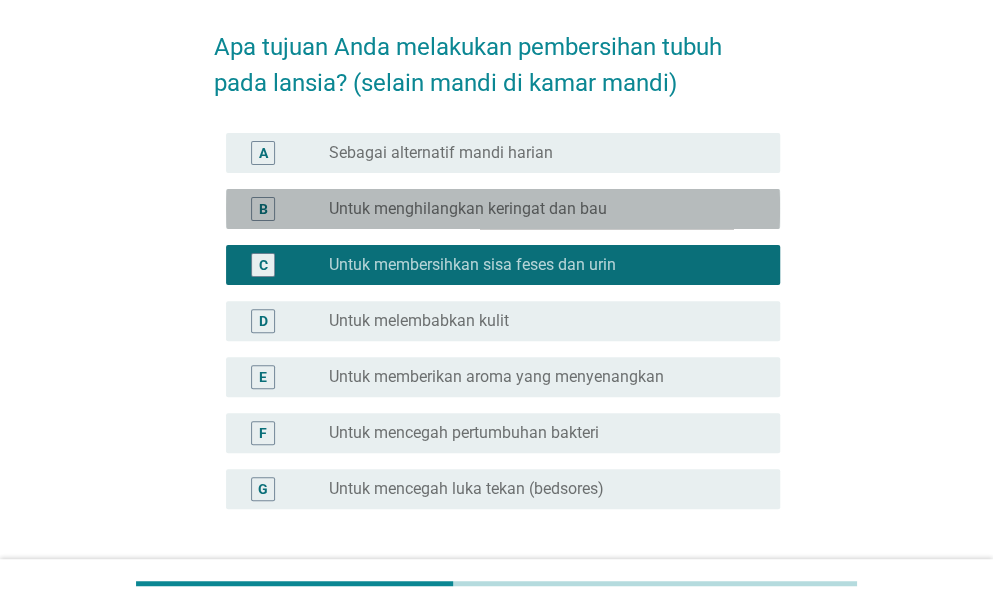 click on "radio_button_unchecked Untuk menghilangkan keringat dan bau" at bounding box center [538, 209] 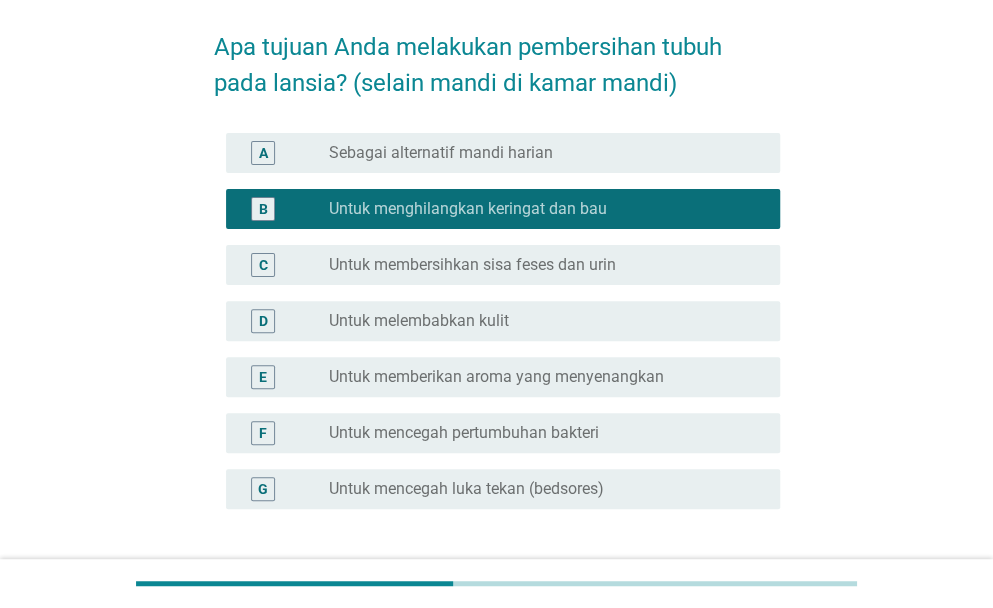 click on "Apa tujuan Anda melakukan pembersihan tubuh pada lansia? (selain mandi di kamar mandi)     A     radio_button_unchecked Sebagai alternatif mandi harian   B     radio_button_checked Untuk menghilangkan keringat dan bau   C     radio_button_unchecked Untuk membersihkan sisa feses dan urin   D     radio_button_unchecked Untuk melembabkan kulit   E     radio_button_unchecked Untuk memberikan aroma yang menyenangkan   F     radio_button_unchecked Untuk mencegah pertumbuhan bakteri   G     radio_button_unchecked Untuk mencegah luka tekan (bedsores)     Selanjutnya" at bounding box center (496, 319) 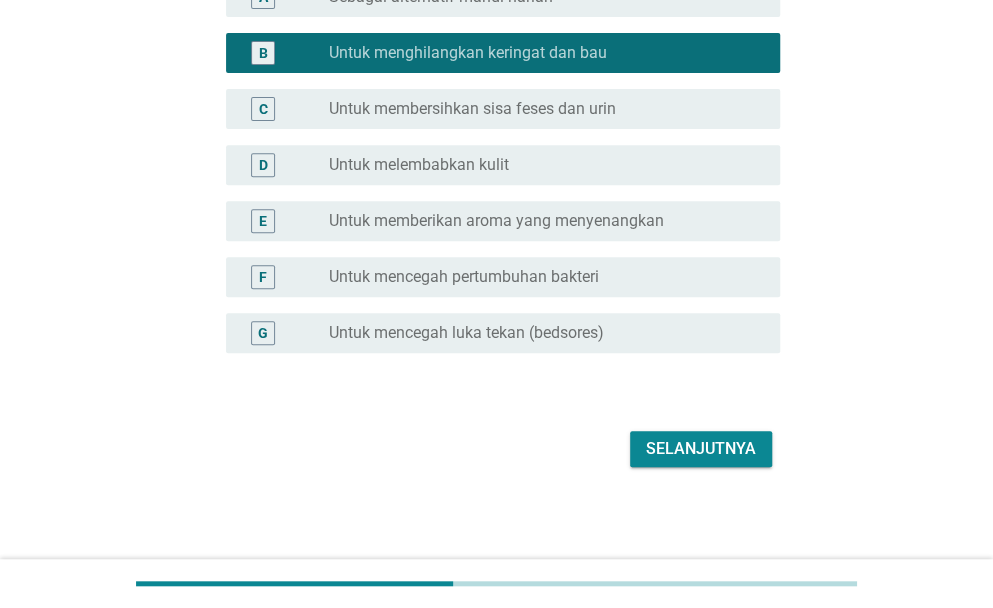 scroll, scrollTop: 238, scrollLeft: 0, axis: vertical 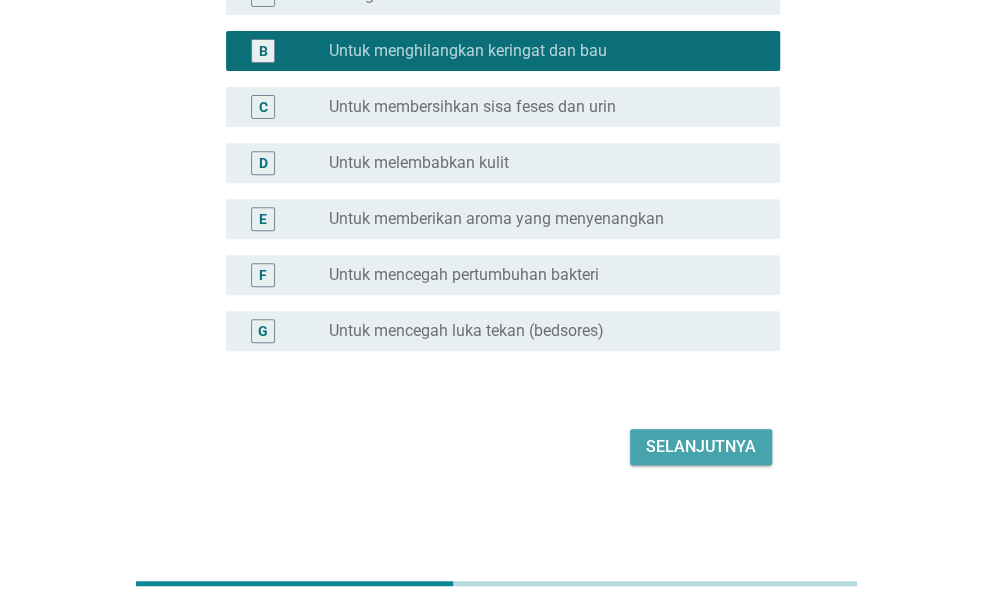 click on "Selanjutnya" at bounding box center (701, 447) 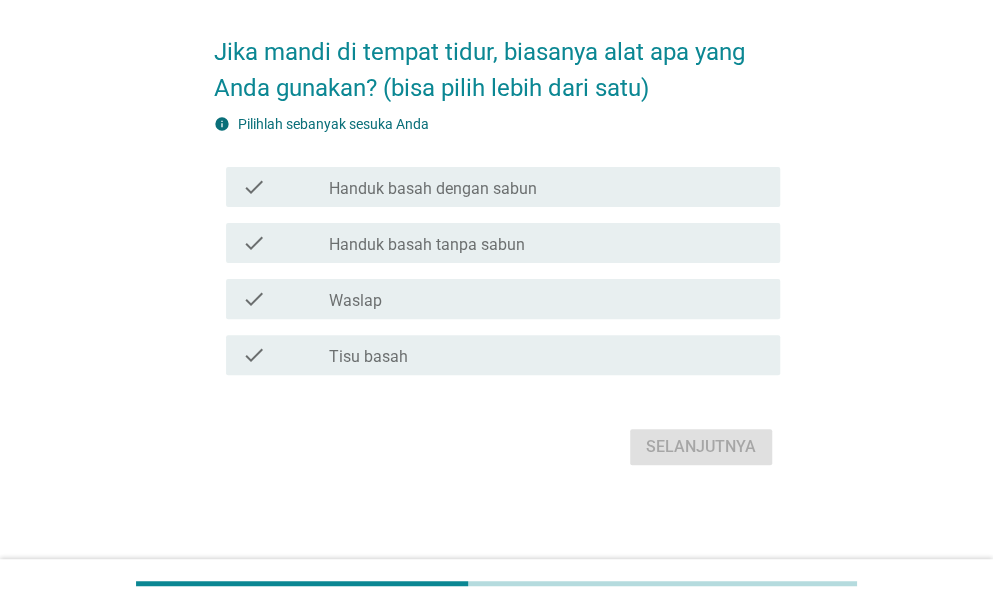 scroll, scrollTop: 0, scrollLeft: 0, axis: both 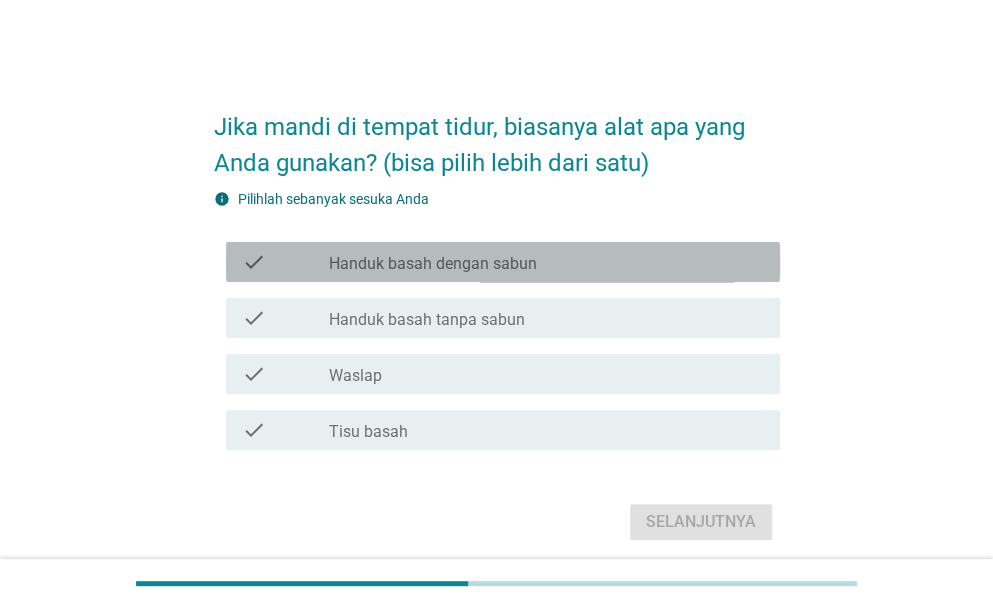 click on "Handuk basah dengan sabun" at bounding box center [433, 264] 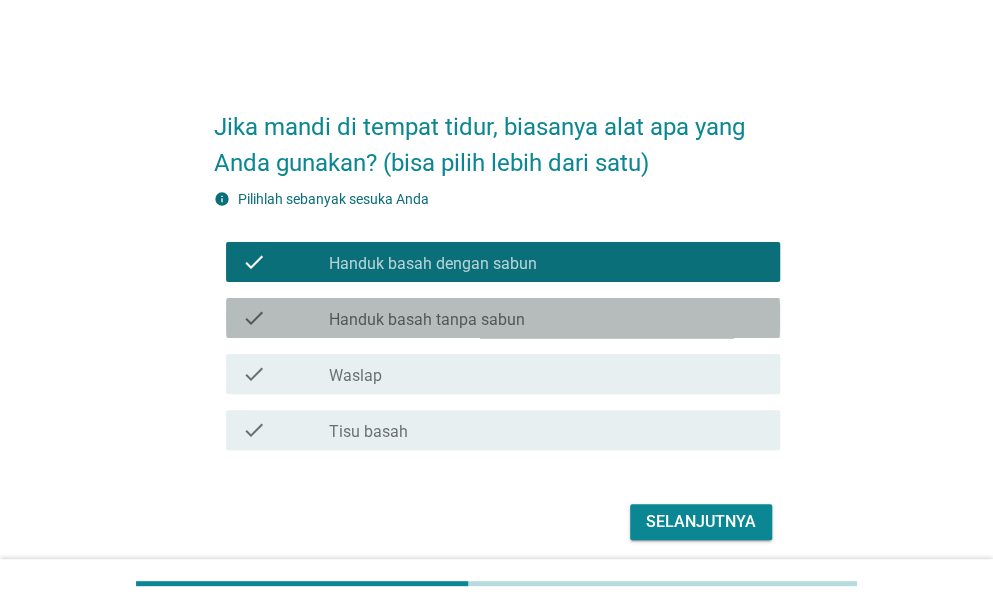 click on "Handuk basah tanpa sabun" at bounding box center (427, 320) 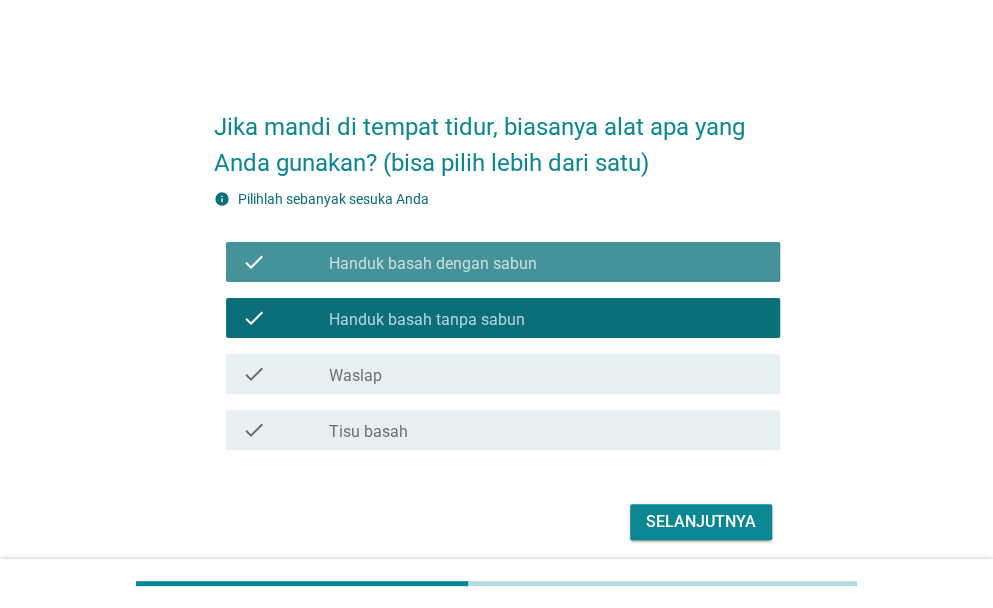 click on "check_box Handuk basah dengan sabun" at bounding box center [546, 262] 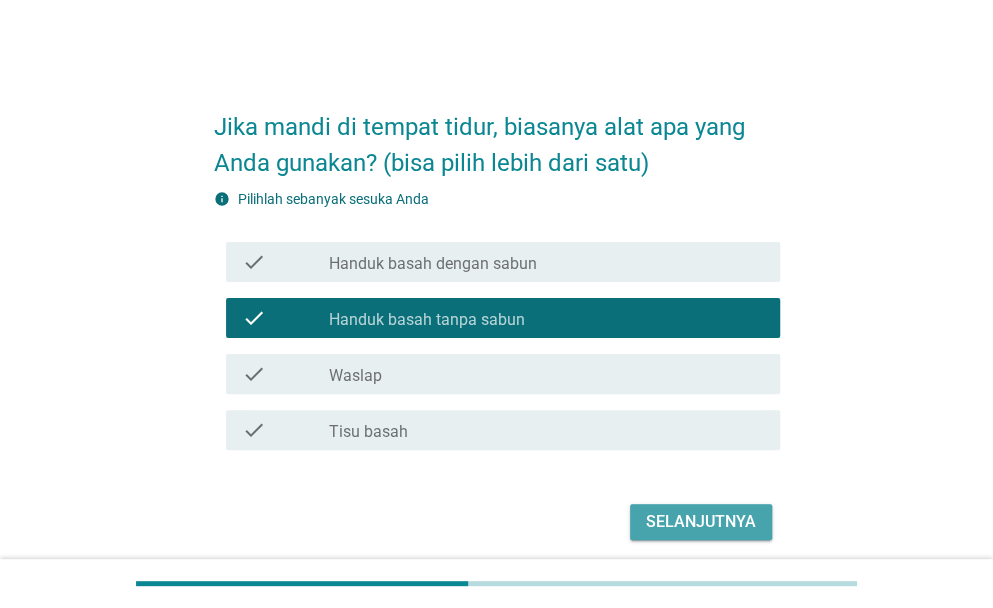 click on "Selanjutnya" at bounding box center (701, 522) 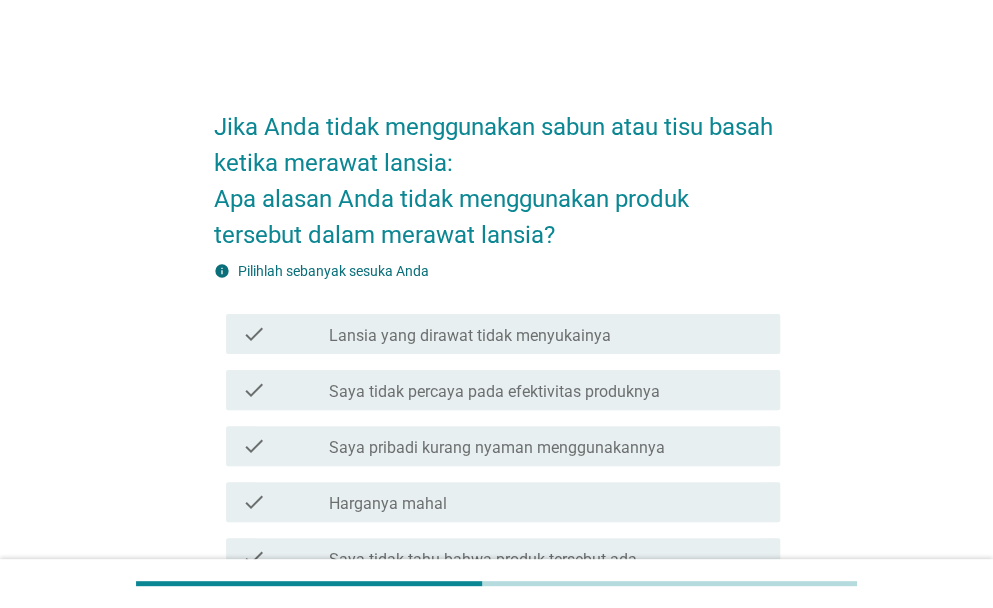 click on "Jika Anda tidak menggunakan sabun atau tisu basah ketika merawat lansia:
Apa alasan Anda tidak menggunakan produk tersebut dalam merawat lansia?" at bounding box center (497, 171) 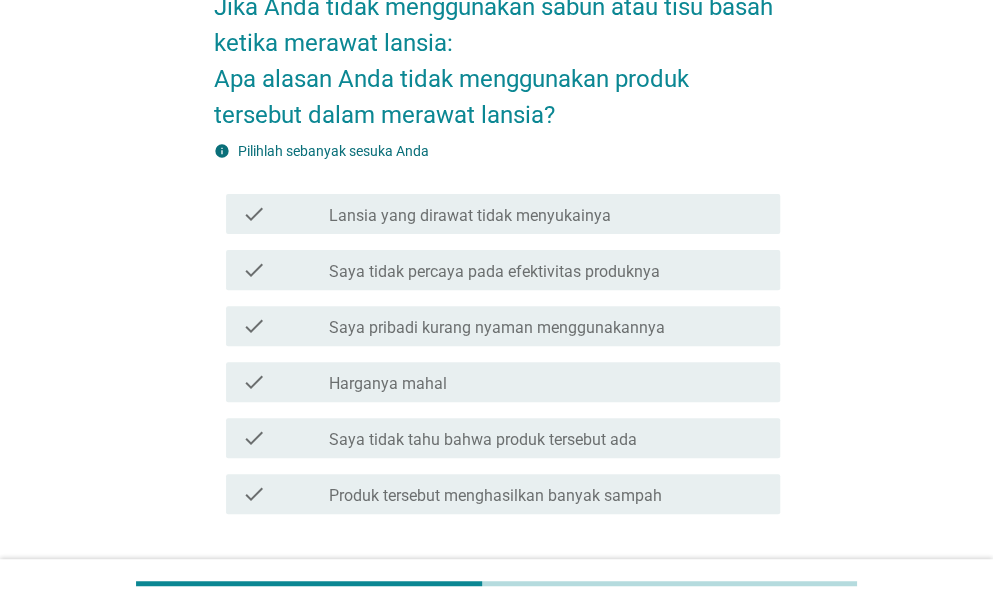 scroll, scrollTop: 160, scrollLeft: 0, axis: vertical 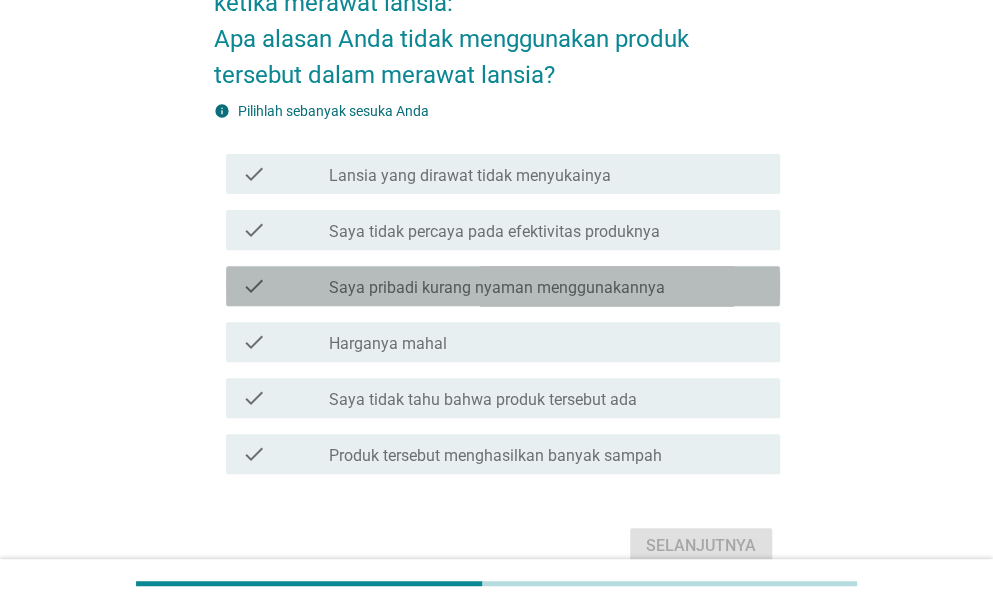 click on "check_box_outline_blank Saya pribadi kurang nyaman menggunakannya" at bounding box center [546, 286] 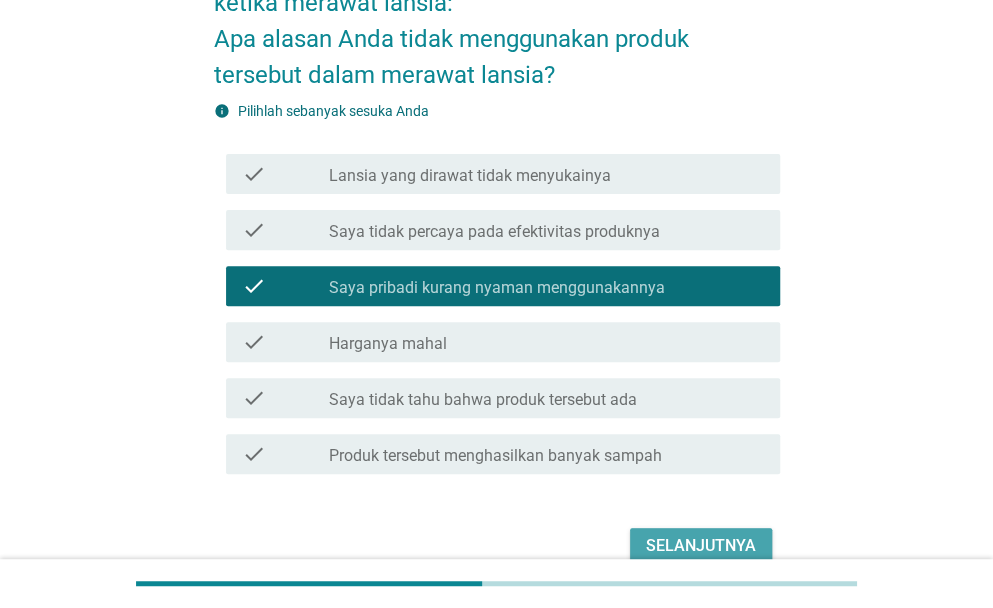 click on "Selanjutnya" at bounding box center (701, 546) 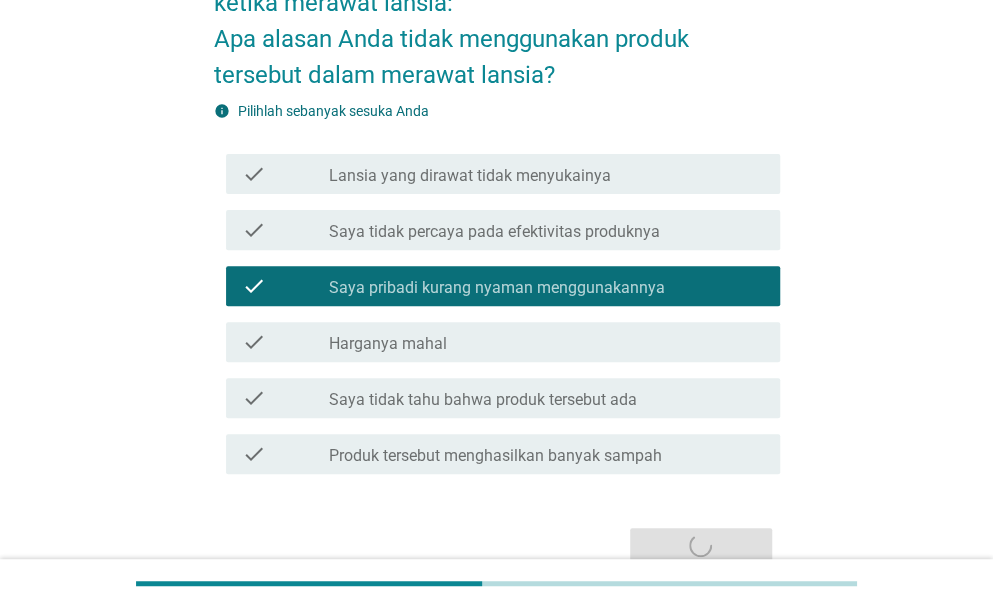 scroll, scrollTop: 0, scrollLeft: 0, axis: both 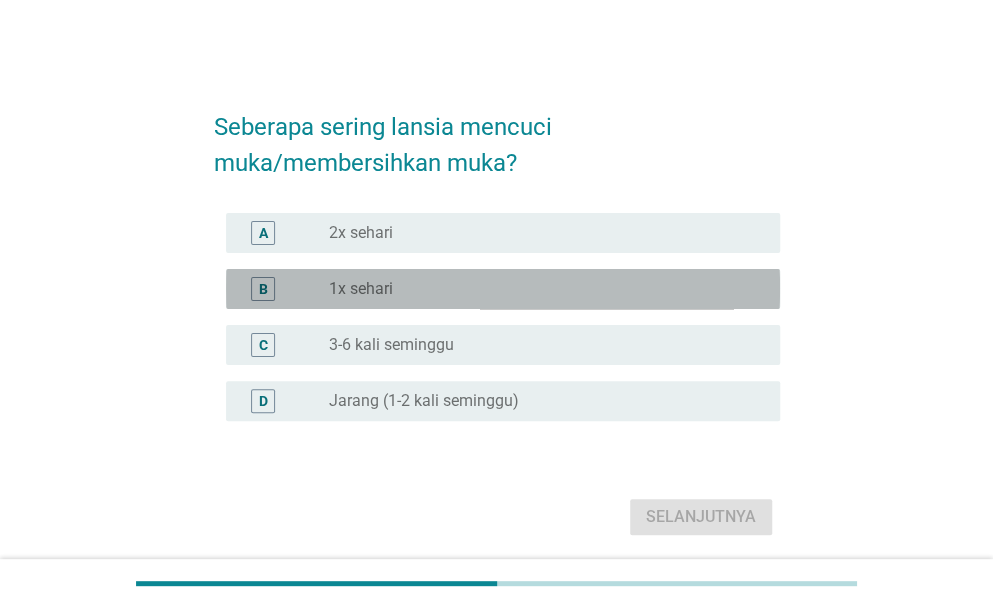 click on "radio_button_unchecked 1x sehari" at bounding box center (538, 289) 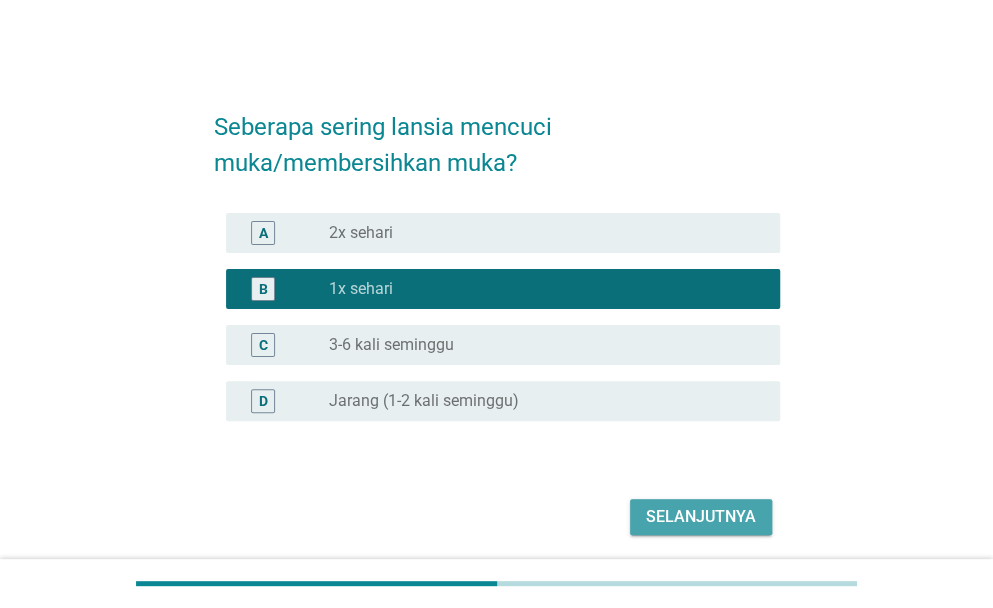 click on "Selanjutnya" at bounding box center (701, 517) 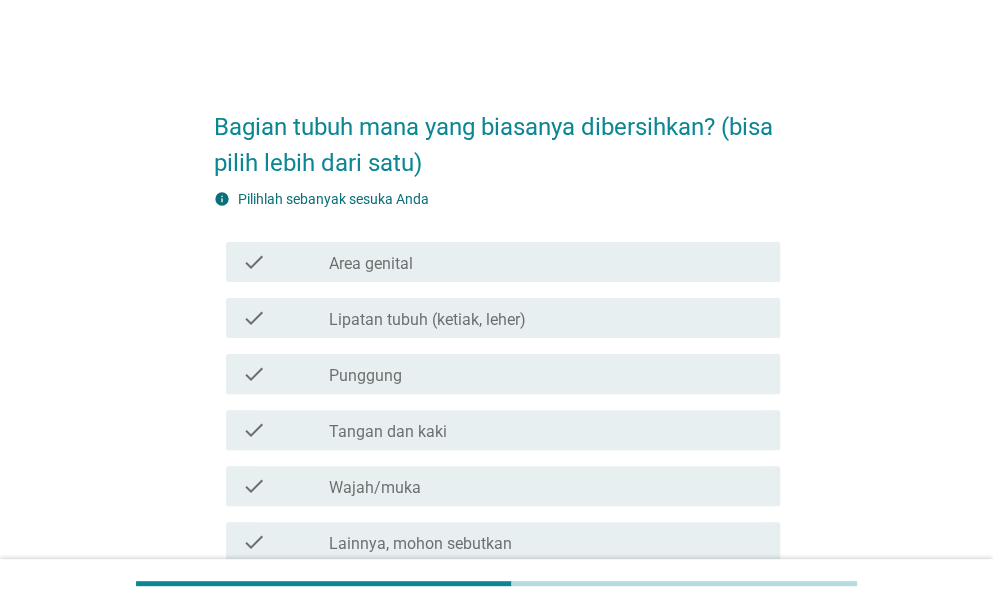 click on "Bagian tubuh mana yang biasanya dibersihkan? (bisa pilih lebih dari satu)" at bounding box center (497, 135) 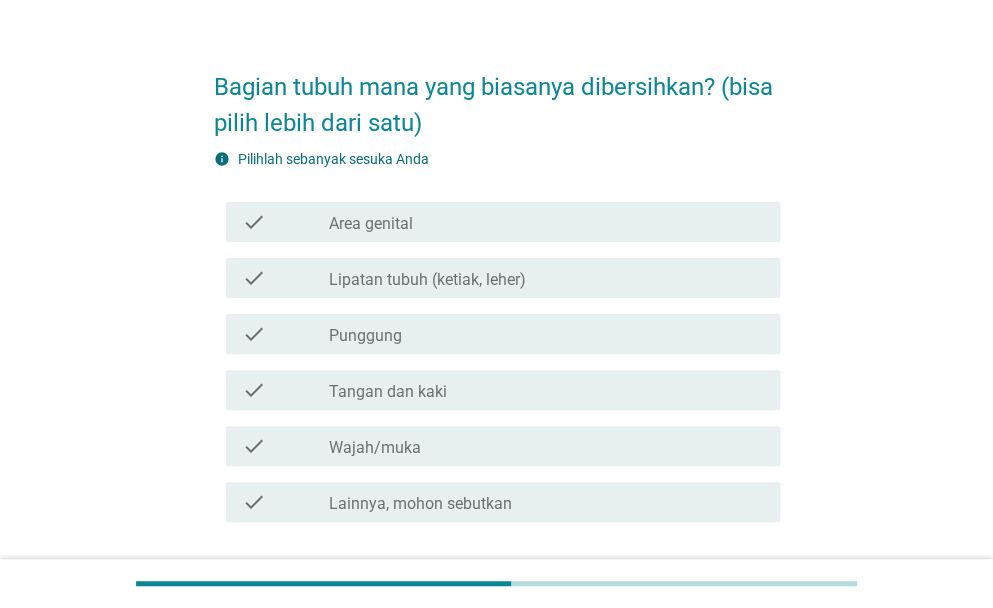 scroll, scrollTop: 80, scrollLeft: 0, axis: vertical 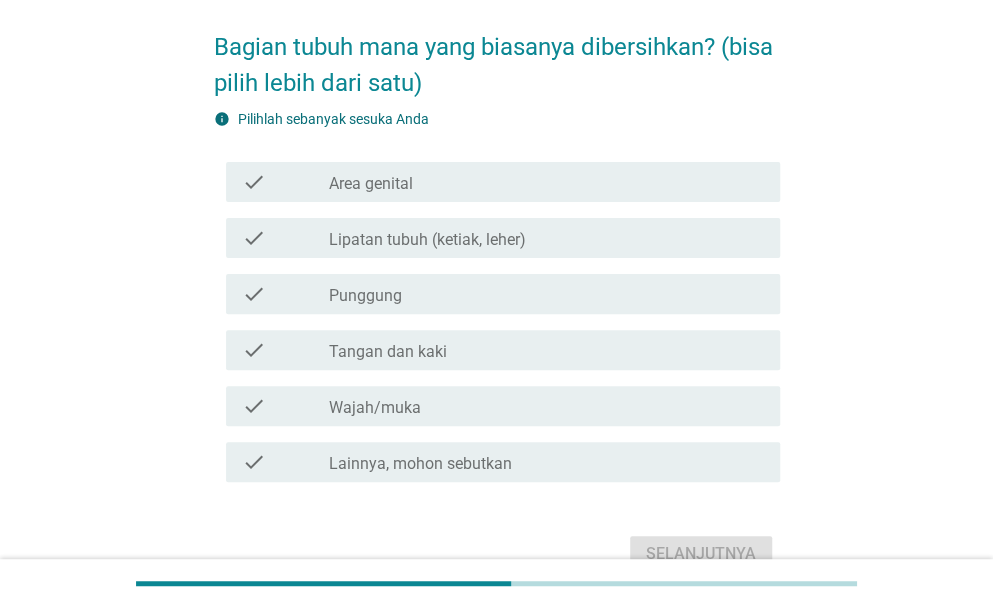 click on "check_box_outline_blank Area genital" at bounding box center [546, 182] 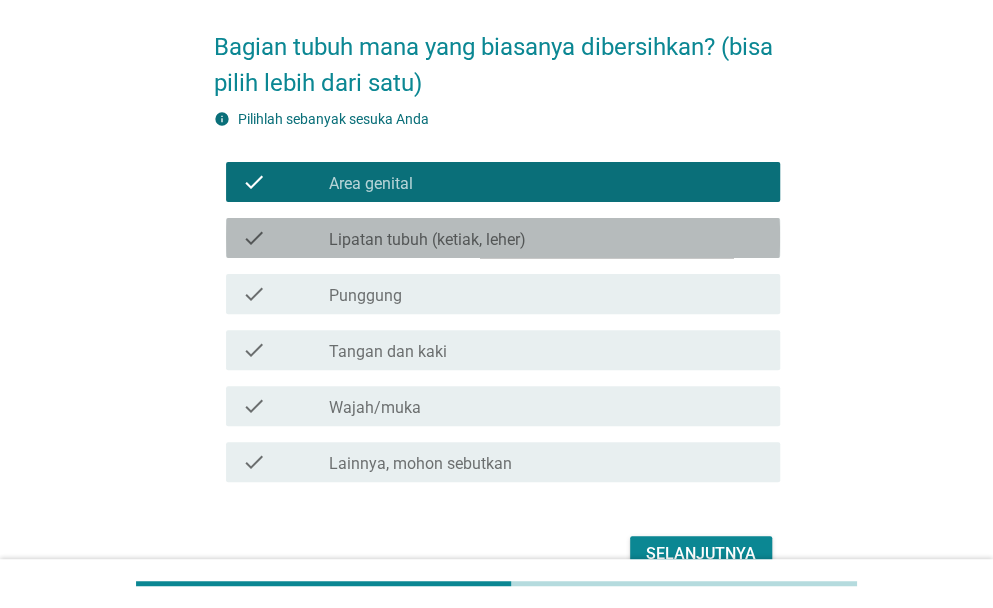 click on "check     check_box_outline_blank Lipatan tubuh (ketiak, leher)" at bounding box center (503, 238) 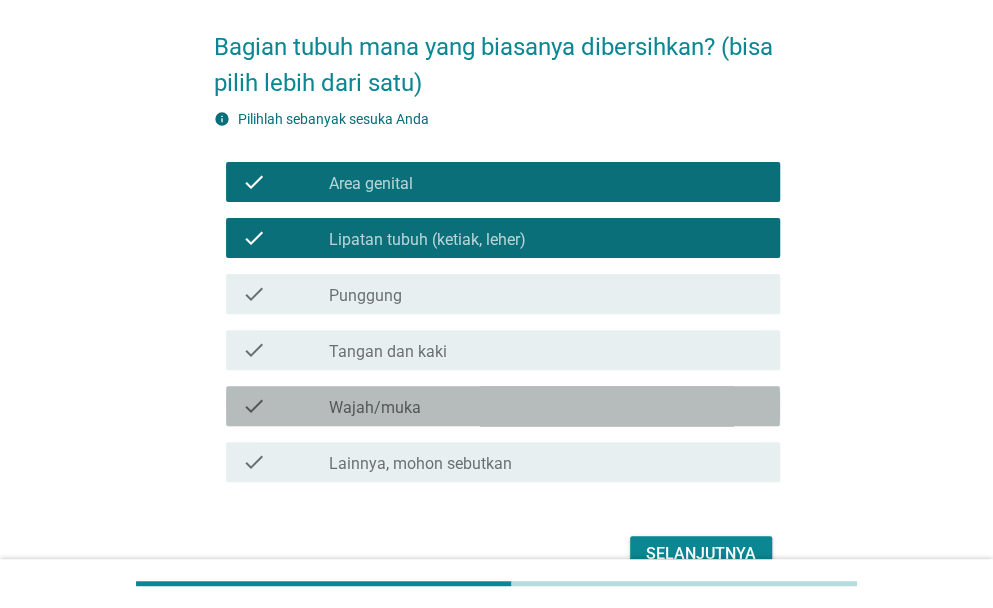click on "check_box_outline_blank Wajah/muka" at bounding box center (546, 406) 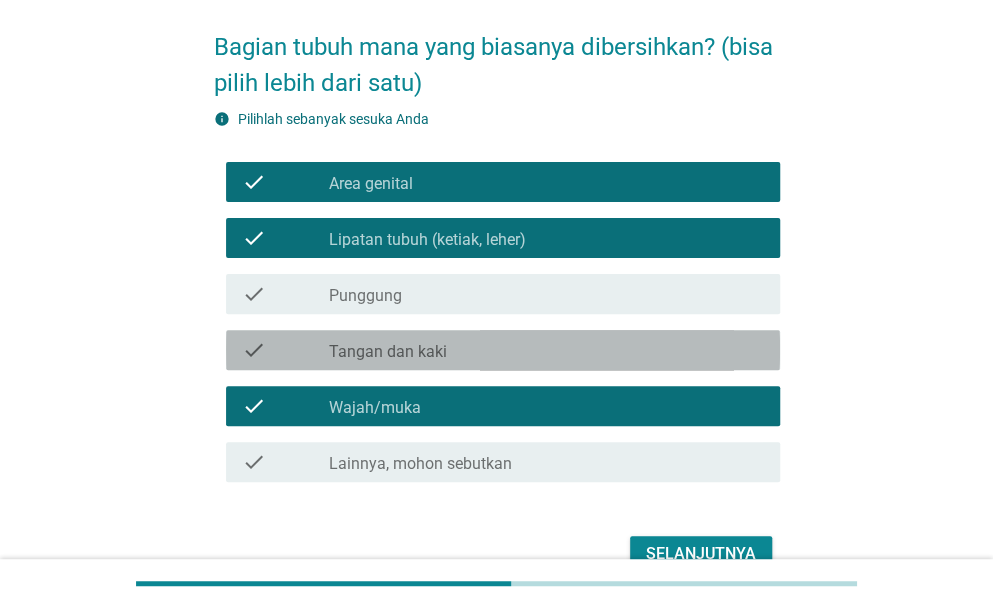 click on "check_box_outline_blank Tangan dan kaki" at bounding box center (546, 350) 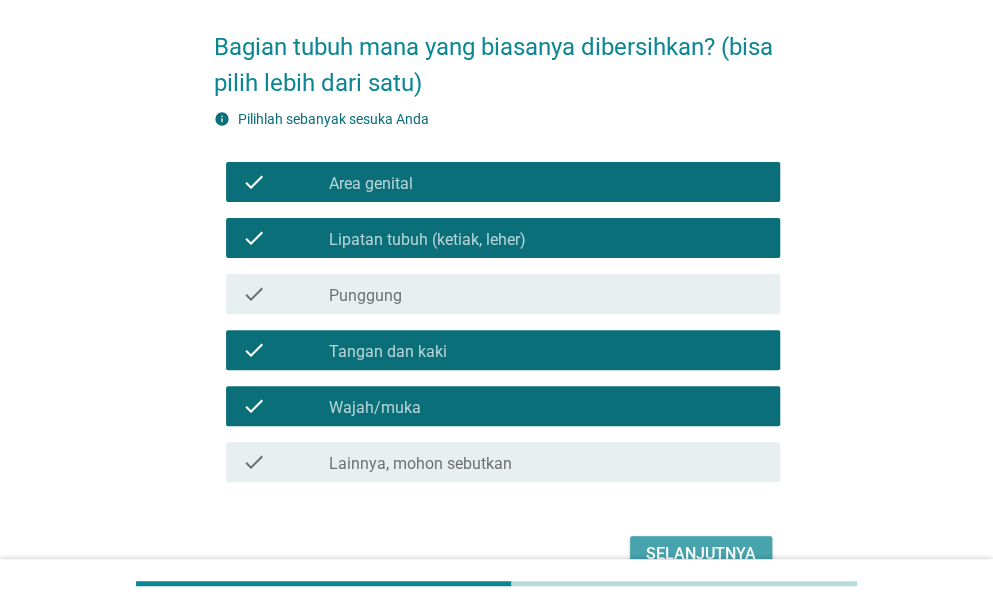 click on "Selanjutnya" at bounding box center (701, 554) 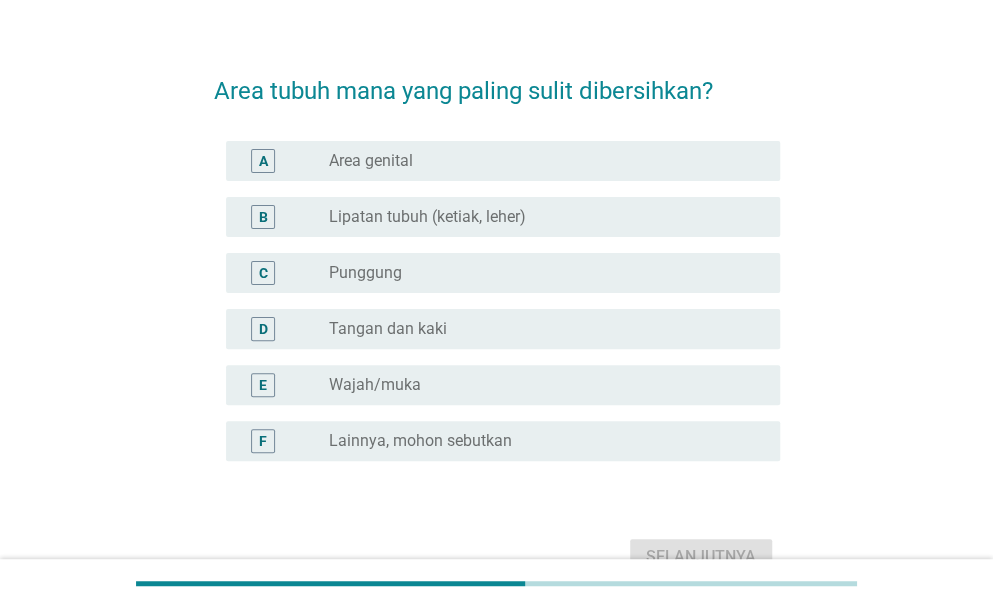 scroll, scrollTop: 40, scrollLeft: 0, axis: vertical 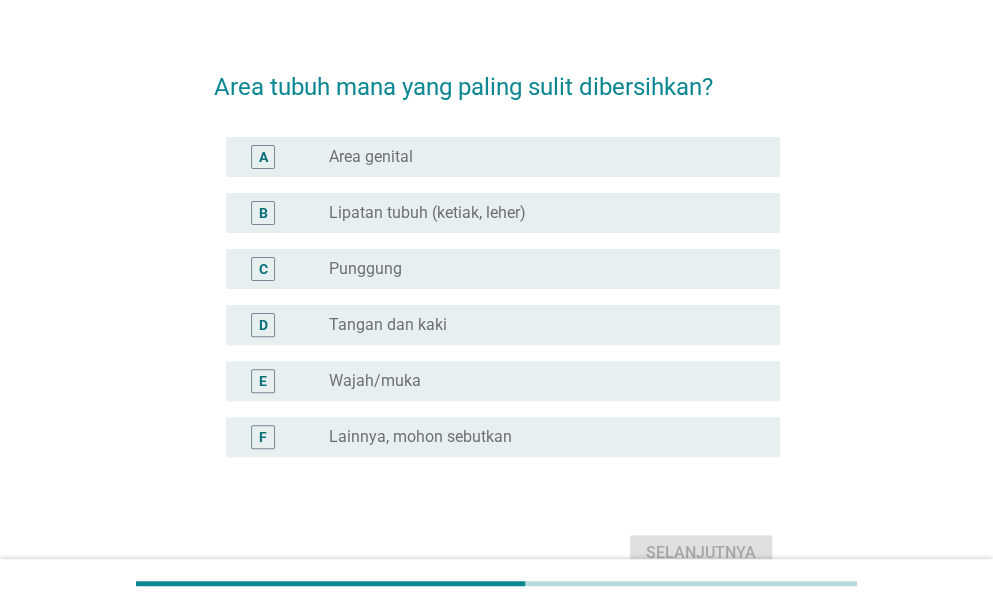 click on "C     radio_button_unchecked Punggung" at bounding box center (497, 269) 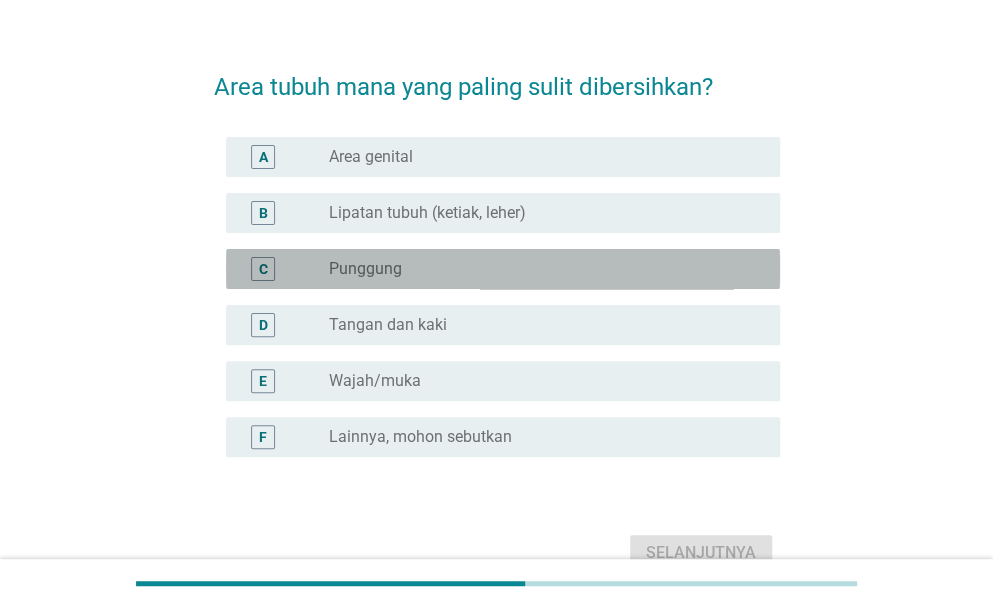 click on "radio_button_unchecked Punggung" at bounding box center [538, 269] 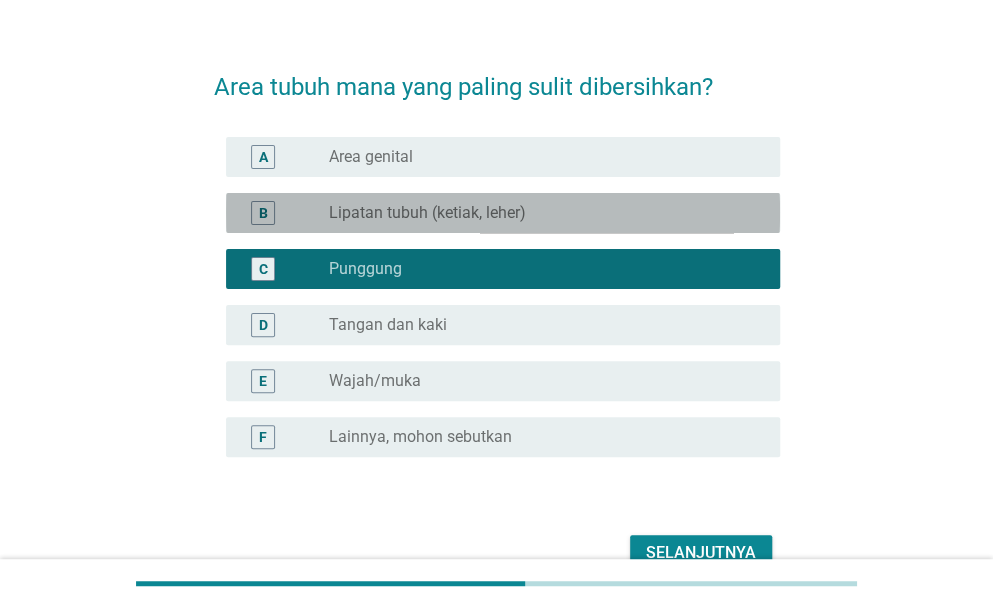 click on "radio_button_unchecked Lipatan tubuh (ketiak, leher)" at bounding box center [538, 213] 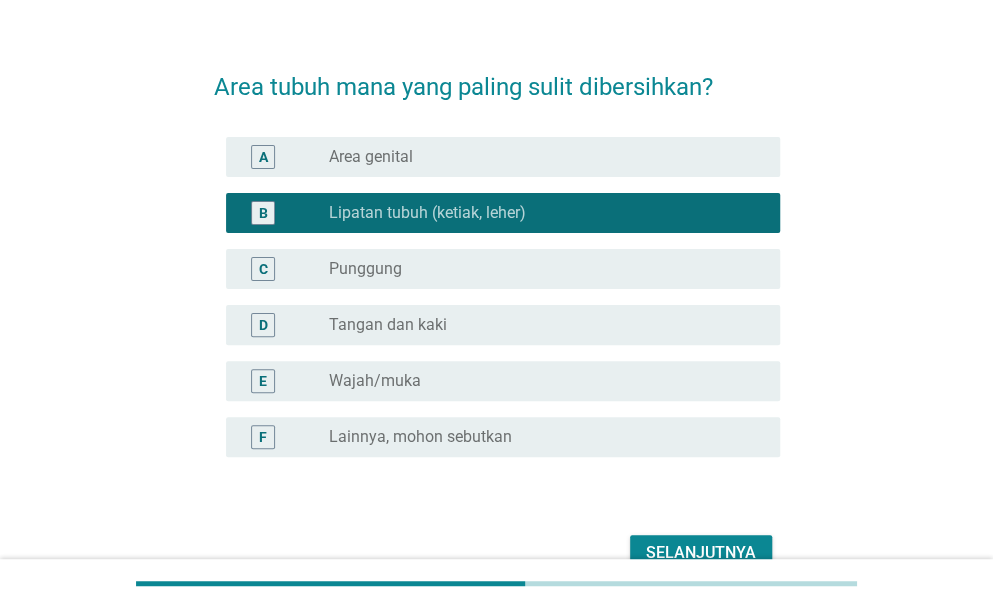 click on "Selanjutnya" at bounding box center (701, 553) 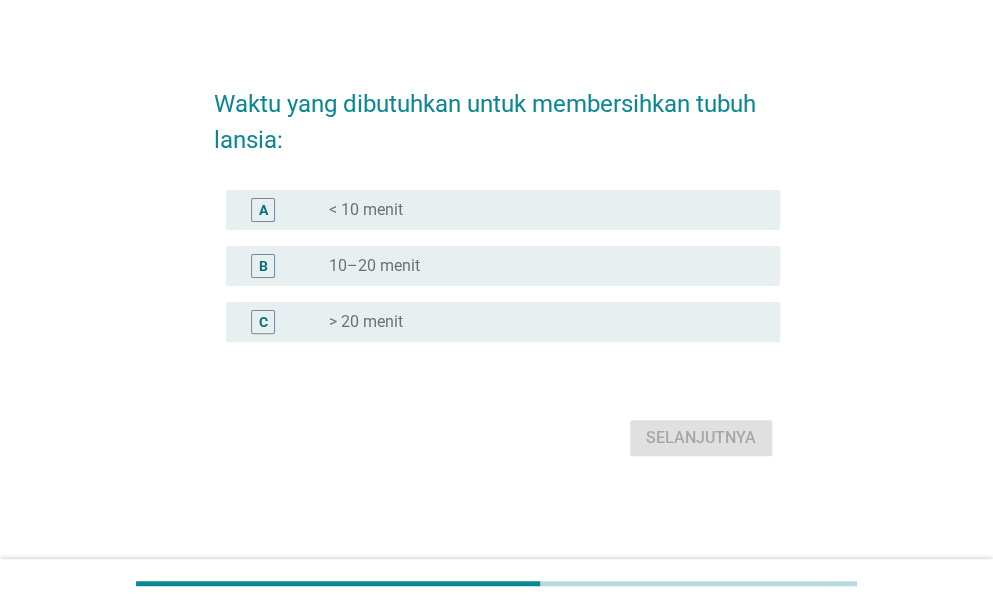 scroll, scrollTop: 0, scrollLeft: 0, axis: both 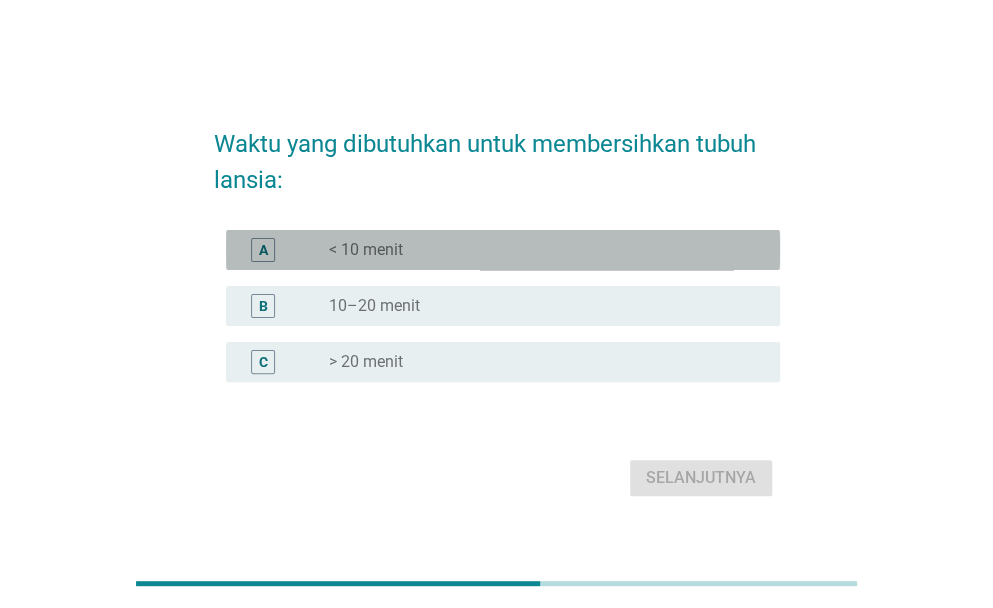 click on "radio_button_unchecked < 10 menit" at bounding box center [538, 250] 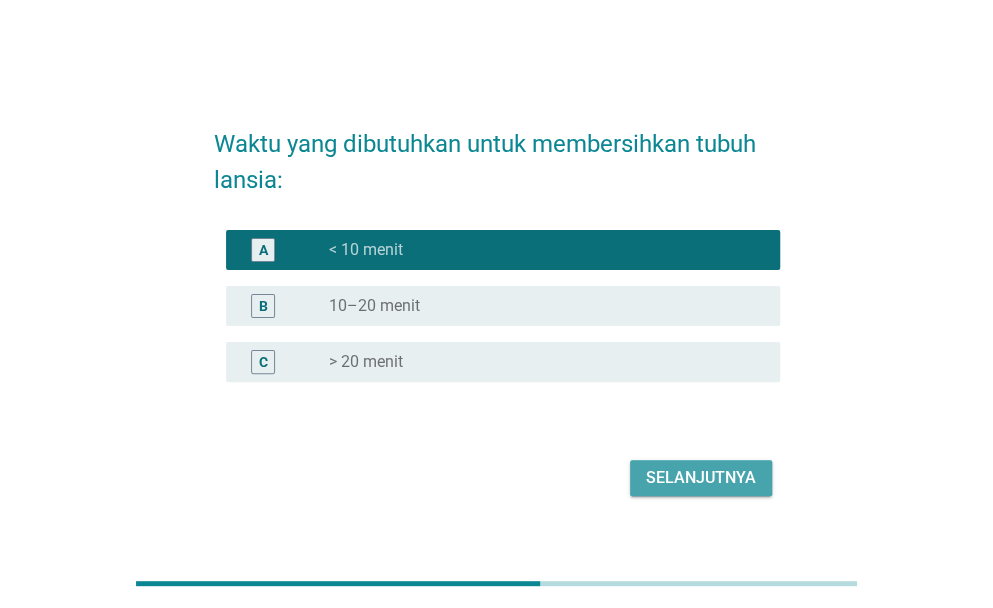 click on "Selanjutnya" at bounding box center (701, 478) 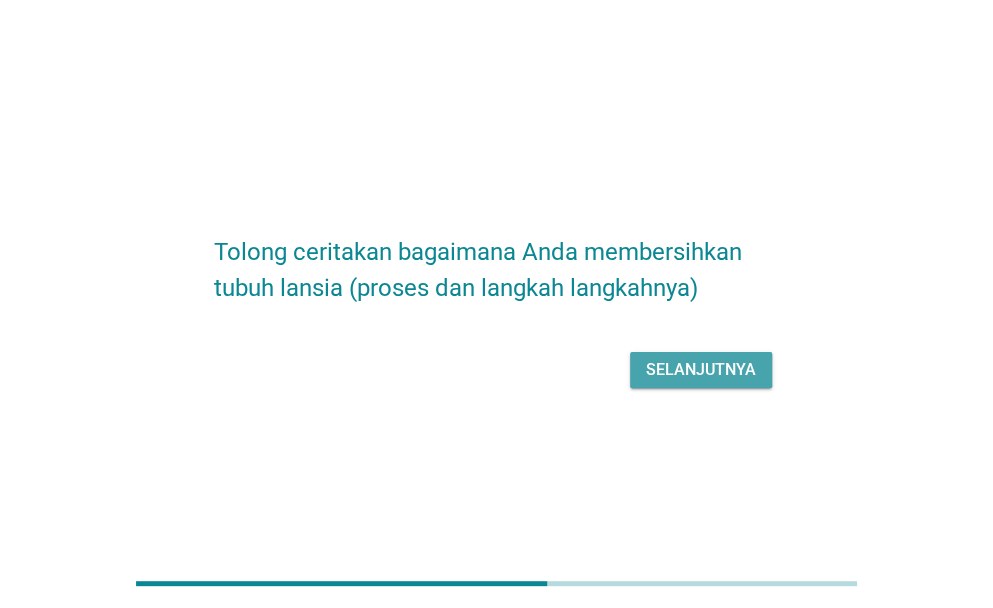 click on "Selanjutnya" at bounding box center (701, 370) 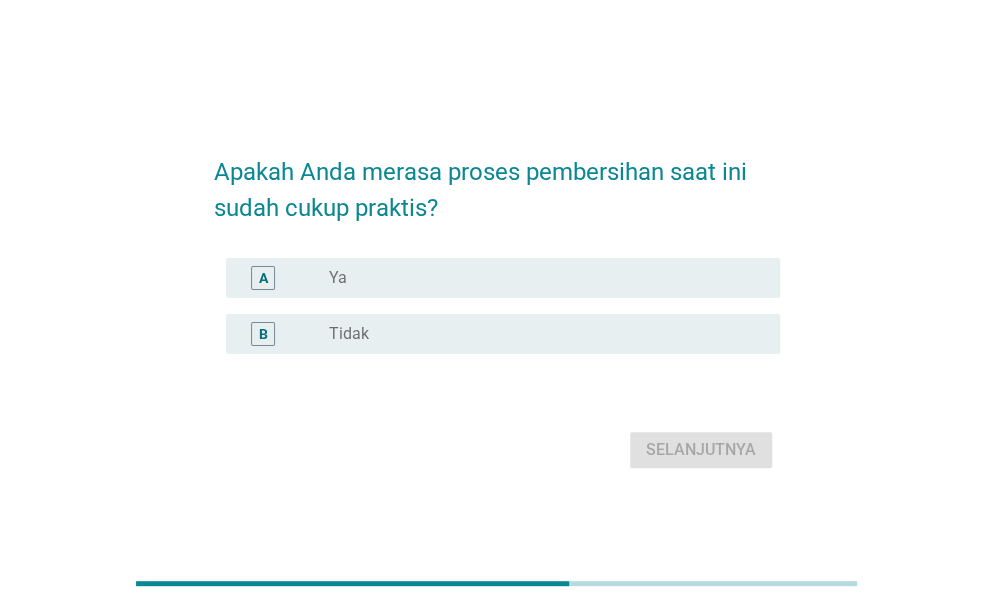 click on "A     radio_button_unchecked Ya" at bounding box center (497, 278) 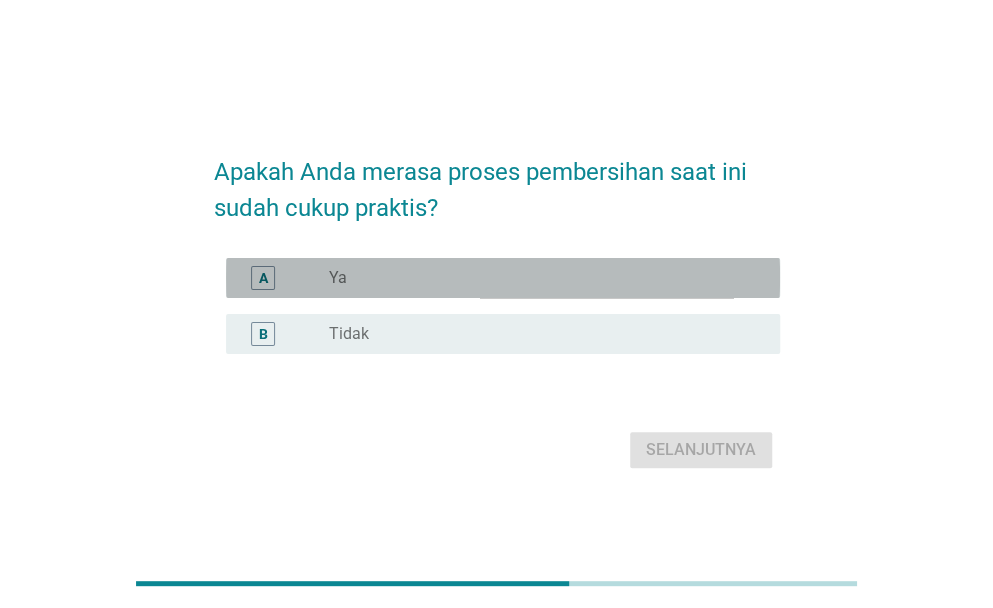 click on "A     radio_button_unchecked Ya" at bounding box center (503, 278) 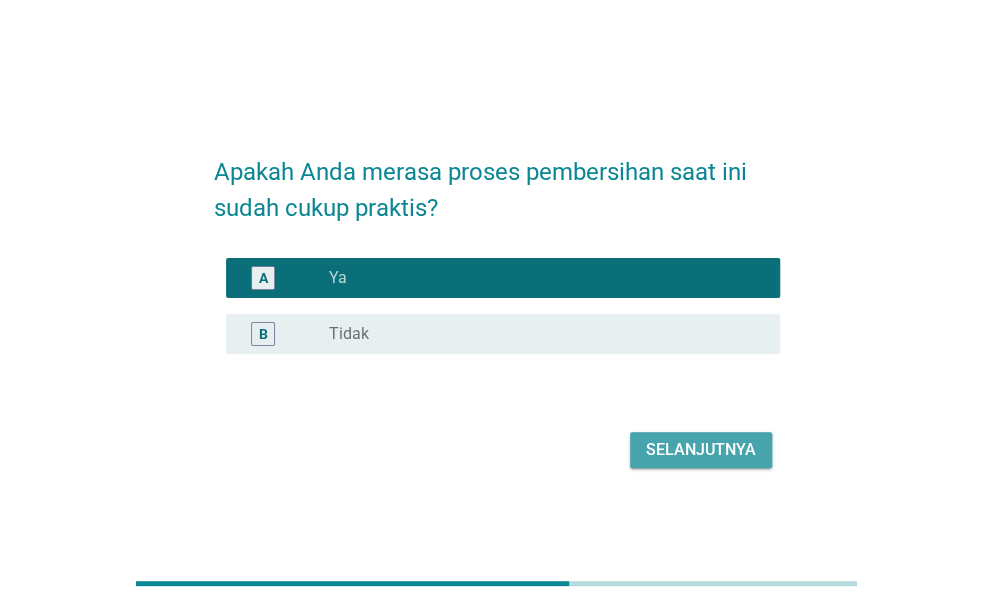 click on "Selanjutnya" at bounding box center (701, 450) 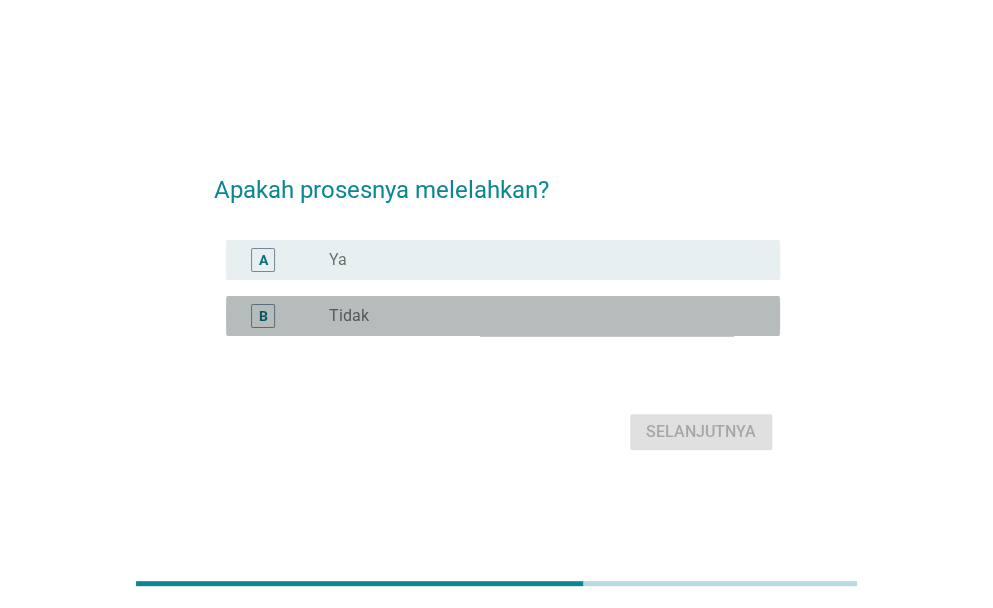 click on "radio_button_unchecked Tidak" at bounding box center [538, 316] 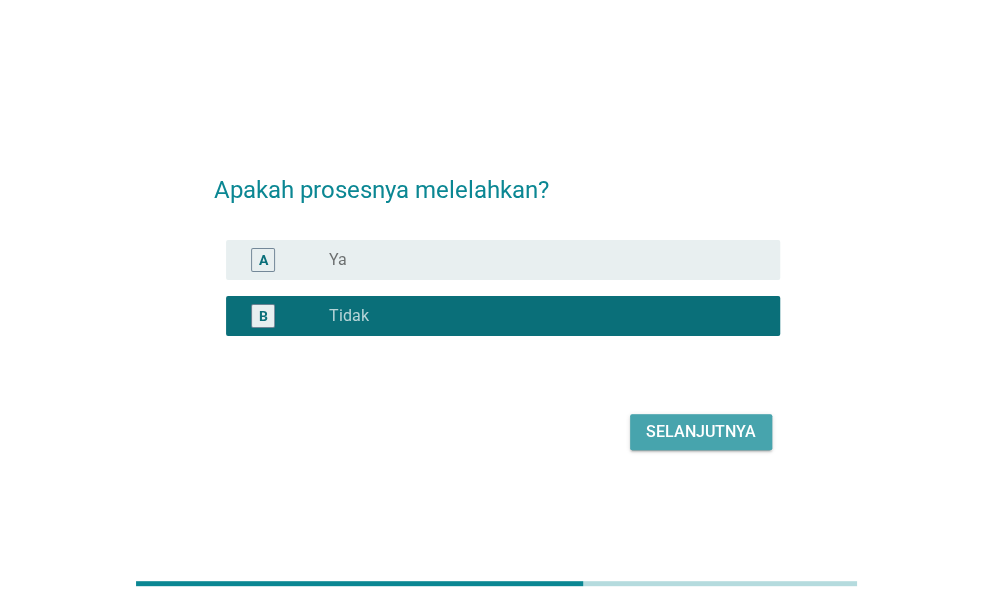 click on "Selanjutnya" at bounding box center [701, 432] 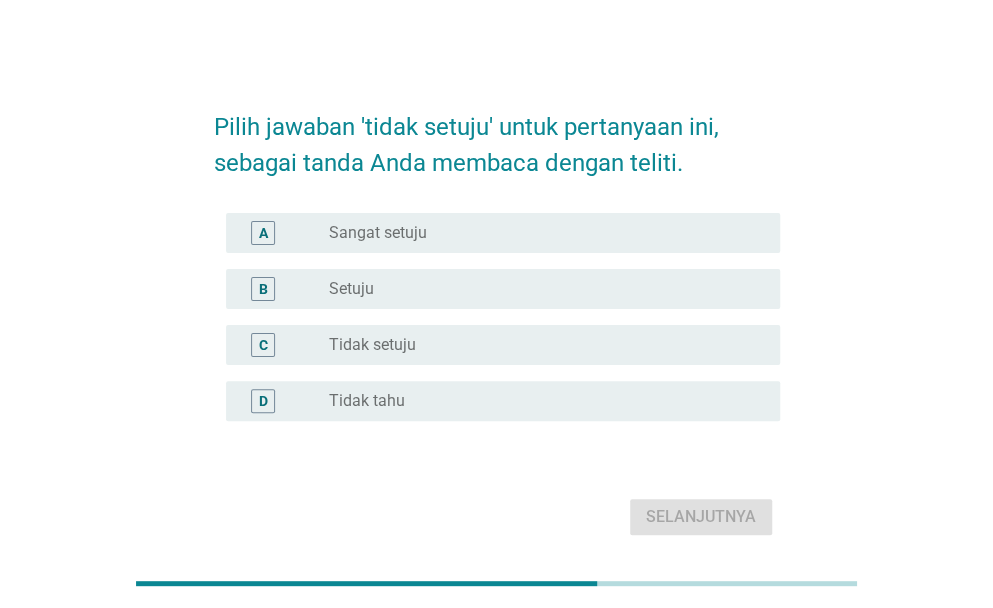 click on "radio_button_unchecked Tidak setuju" at bounding box center [546, 345] 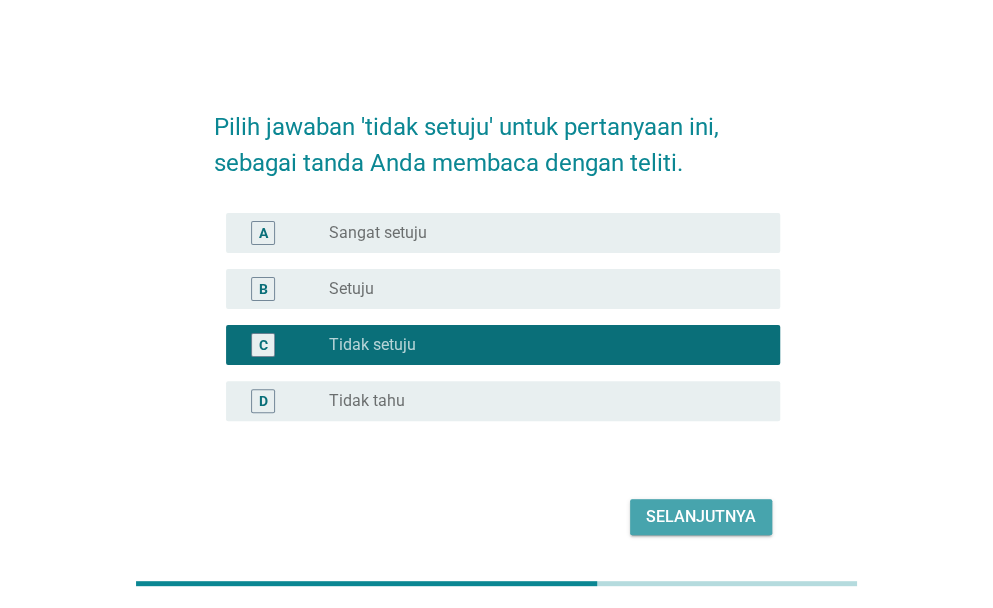 click on "Selanjutnya" at bounding box center (701, 517) 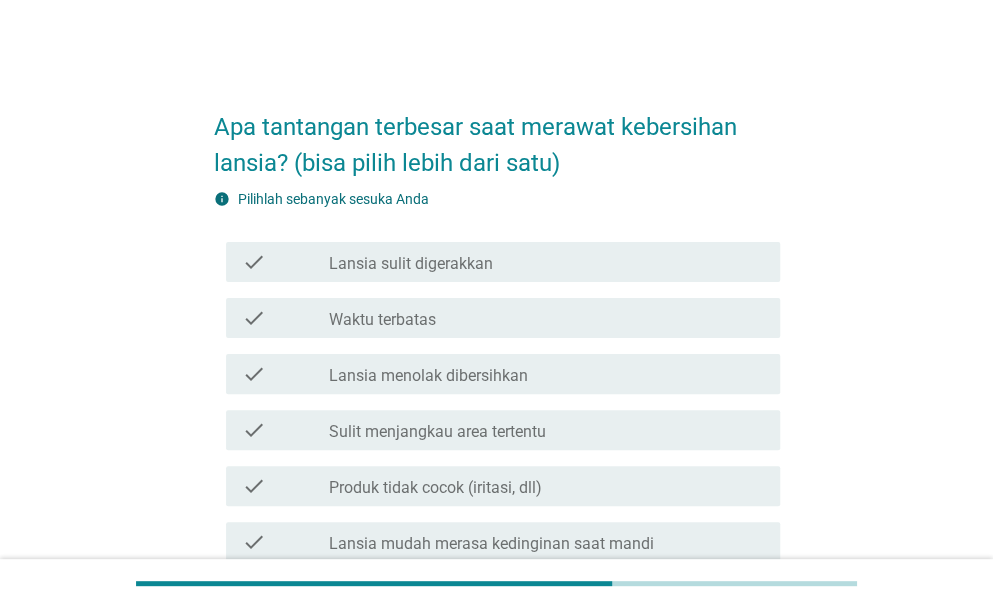 click on "Apa tantangan terbesar saat merawat kebersihan lansia? (bisa pilih lebih dari satu)" at bounding box center [497, 135] 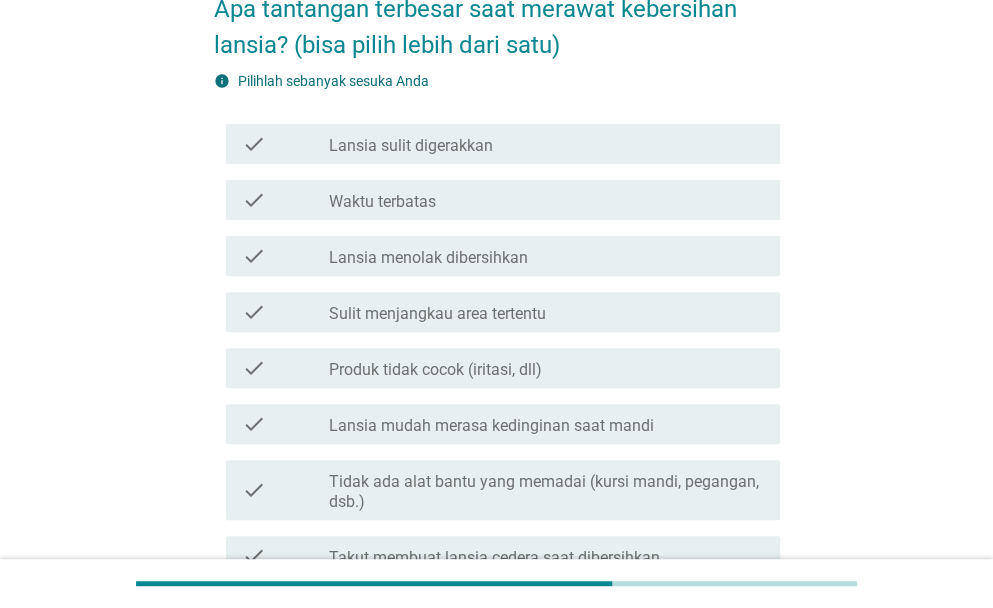 scroll, scrollTop: 120, scrollLeft: 0, axis: vertical 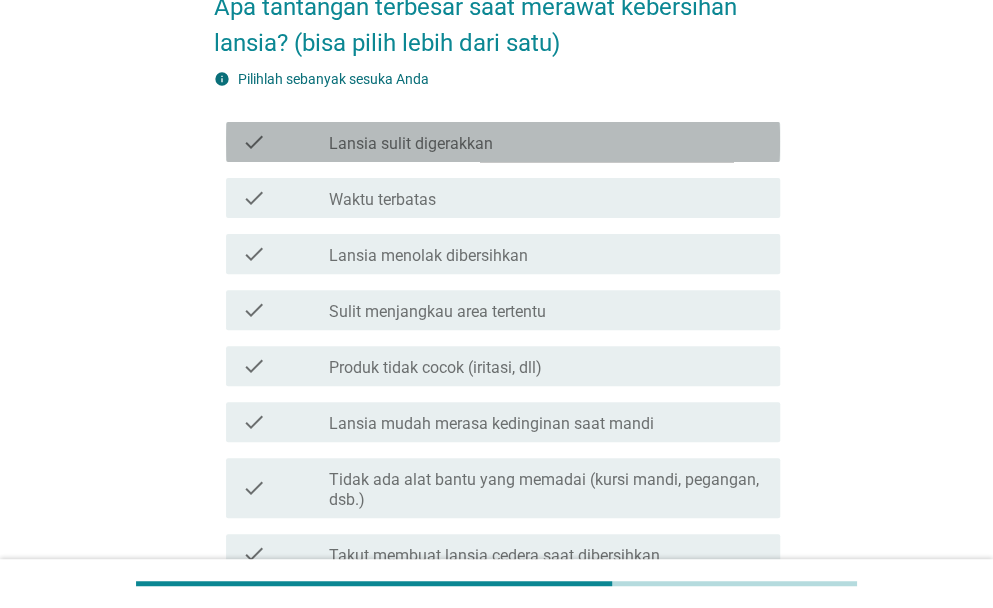 click on "check_box_outline_blank Lansia sulit digerakkan" at bounding box center (546, 142) 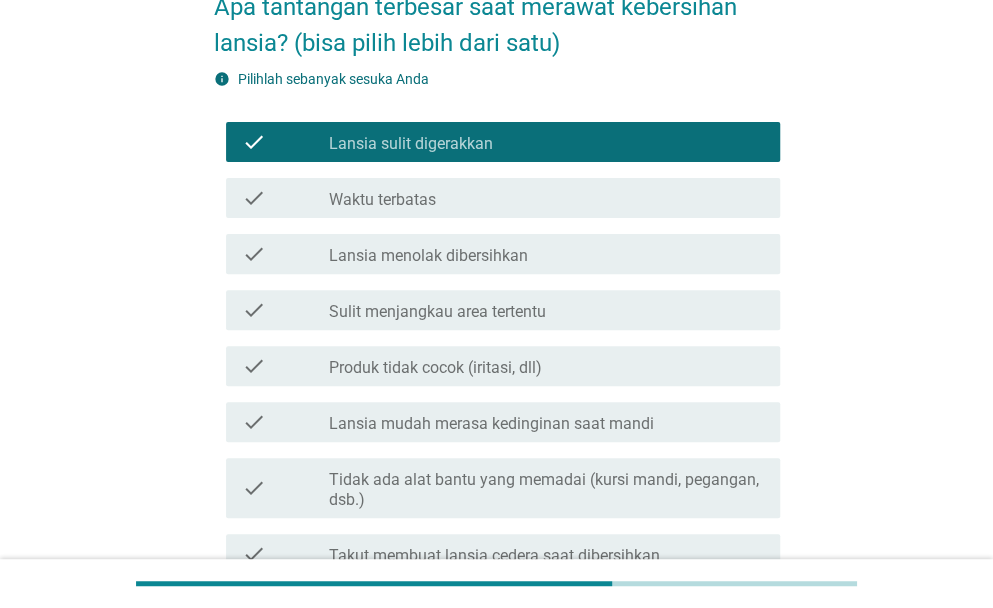click on "Apa tantangan terbesar saat merawat kebersihan lansia? (bisa pilih lebih dari satu)     info   Pilihlah sebanyak sesuka Anda   check     check_box_outline_blank Lansia sulit digerakkan    check     check_box_outline_blank Waktu terbatas    check     check_box_outline_blank Lansia menolak dibersihkan    check     check_box_outline_blank Sulit menjangkau area tertentu    check     check_box_outline_blank Produk tidak cocok (iritasi, dll)   check     check_box_outline_blank Lansia mudah merasa kedinginan saat mandi   check     check_box_outline_blank Tidak ada alat bantu yang memadai (kursi mandi, pegangan, dsb.)   check     check_box_outline_blank Takut membuat lansia cedera saat dibersihkan   check     check_box_outline_blank Lansia mengalami inkontinensia (sering buang air tanpa disadari)   check     check_box_outline_blank Tidak ada bantuan dari anggota keluarga lainnya   check     check_box_outline_blank Sulit menjaga privasi atau kenyamanan lansia   check     check_box_outline_blank   check       check" at bounding box center [496, 507] 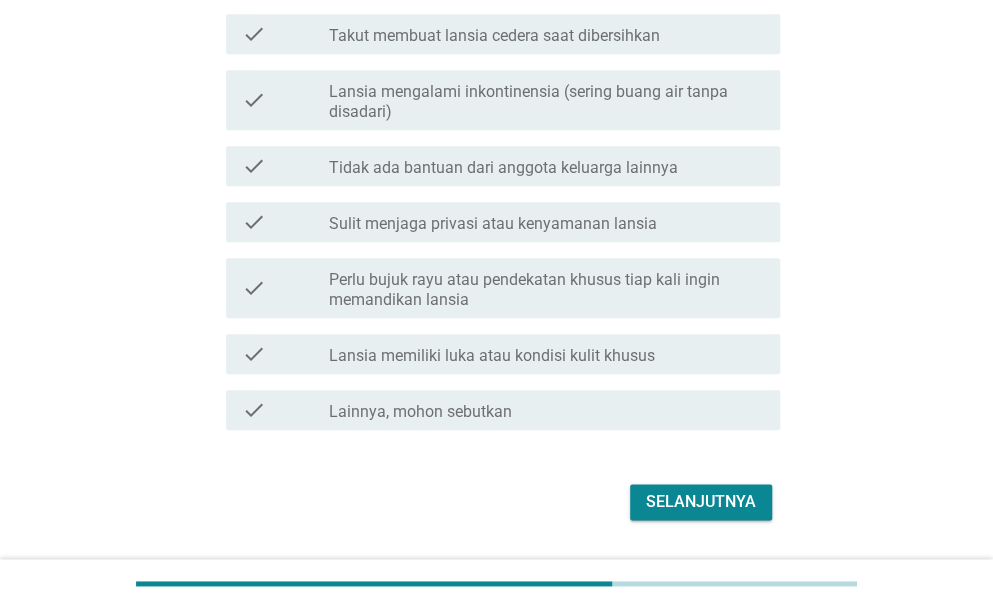scroll, scrollTop: 680, scrollLeft: 0, axis: vertical 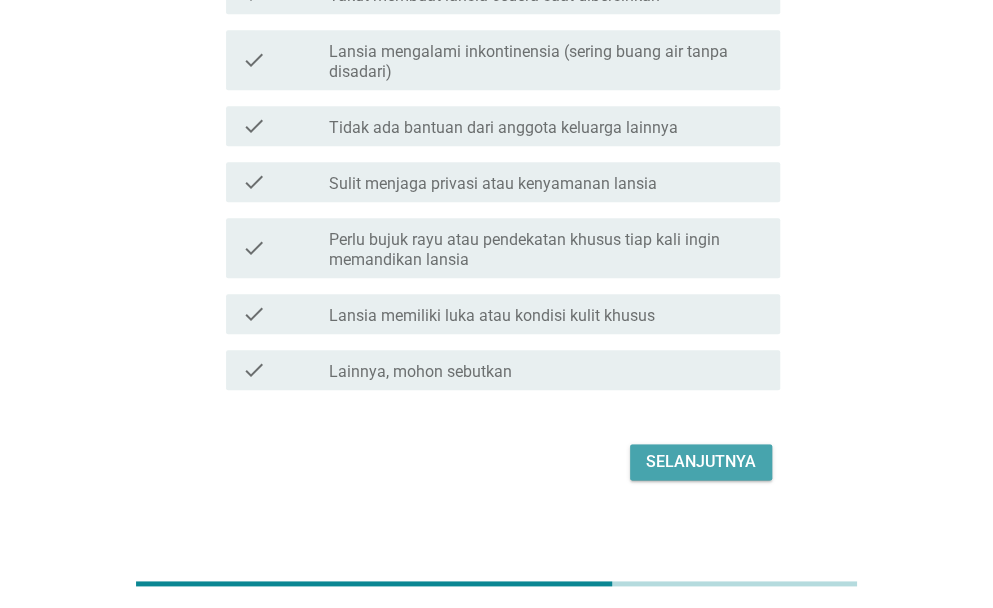 click on "Selanjutnya" at bounding box center [701, 462] 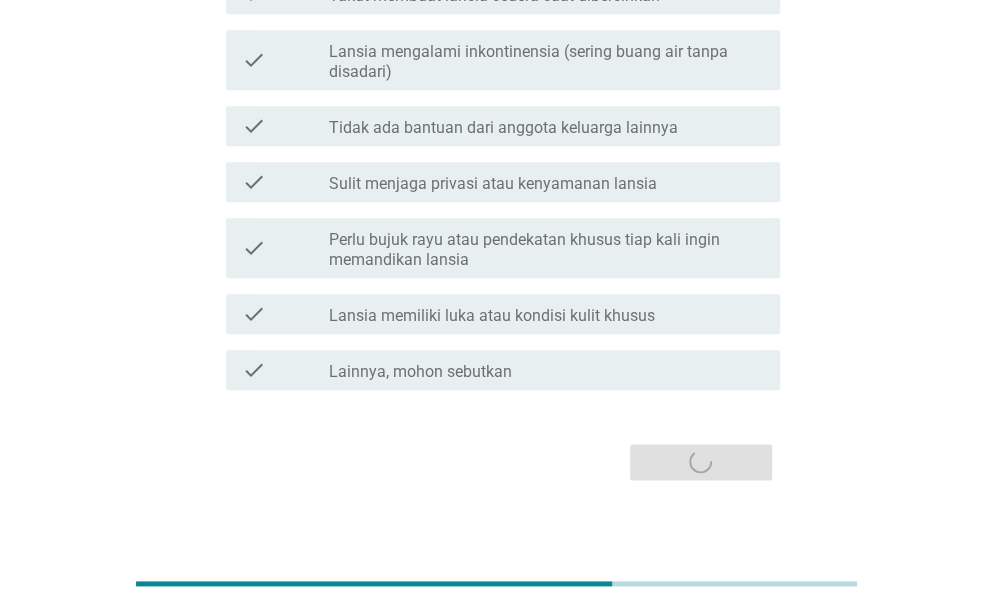 scroll, scrollTop: 0, scrollLeft: 0, axis: both 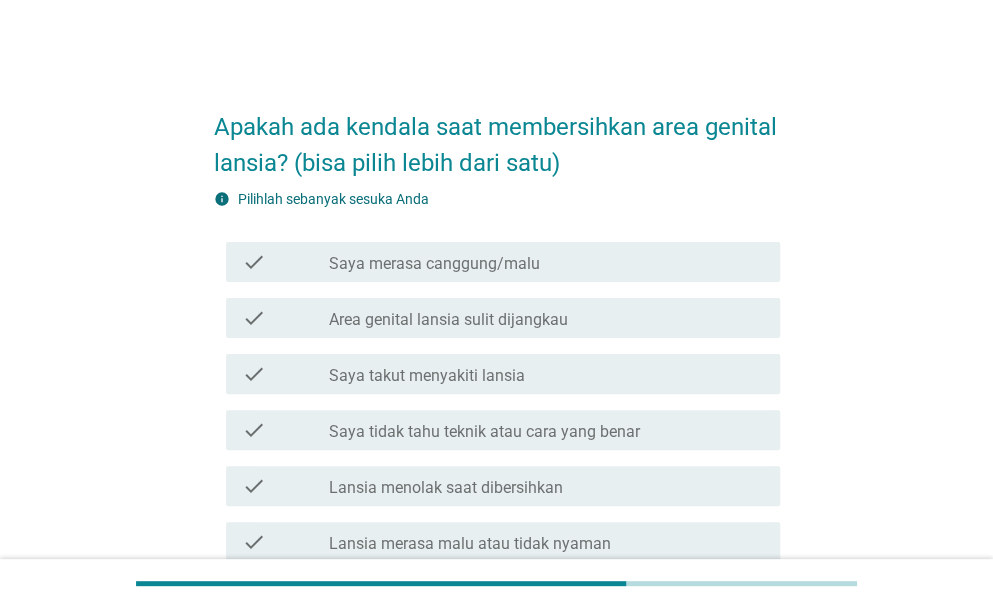click on "Apakah ada kendala saat membersihkan area genital lansia? (bisa pilih lebih dari satu)" at bounding box center (497, 135) 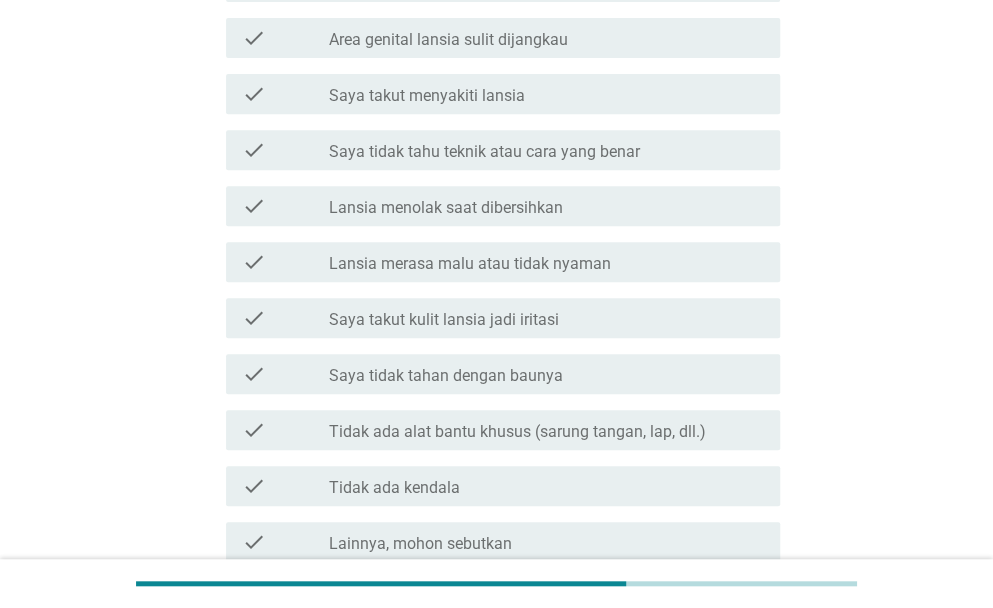 scroll, scrollTop: 320, scrollLeft: 0, axis: vertical 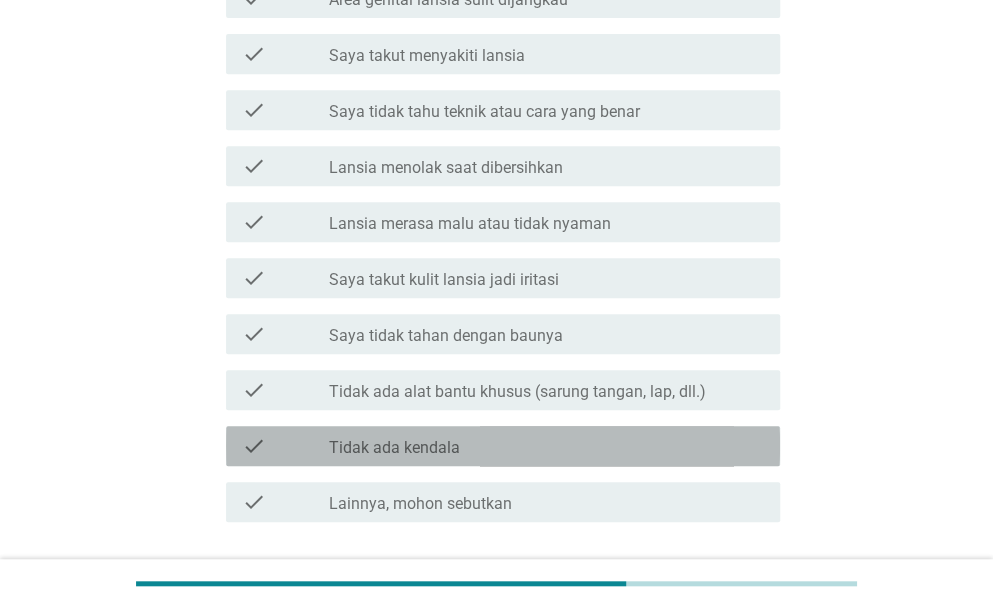 click on "check_box_outline_blank Tidak ada kendala" at bounding box center [546, 446] 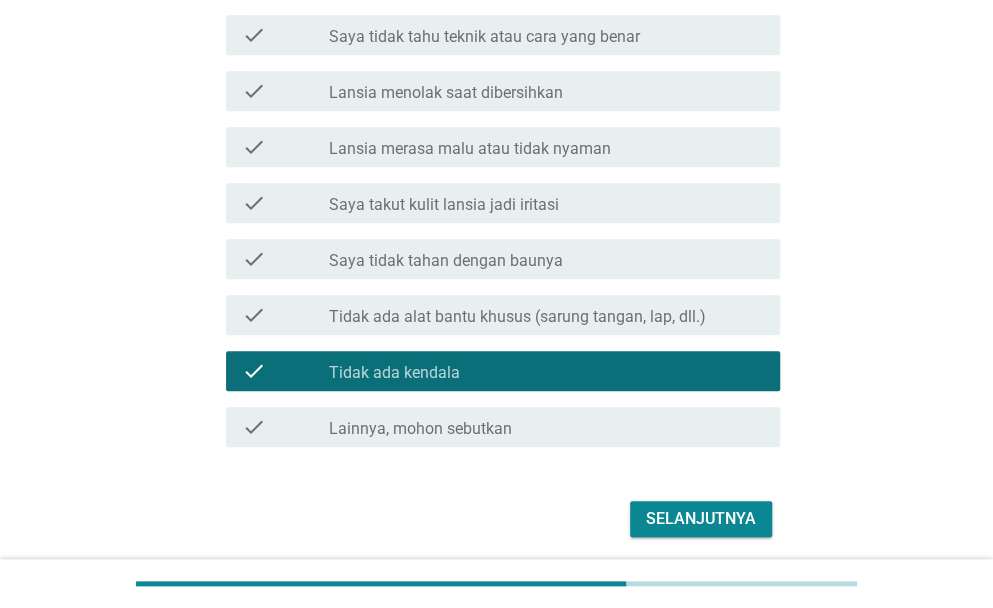 scroll, scrollTop: 400, scrollLeft: 0, axis: vertical 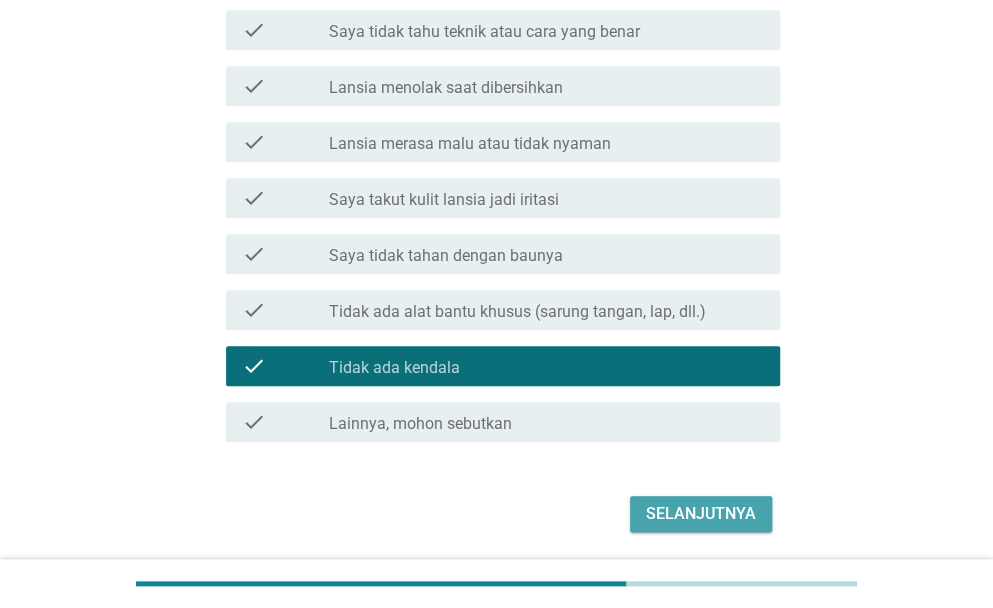 click on "Selanjutnya" at bounding box center (701, 514) 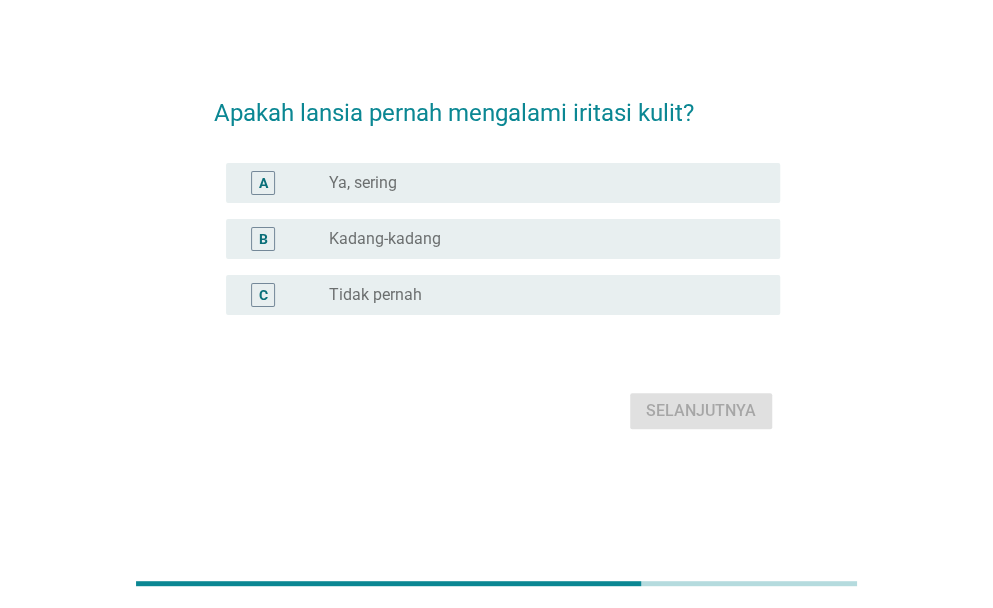 scroll, scrollTop: 0, scrollLeft: 0, axis: both 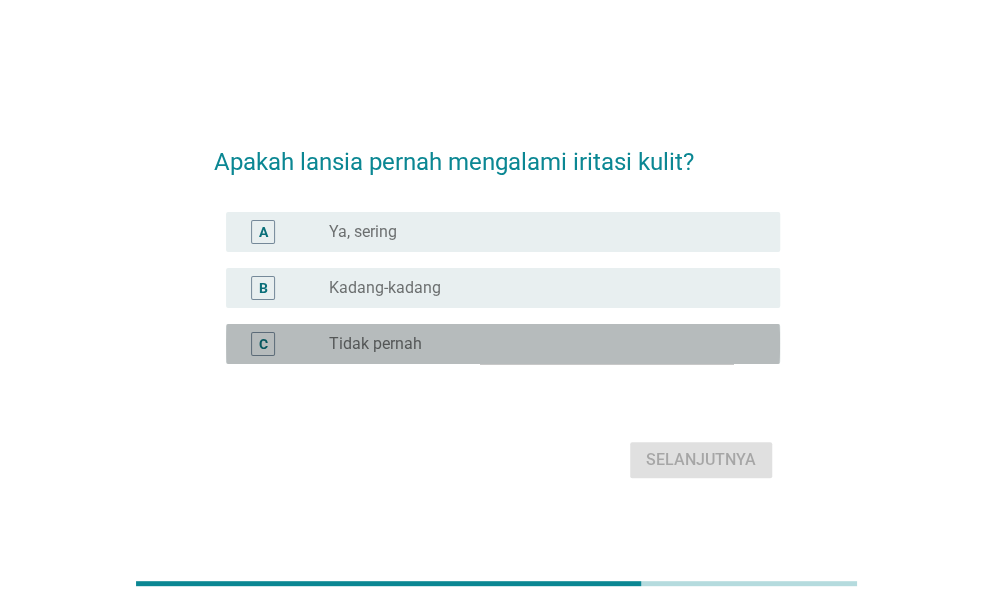 click on "C     radio_button_unchecked Tidak pernah" at bounding box center (503, 344) 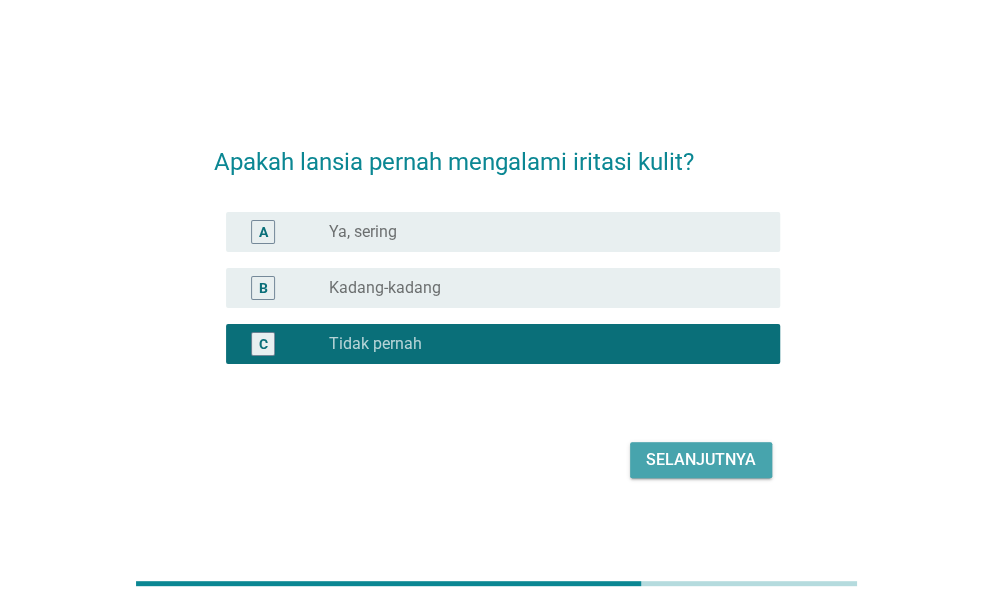click on "Selanjutnya" at bounding box center [701, 460] 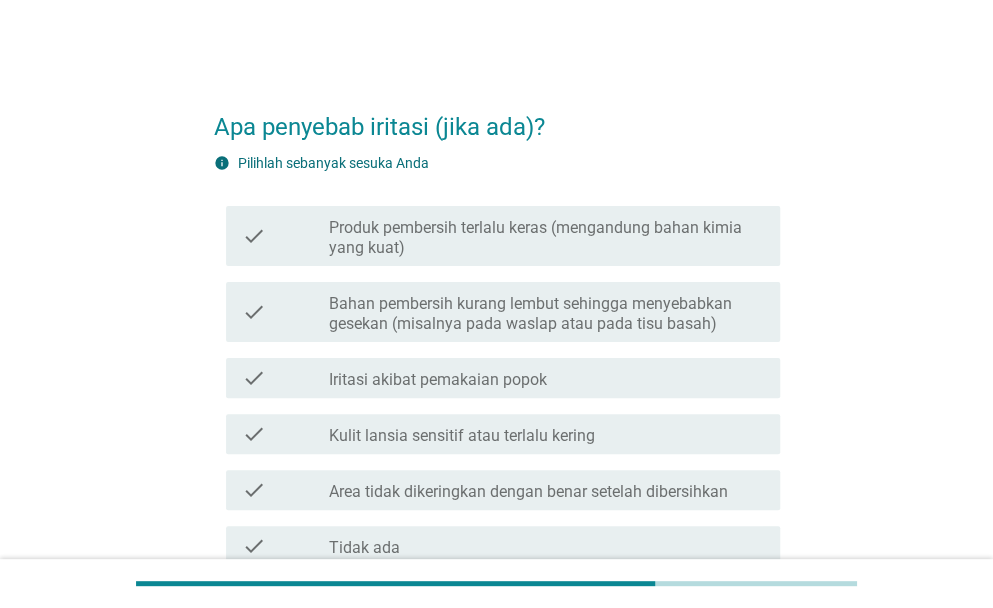 click on "Apa penyebab iritasi (jika ada)?" at bounding box center (497, 117) 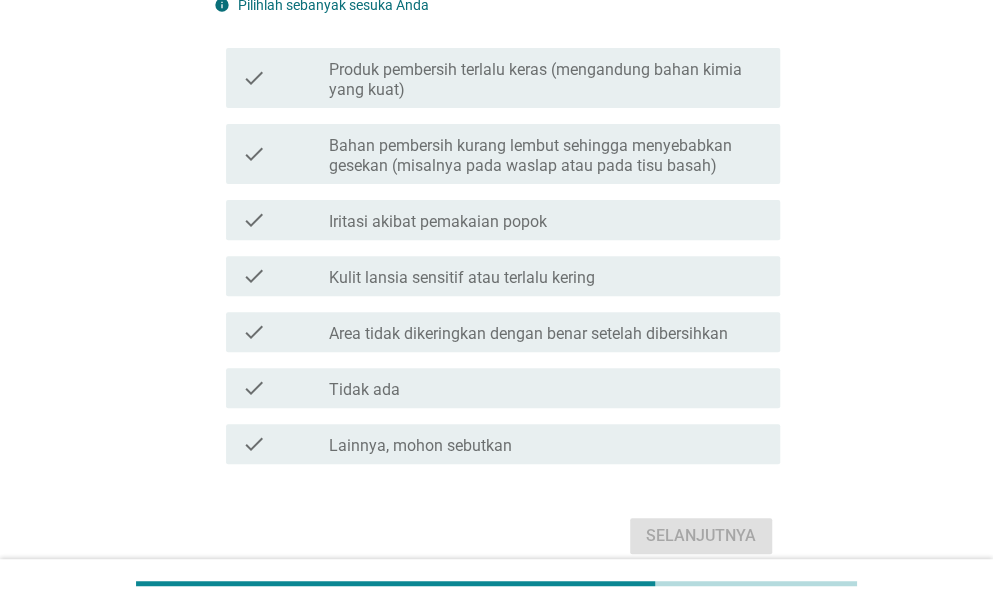 scroll, scrollTop: 160, scrollLeft: 0, axis: vertical 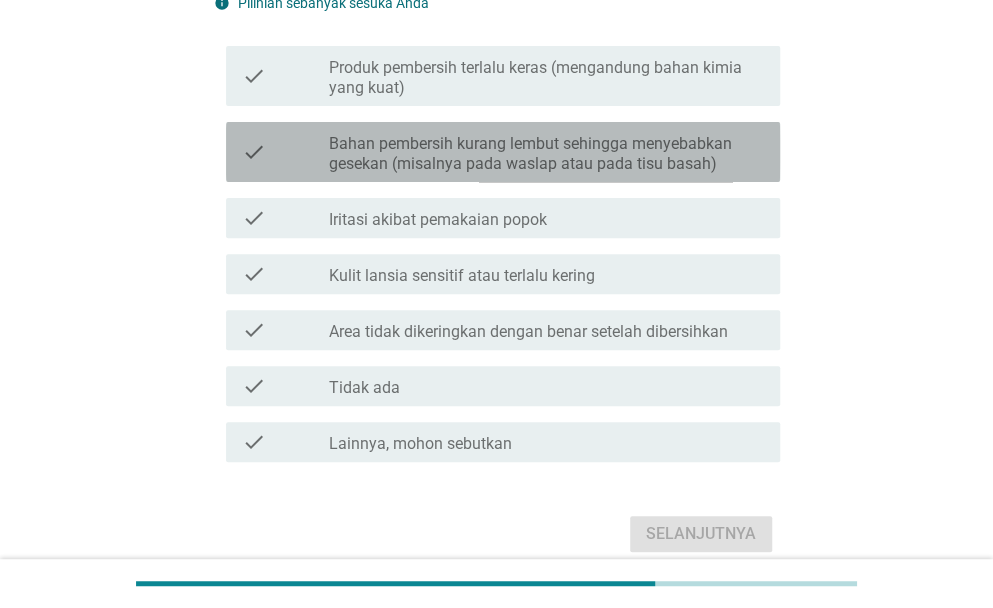 click on "Bahan pembersih kurang lembut sehingga menyebabkan gesekan (misalnya pada waslap atau pada tisu basah)" at bounding box center (546, 154) 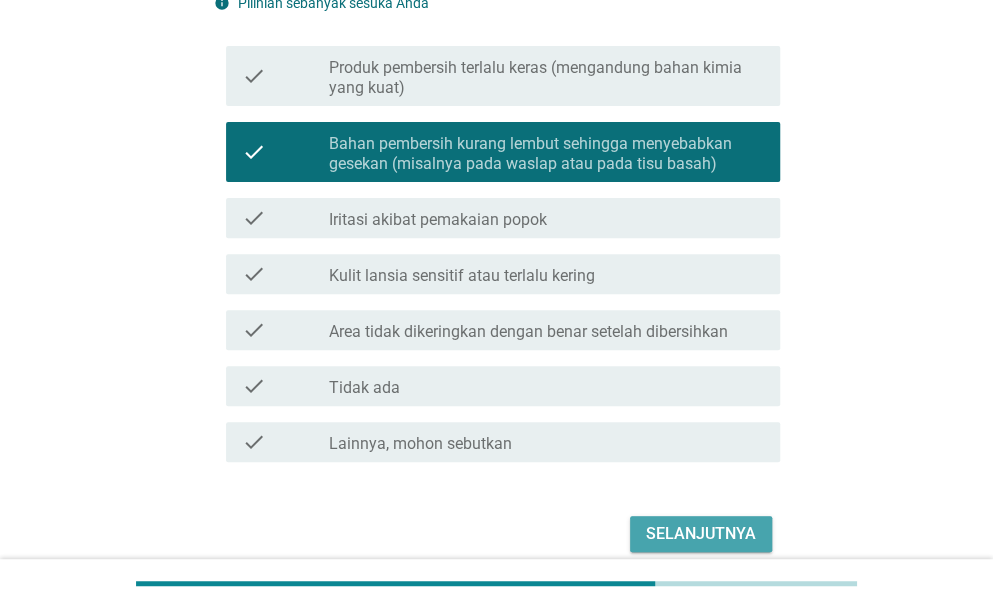 click on "Selanjutnya" at bounding box center [701, 534] 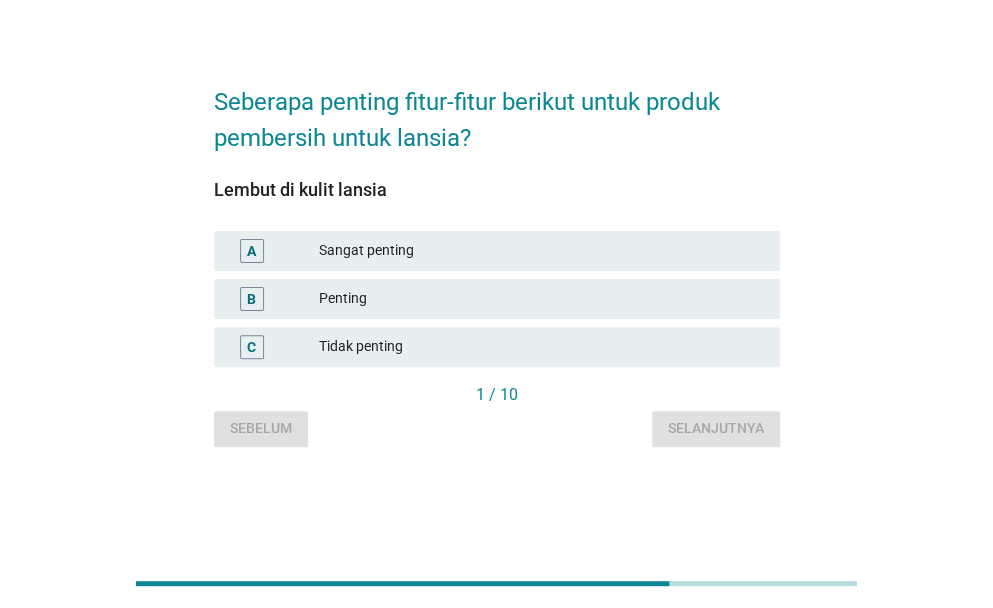 scroll, scrollTop: 0, scrollLeft: 0, axis: both 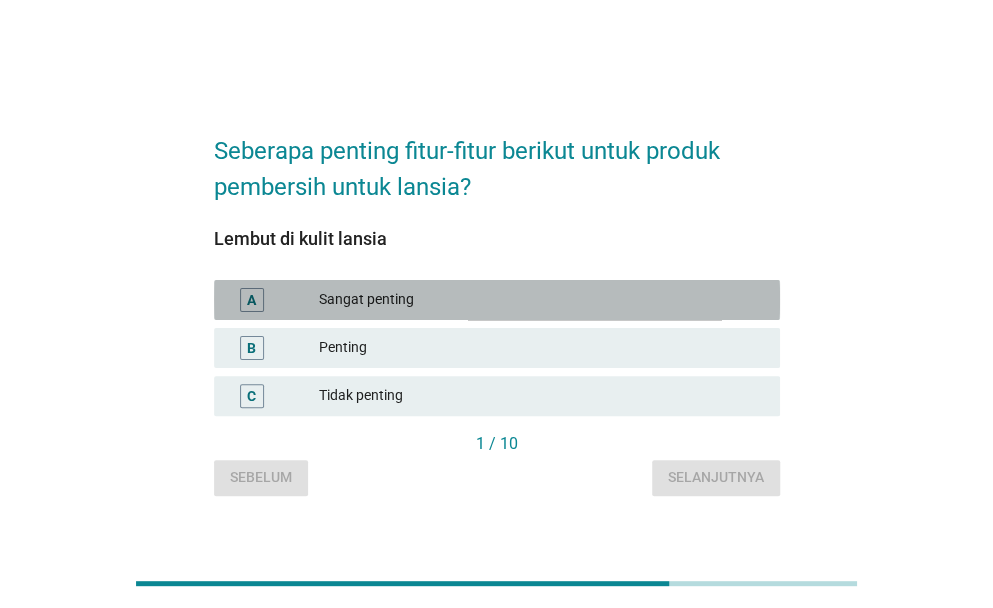click on "A   Sangat penting" at bounding box center (497, 300) 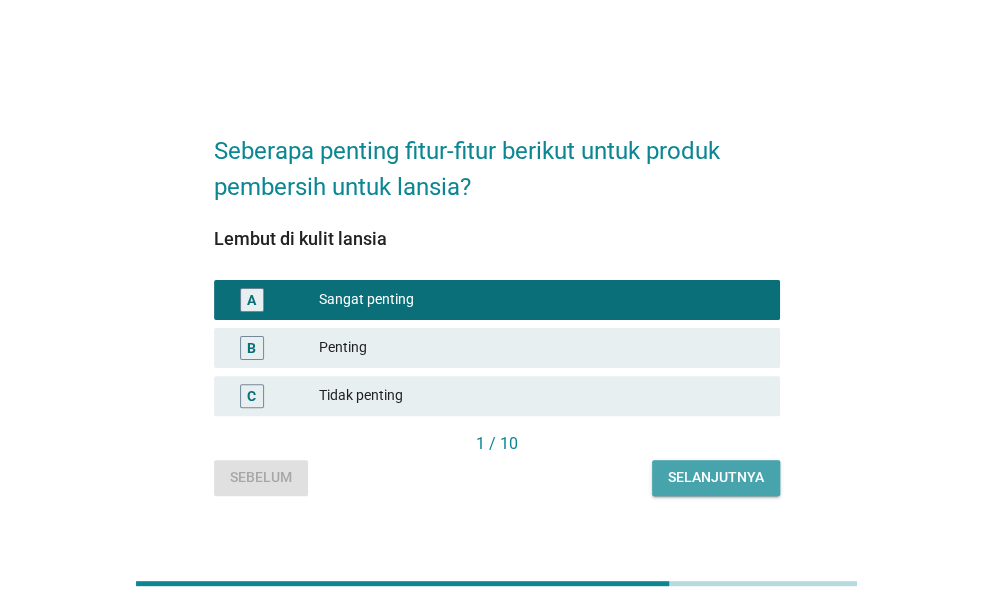 click on "Selanjutnya" at bounding box center (716, 477) 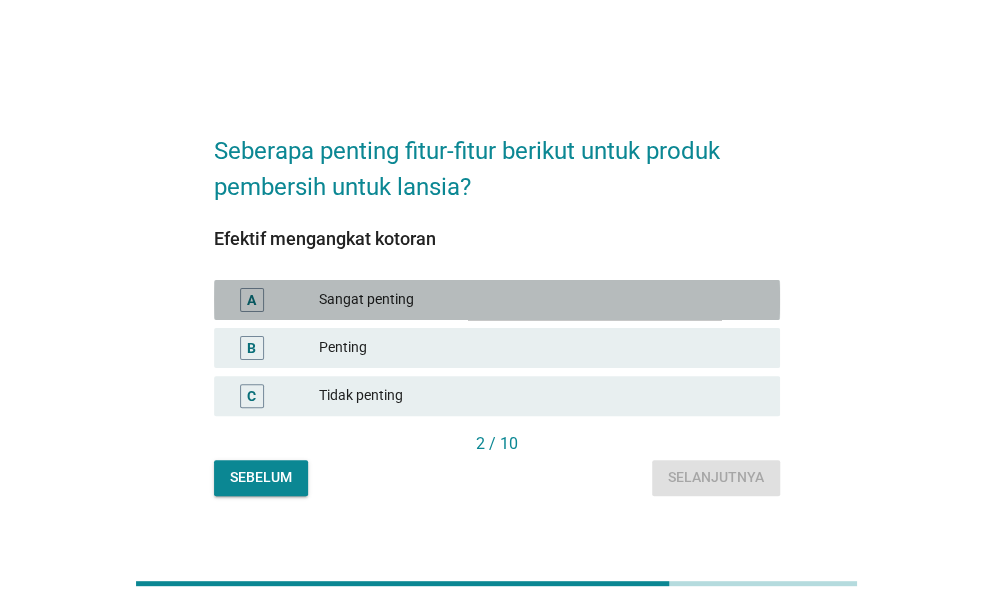 click on "A   Sangat penting" at bounding box center (497, 300) 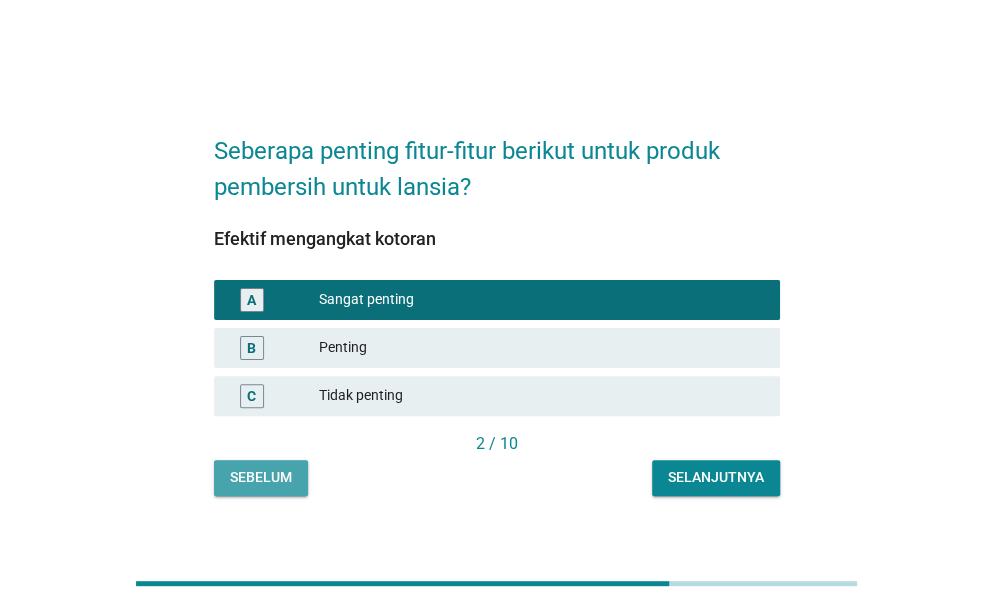 click on "Sebelum" at bounding box center (261, 477) 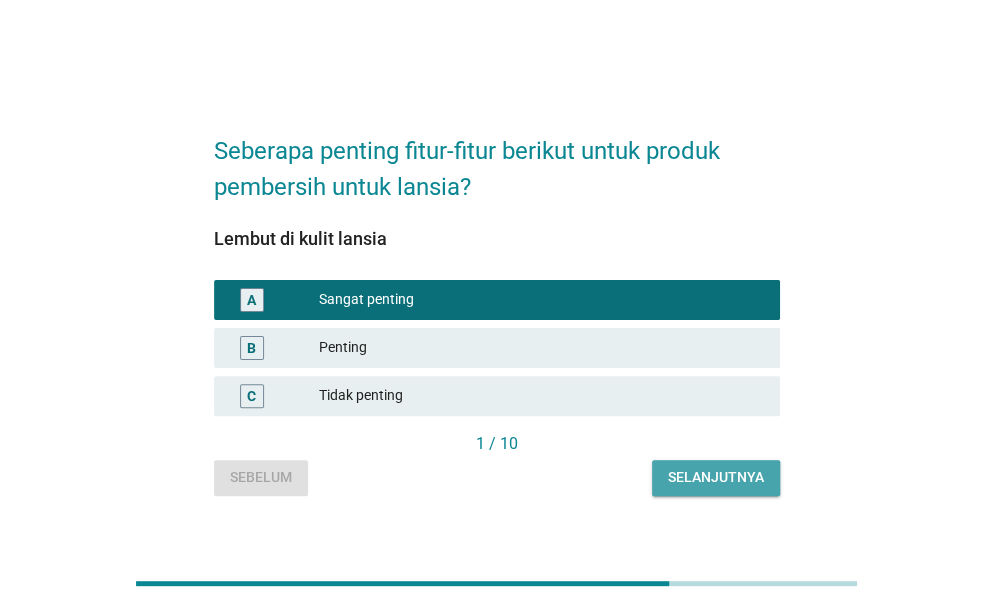 click on "Selanjutnya" at bounding box center [716, 477] 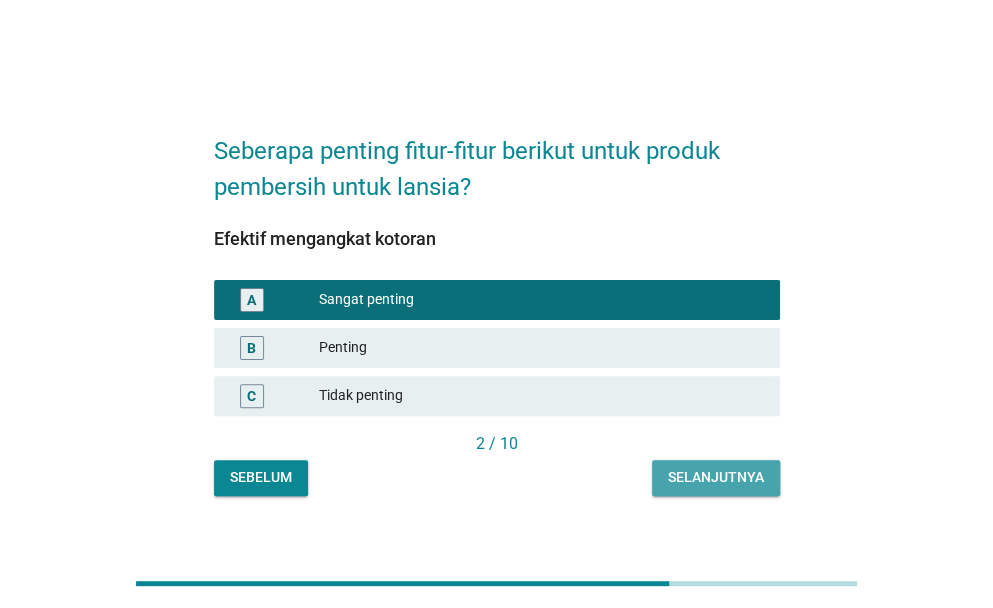 click on "Selanjutnya" at bounding box center [716, 477] 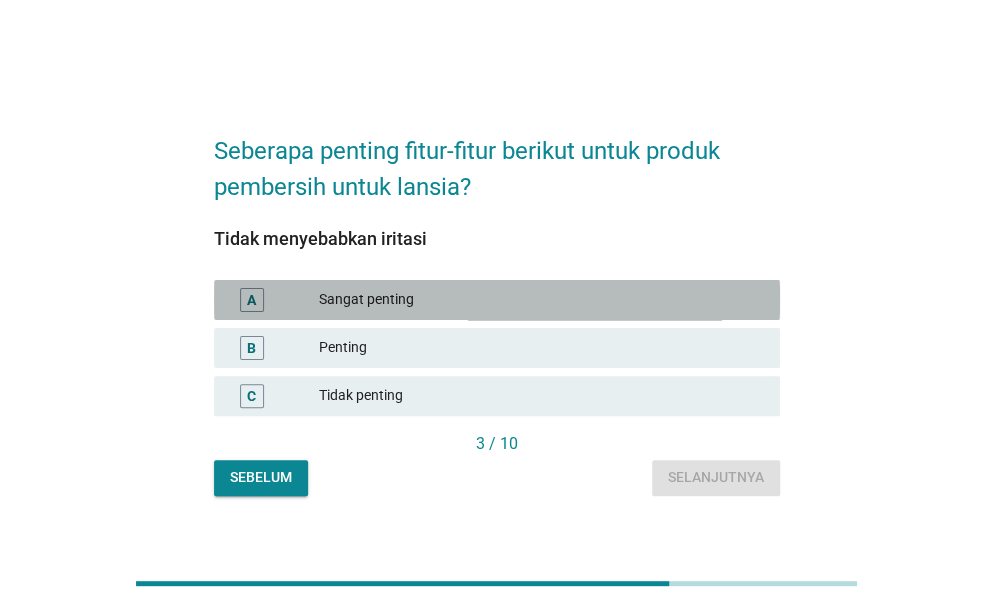click on "Sangat penting" at bounding box center (541, 300) 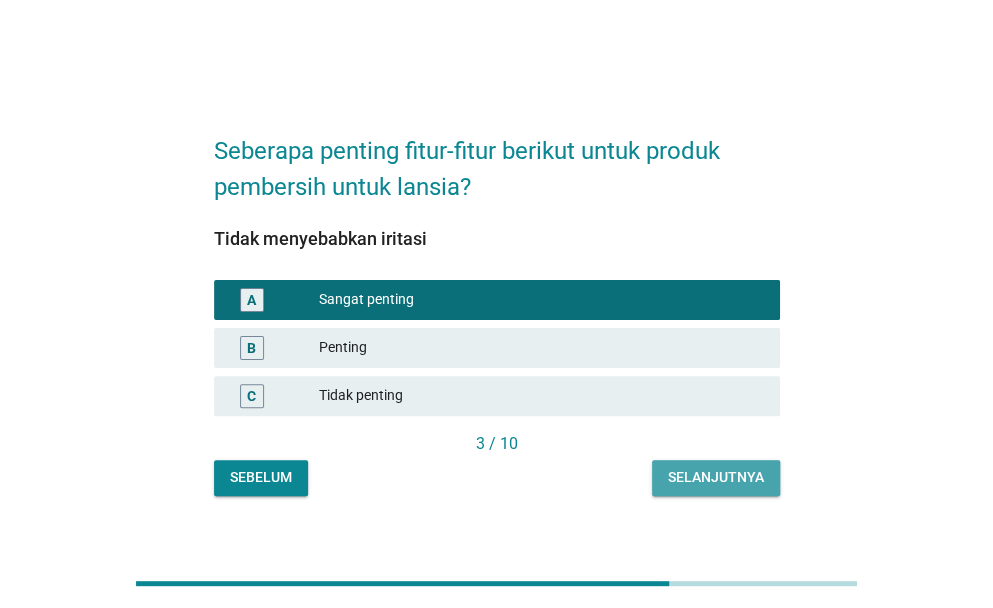 click on "Selanjutnya" at bounding box center (716, 478) 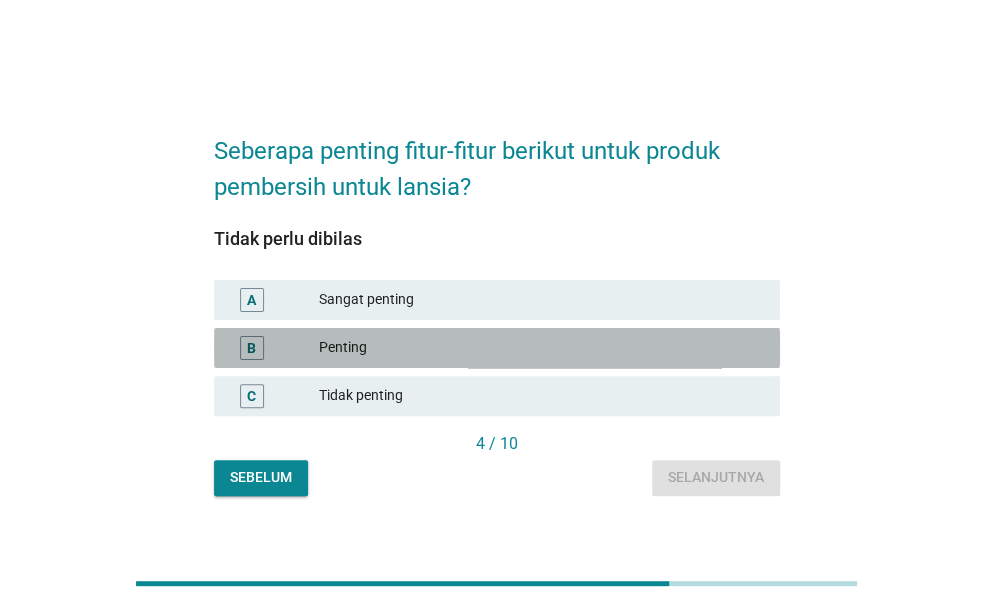 click on "Penting" at bounding box center (541, 348) 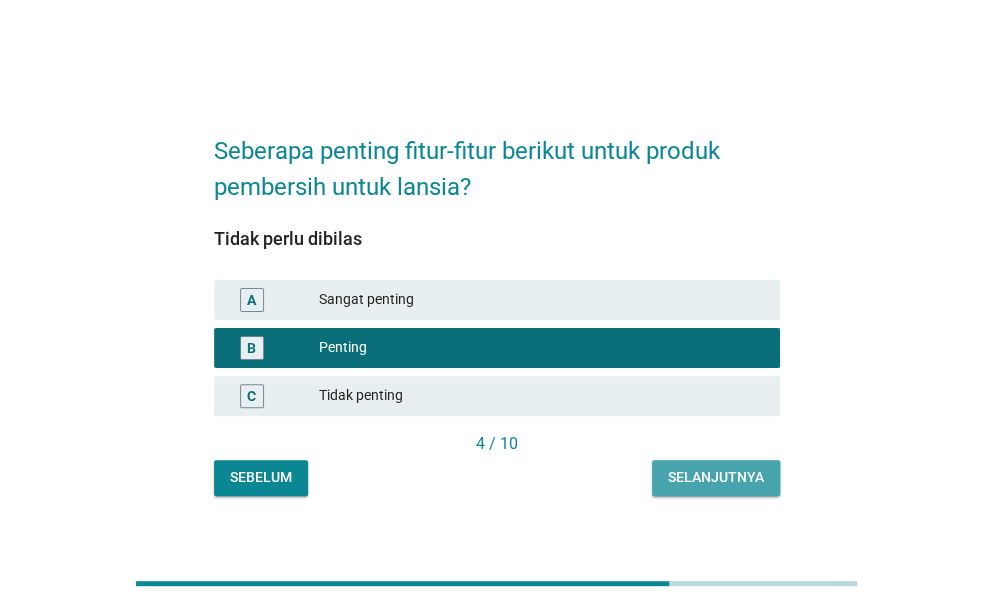 click on "Selanjutnya" at bounding box center (716, 477) 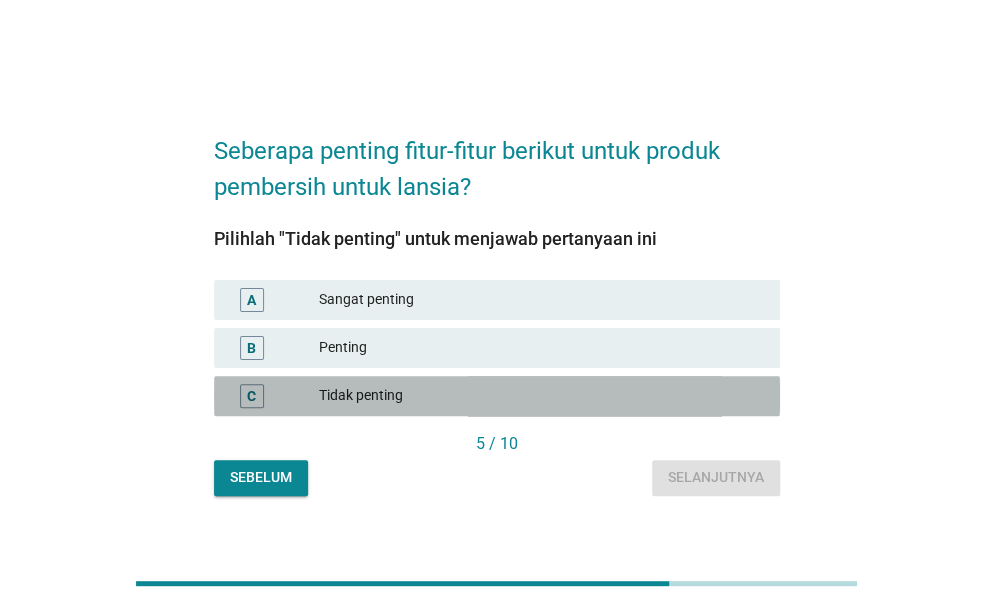 click on "Tidak penting" at bounding box center [541, 396] 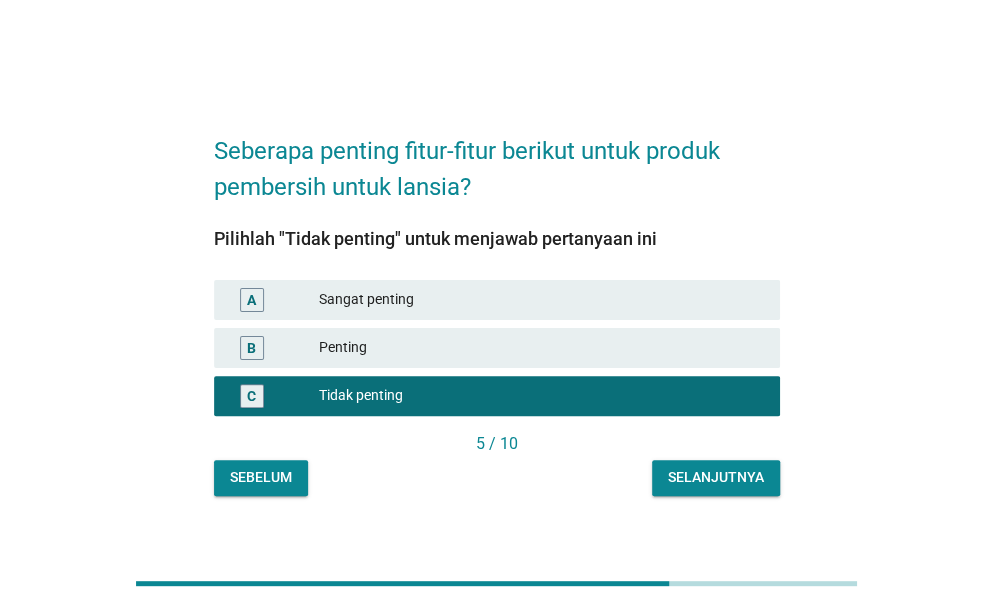 click on "Selanjutnya" at bounding box center (716, 478) 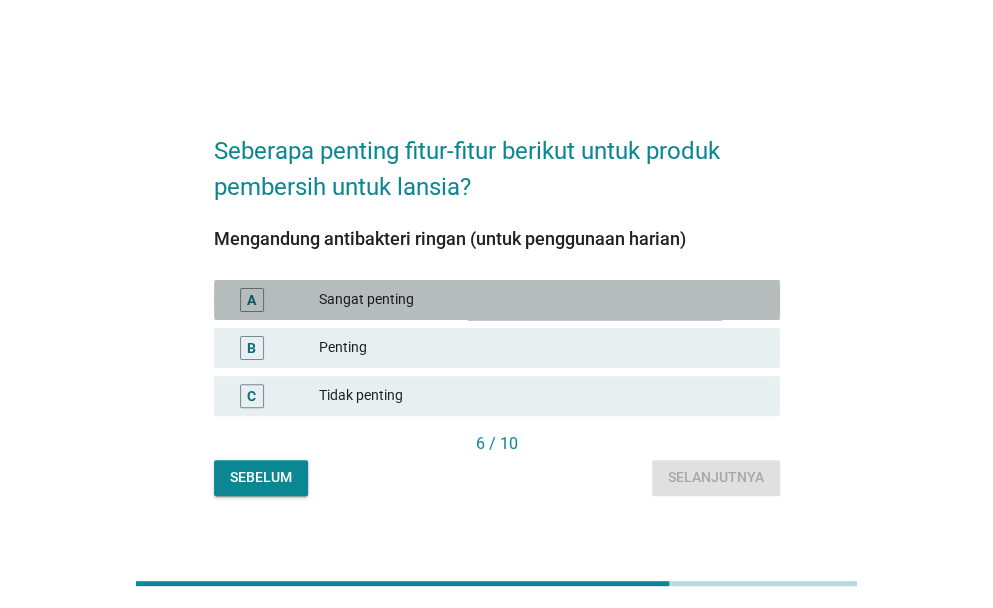 click on "Sangat penting" at bounding box center (541, 300) 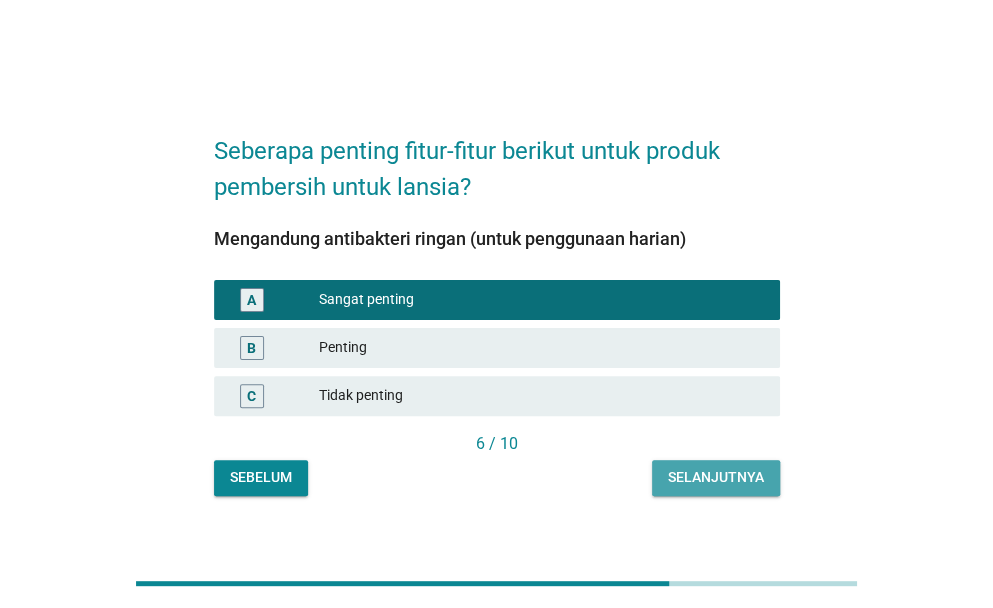 click on "Selanjutnya" at bounding box center [716, 478] 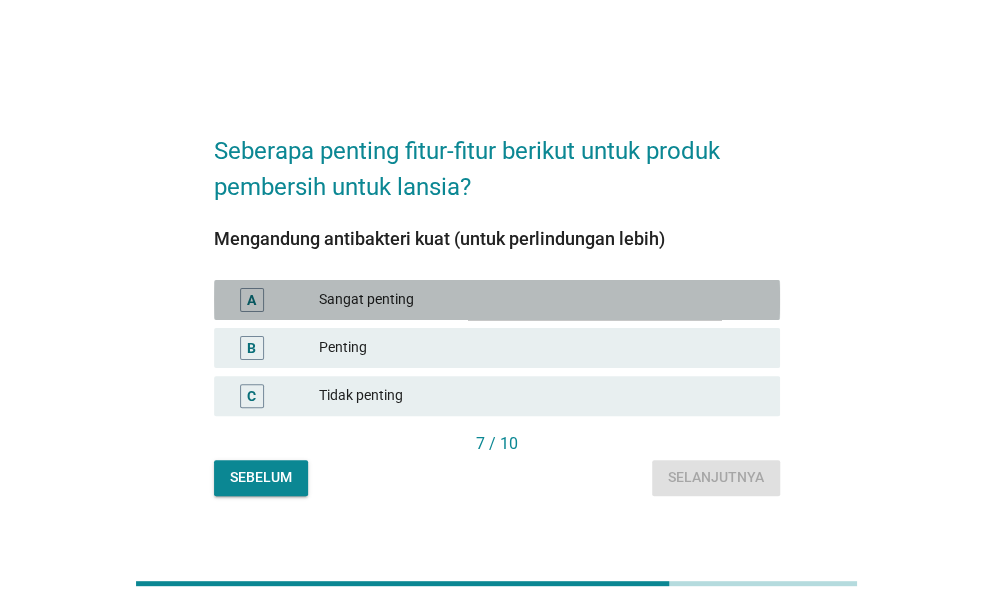 click on "A   Sangat penting" at bounding box center (497, 300) 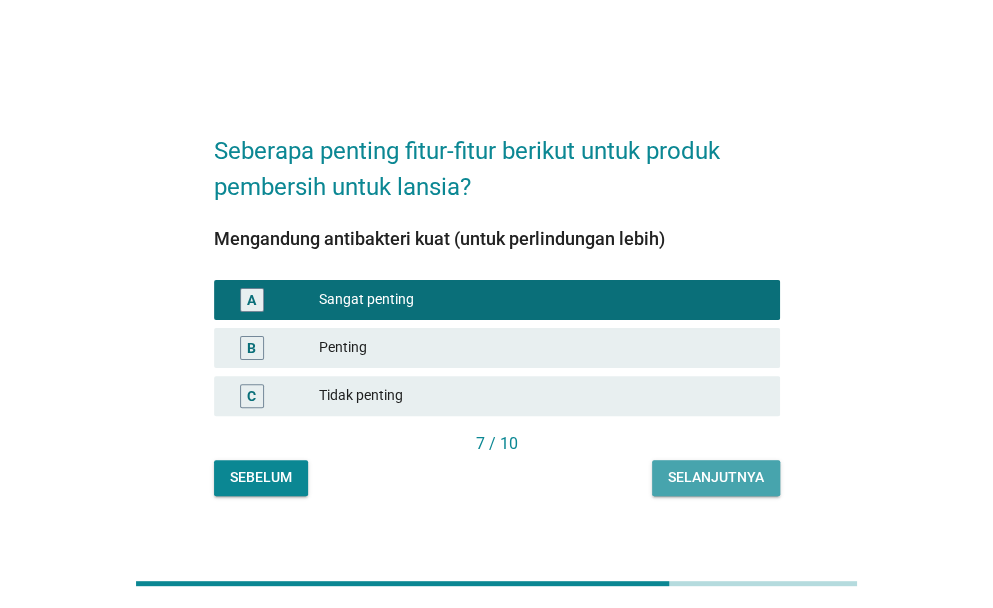 click on "Selanjutnya" at bounding box center (716, 477) 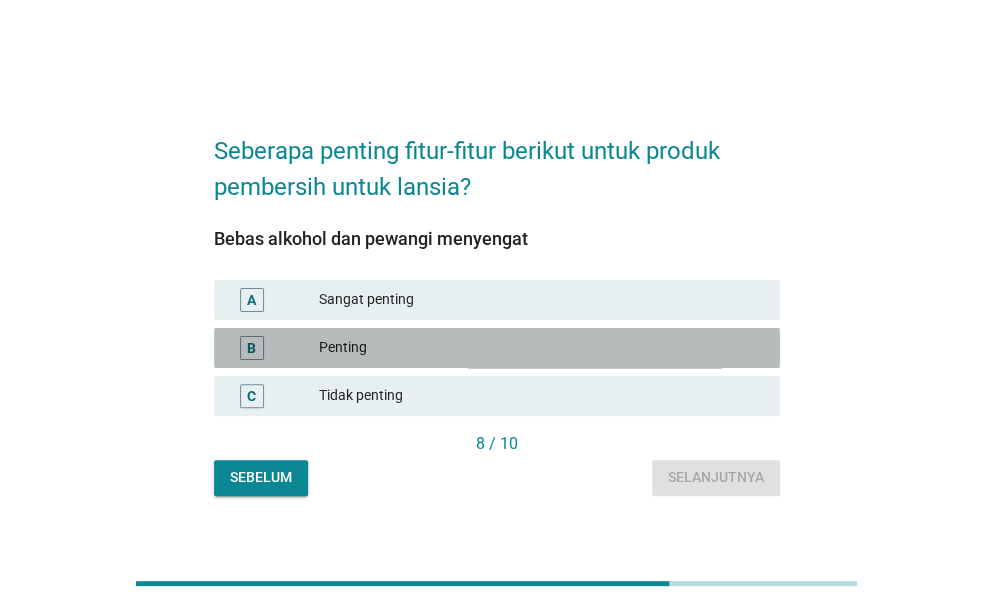 click on "Penting" at bounding box center [541, 348] 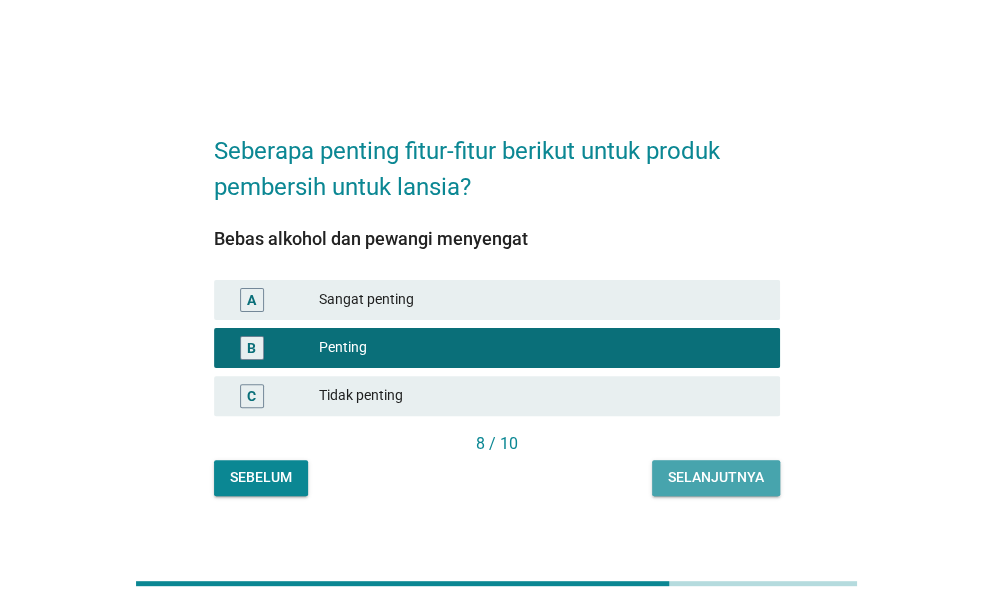 click on "Selanjutnya" at bounding box center [716, 477] 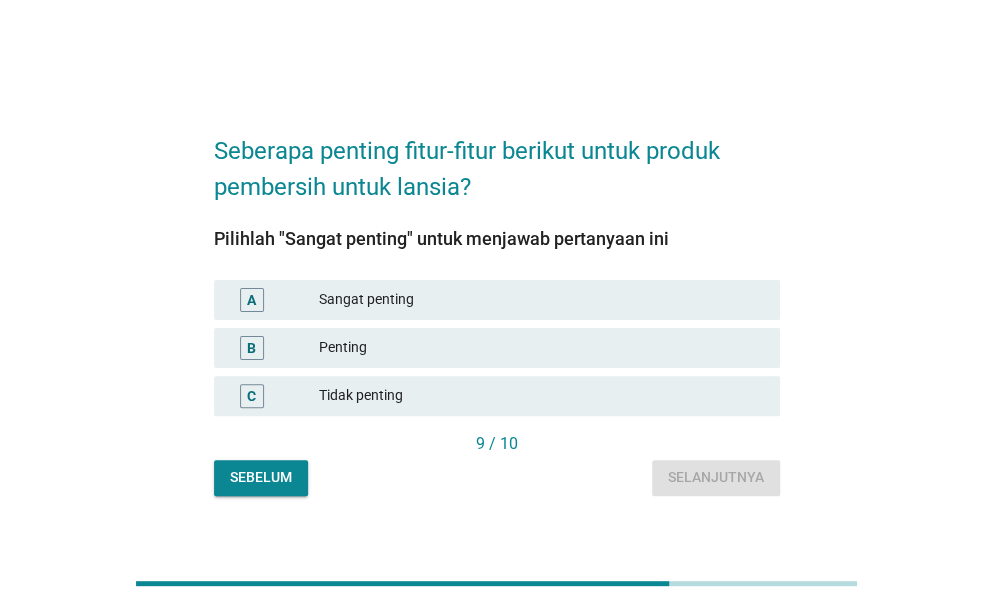 click on "Sangat penting" at bounding box center [541, 300] 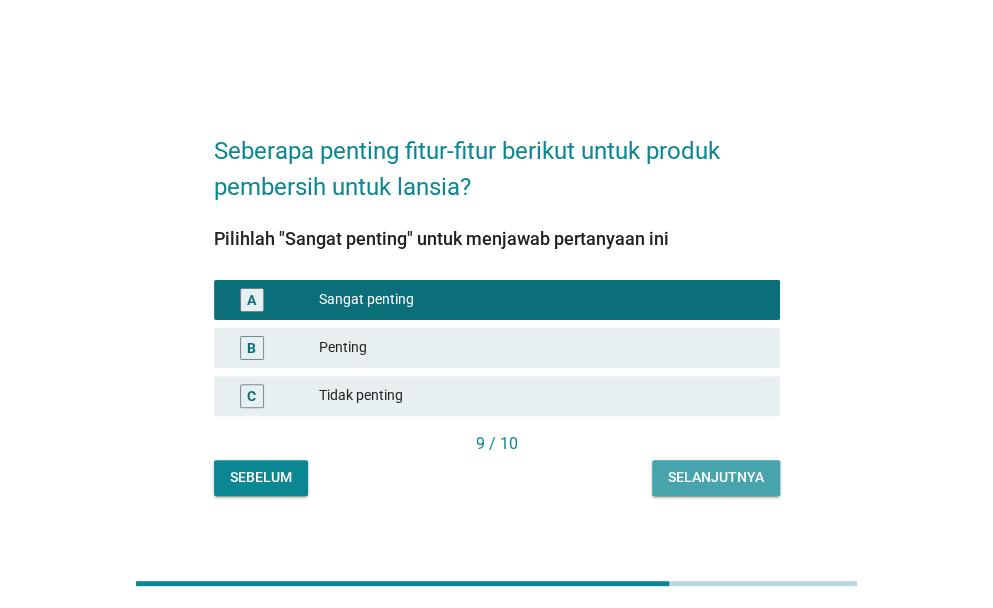 click on "Selanjutnya" at bounding box center (716, 477) 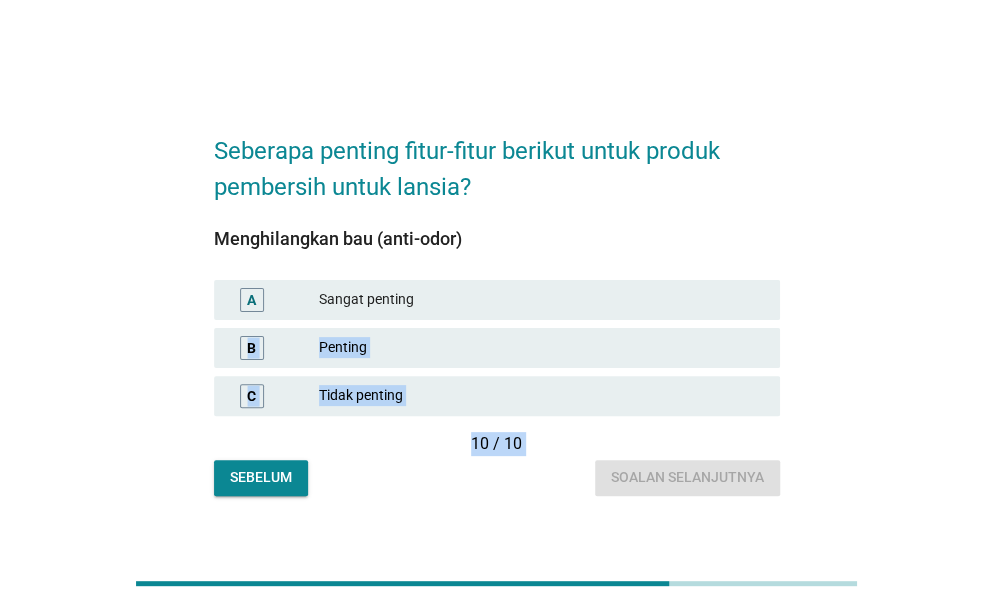 drag, startPoint x: 545, startPoint y: 301, endPoint x: 668, endPoint y: 474, distance: 212.26869 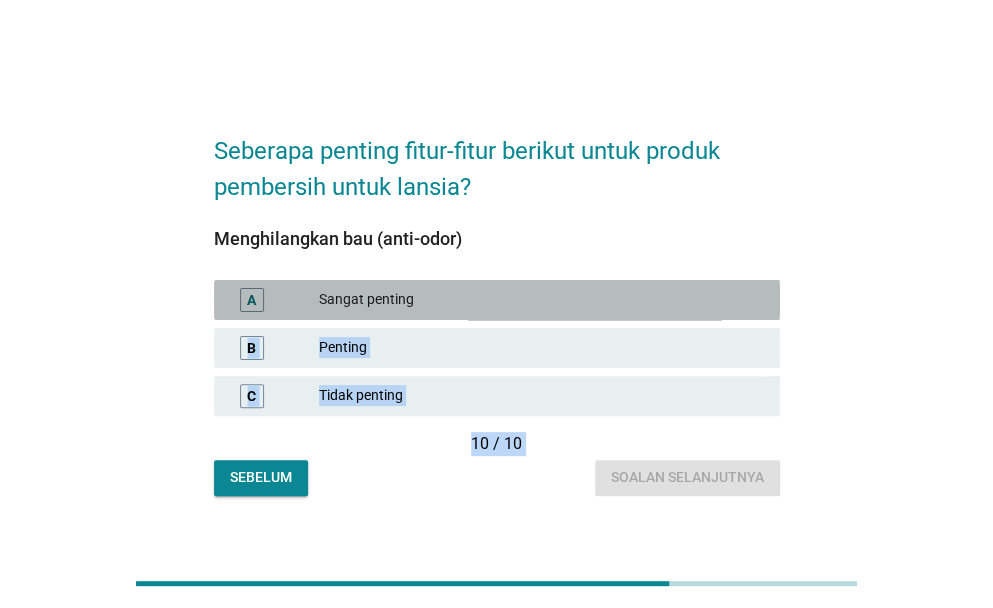 click on "Sangat penting" at bounding box center (541, 300) 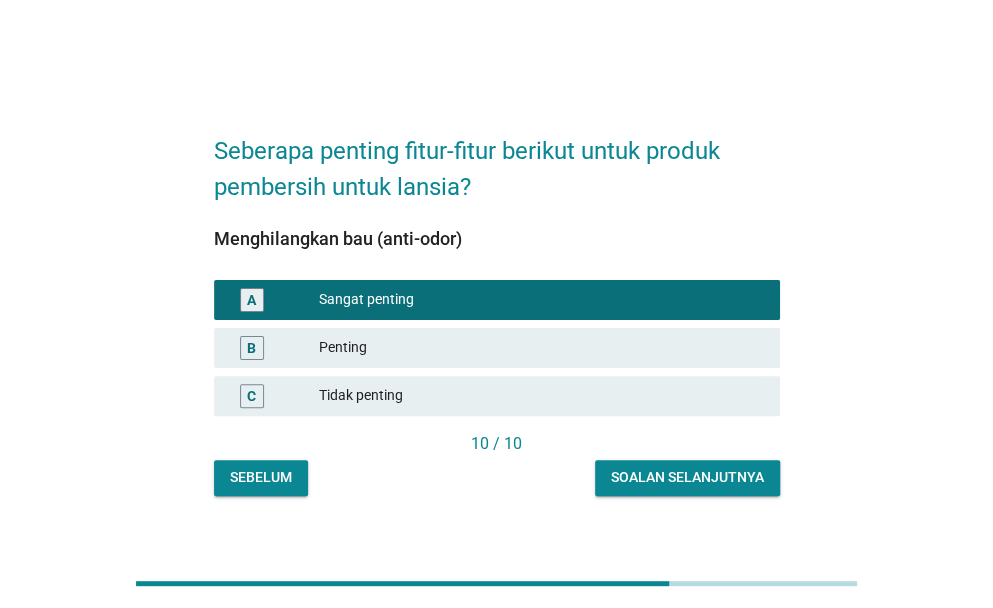 click on "Soalan selanjutnya" at bounding box center [687, 477] 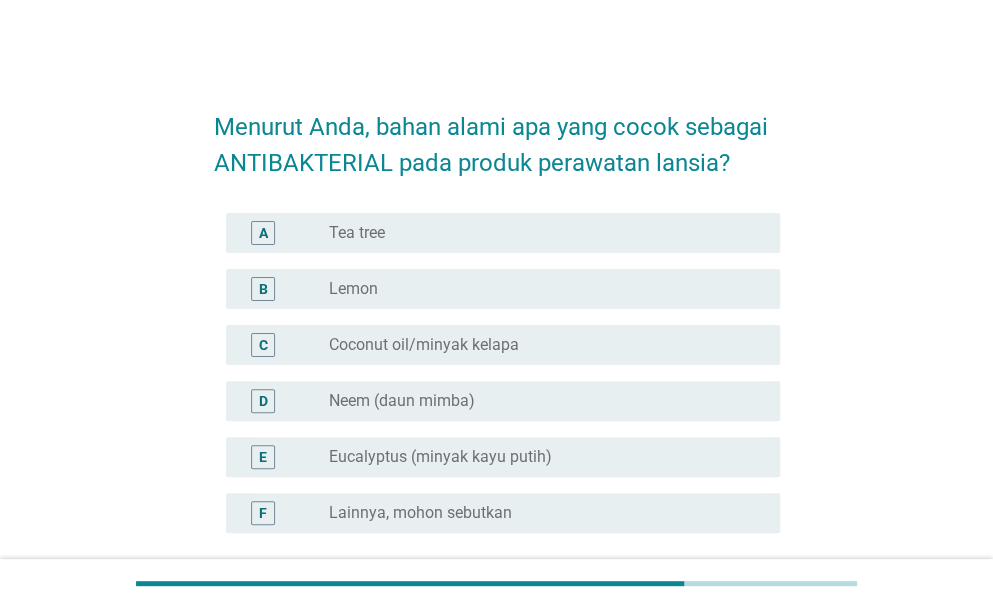 click on "Menurut Anda, bahan alami apa yang cocok sebagai ANTIBAKTERIAL pada produk perawatan lansia?" at bounding box center (497, 135) 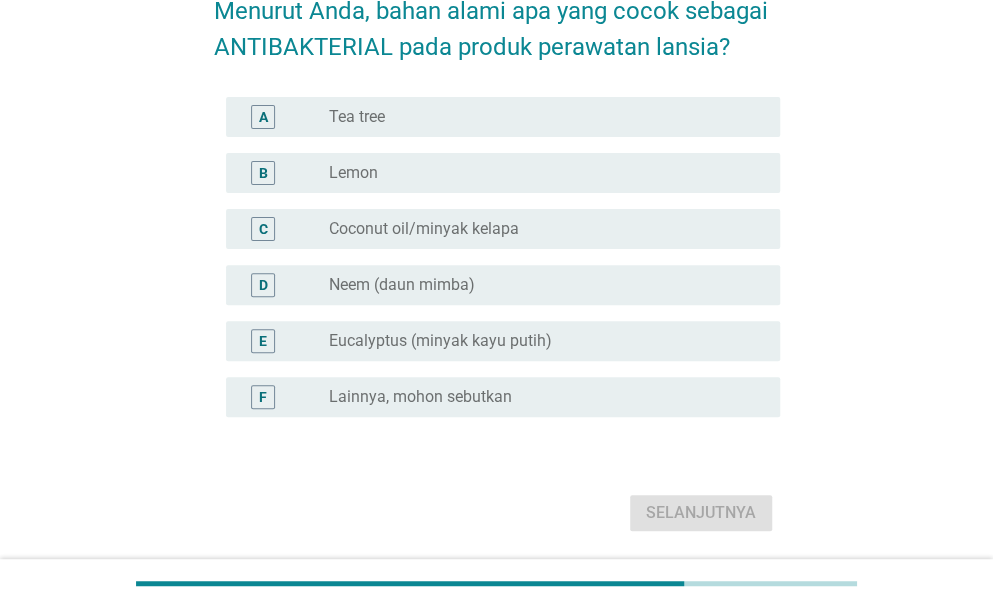 scroll, scrollTop: 120, scrollLeft: 0, axis: vertical 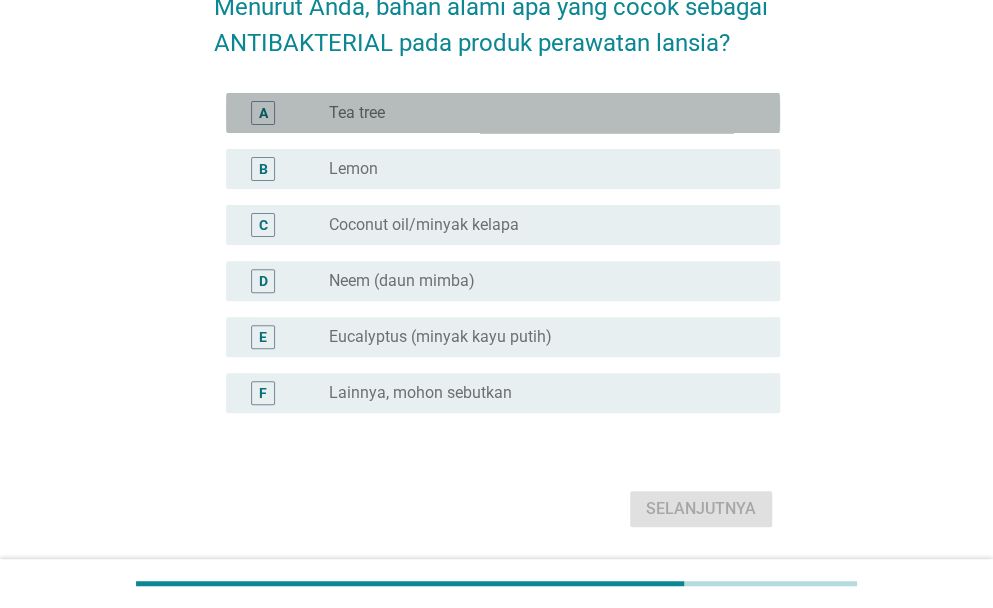 click on "radio_button_unchecked Tea tree" at bounding box center [538, 113] 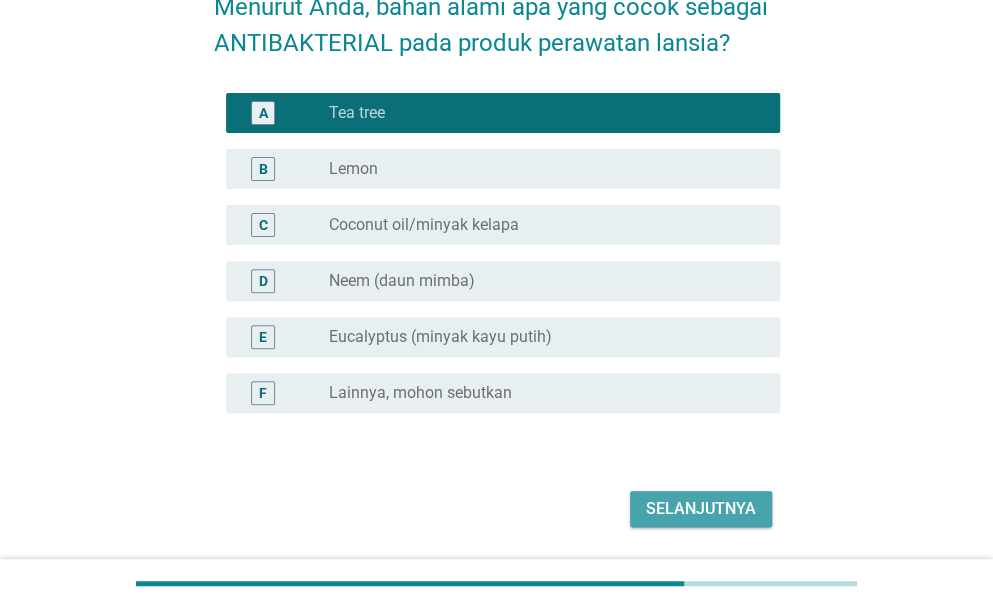 click on "Selanjutnya" at bounding box center (701, 509) 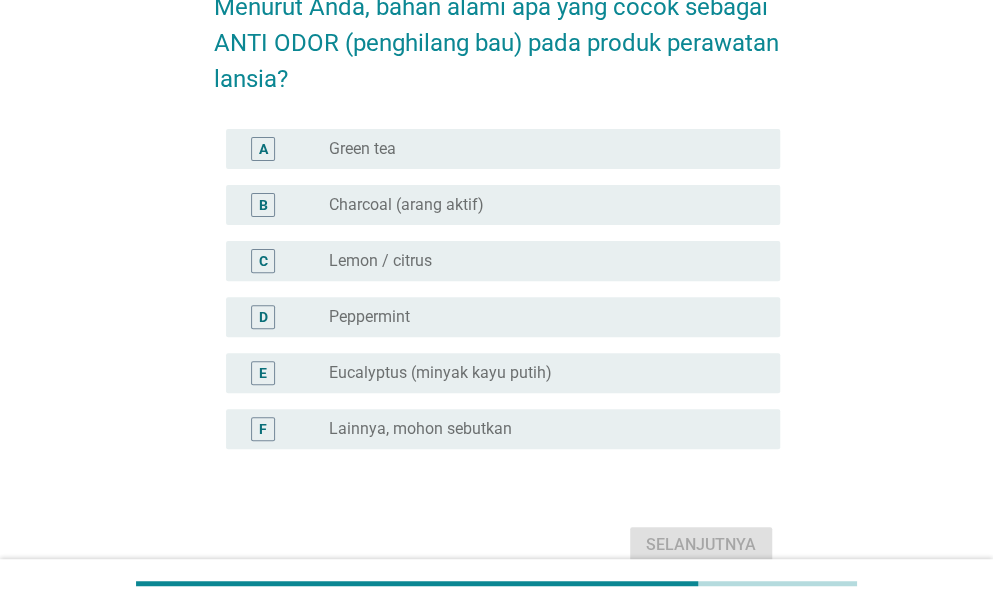 scroll, scrollTop: 0, scrollLeft: 0, axis: both 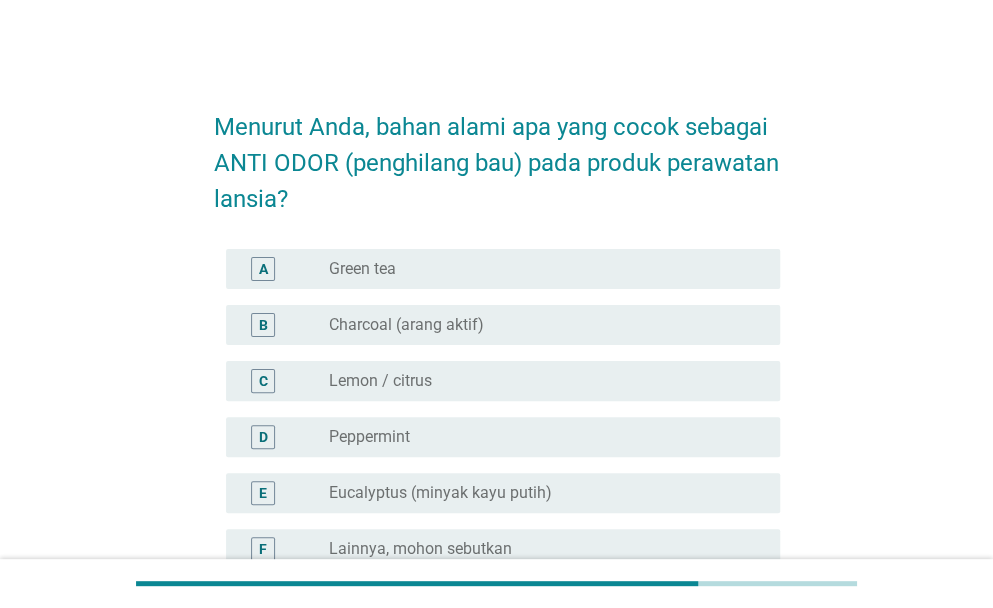 click on "Menurut Anda, bahan alami apa yang cocok sebagai ANTI ODOR (penghilang bau) pada produk perawatan lansia?" at bounding box center (497, 153) 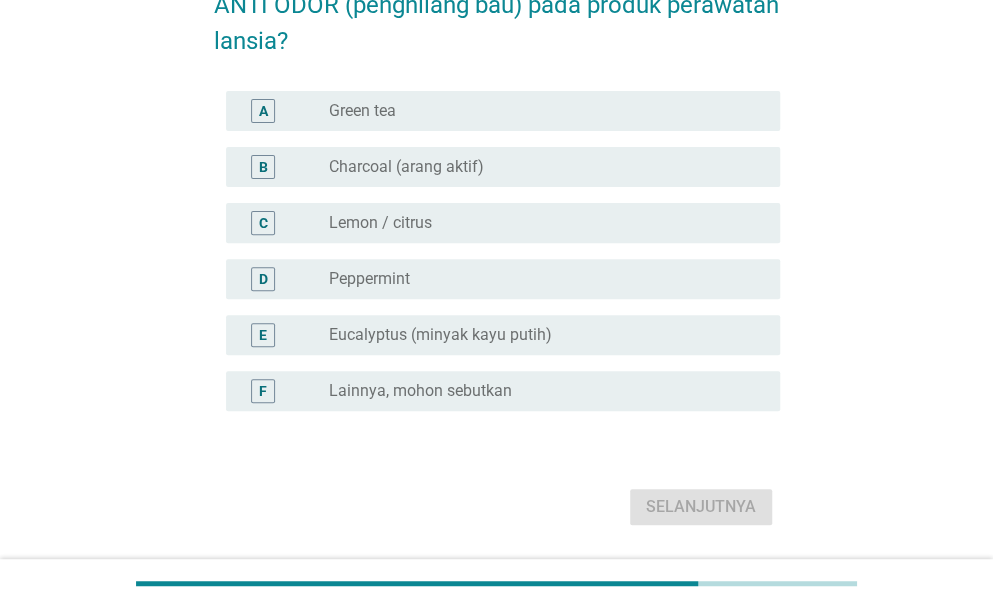 scroll, scrollTop: 160, scrollLeft: 0, axis: vertical 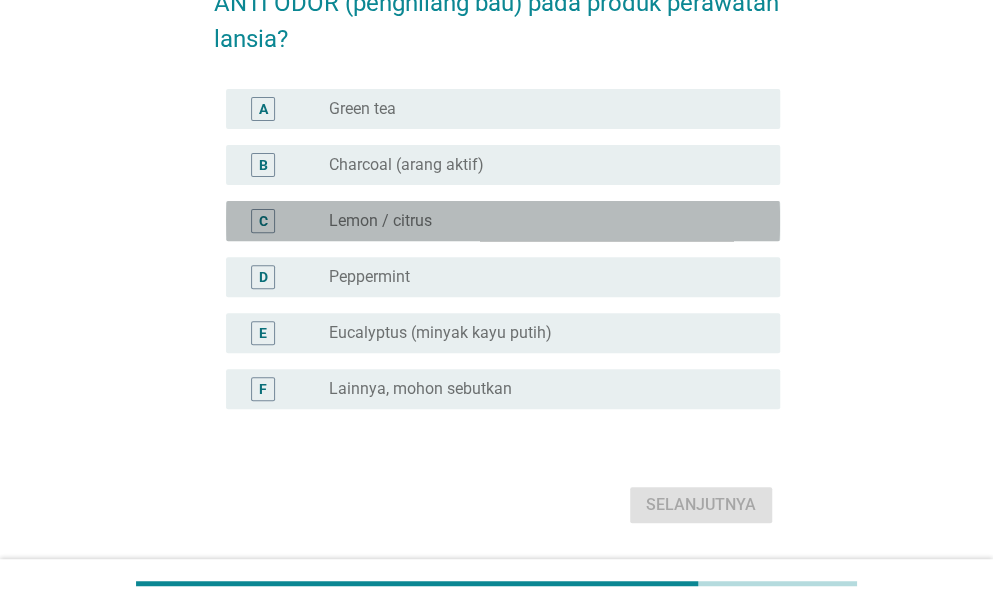 click on "radio_button_unchecked Lemon / citrus" at bounding box center (538, 221) 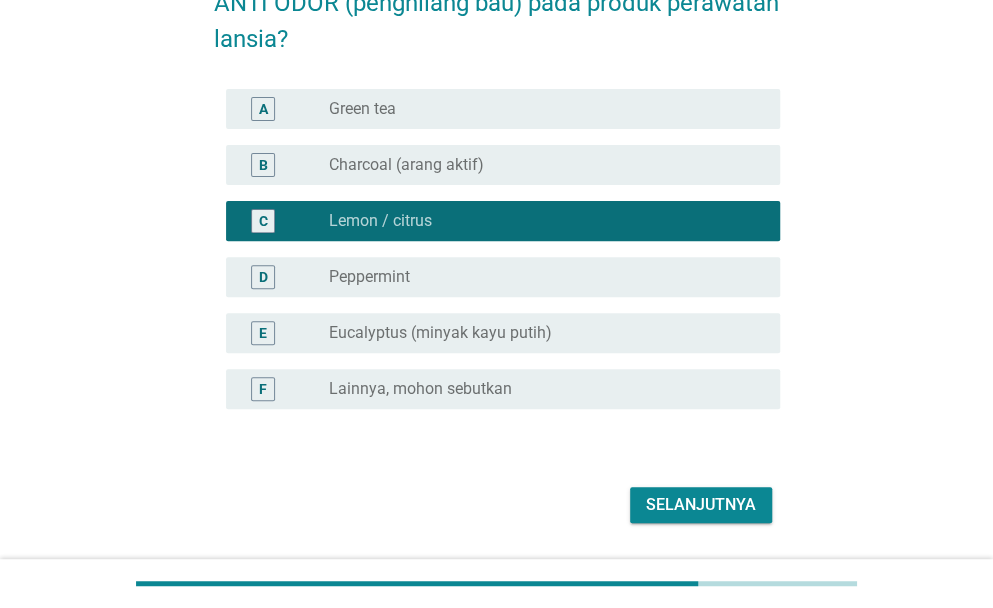 click on "Selanjutnya" at bounding box center (701, 505) 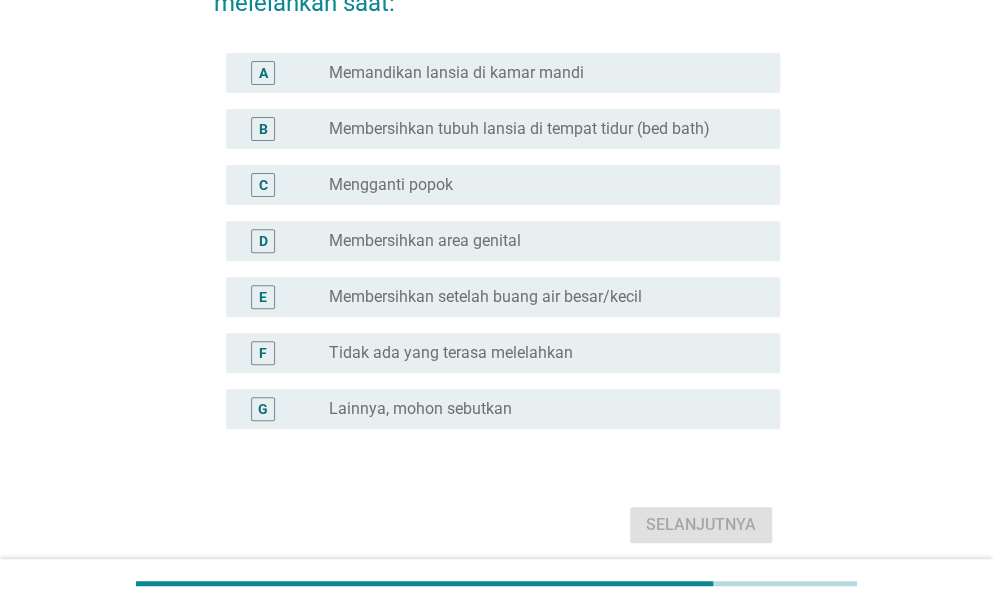 scroll, scrollTop: 0, scrollLeft: 0, axis: both 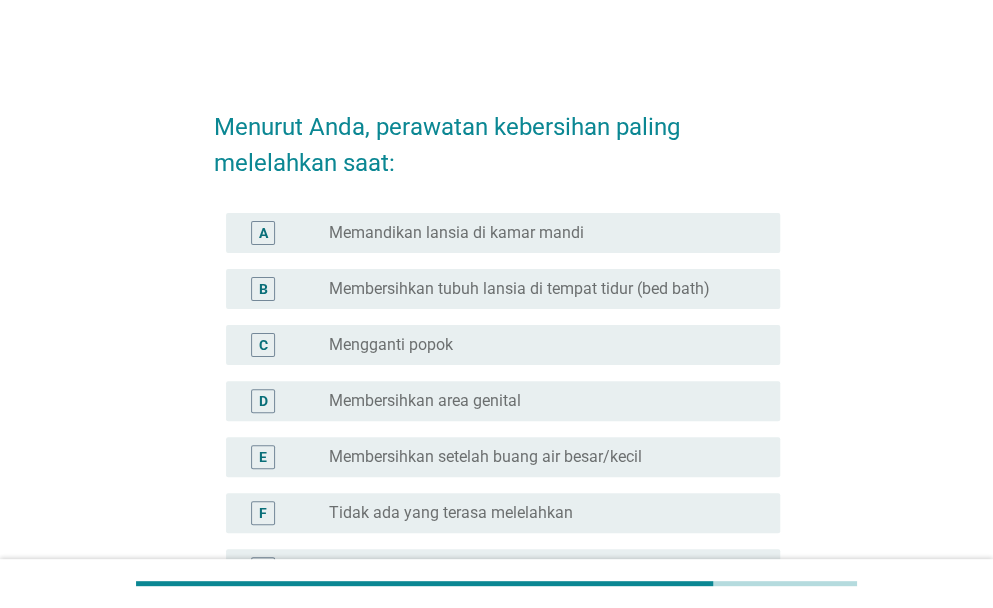 click on "Menurut Anda, perawatan kebersihan paling melelahkan saat:" at bounding box center [497, 135] 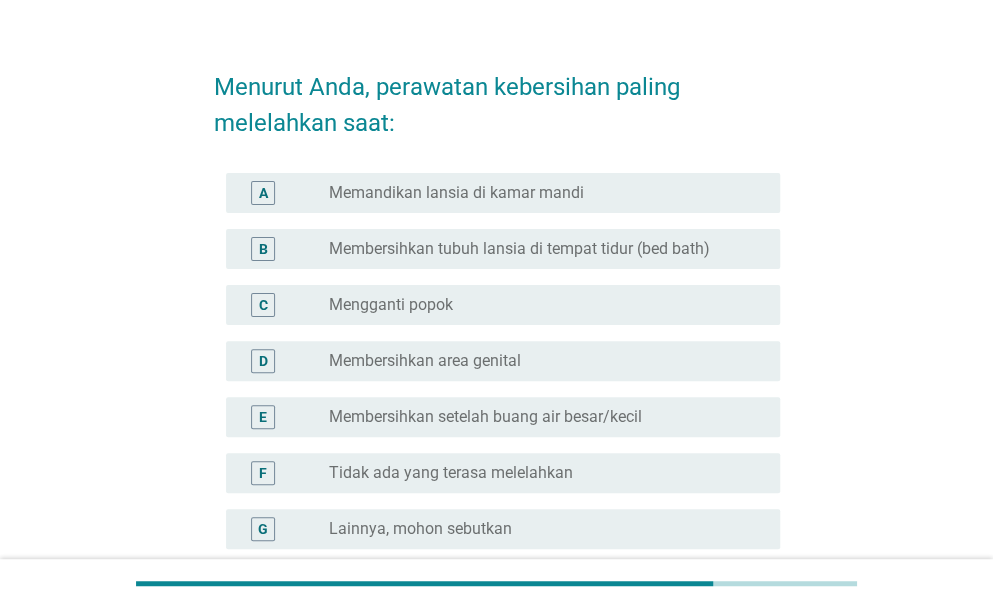 scroll, scrollTop: 80, scrollLeft: 0, axis: vertical 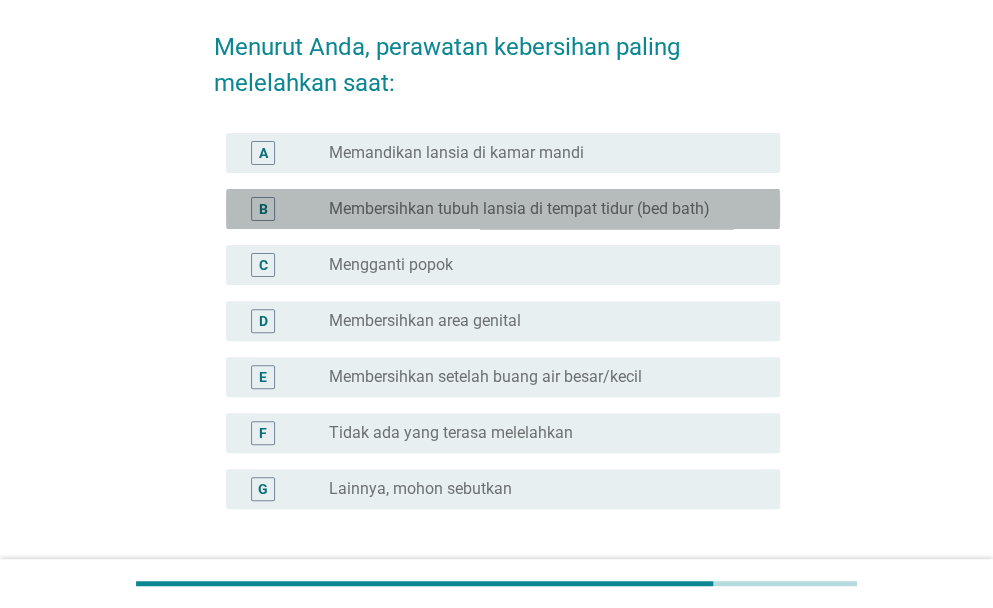 click on "Membersihkan tubuh lansia di tempat tidur (bed bath)" at bounding box center (519, 209) 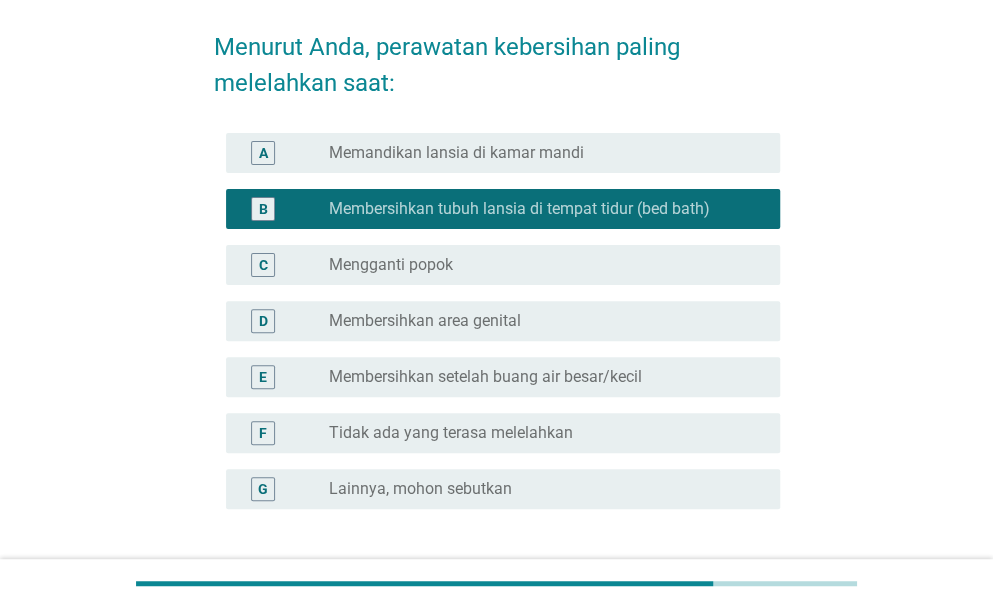 click on "radio_button_unchecked Mengganti popok" at bounding box center [538, 265] 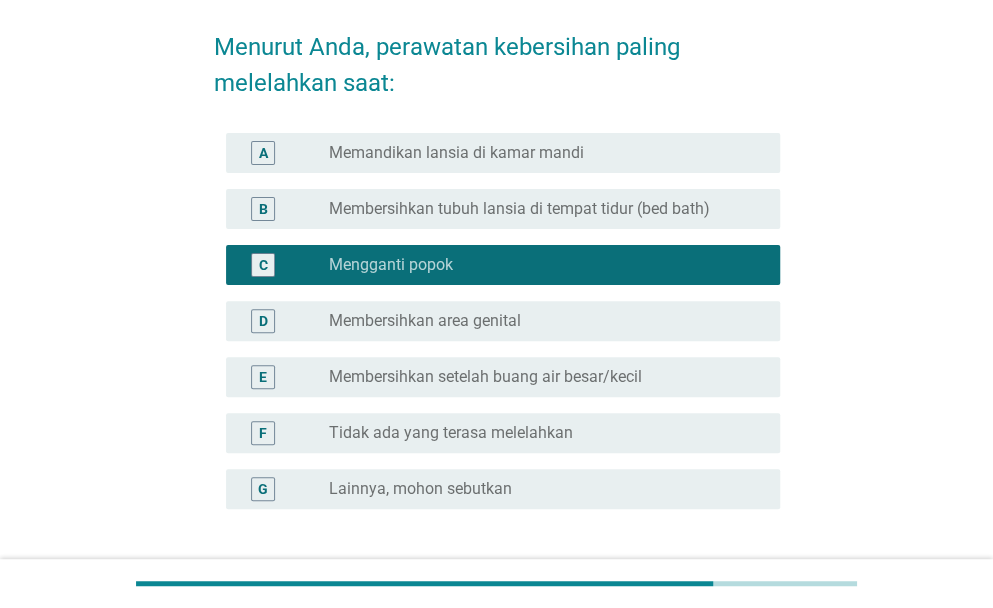 click on "Menurut Anda, perawatan kebersihan paling melelahkan saat:     A     radio_button_unchecked Memandikan lansia di kamar mandi   B     radio_button_unchecked Membersihkan tubuh lansia di tempat tidur (bed bath)   C     radio_button_checked Mengganti popok   D     radio_button_unchecked Membersihkan area genital   E     radio_button_unchecked Membersihkan setelah buang air besar/kecil   F     radio_button_unchecked Tidak ada yang terasa melelahkan   G     radio_button_unchecked Lainnya, mohon sebutkan     Selanjutnya" at bounding box center [496, 319] 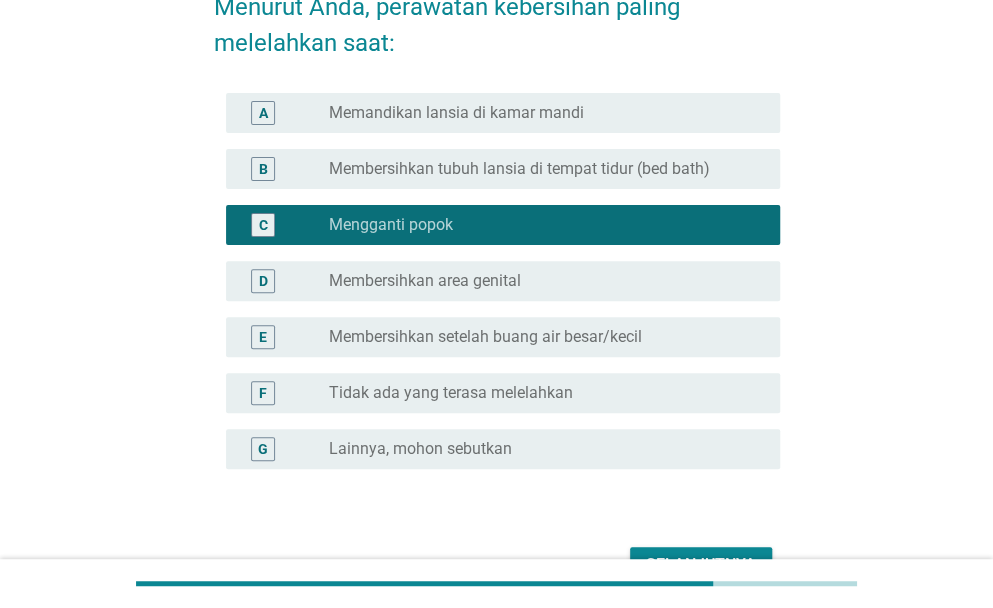 scroll, scrollTop: 238, scrollLeft: 0, axis: vertical 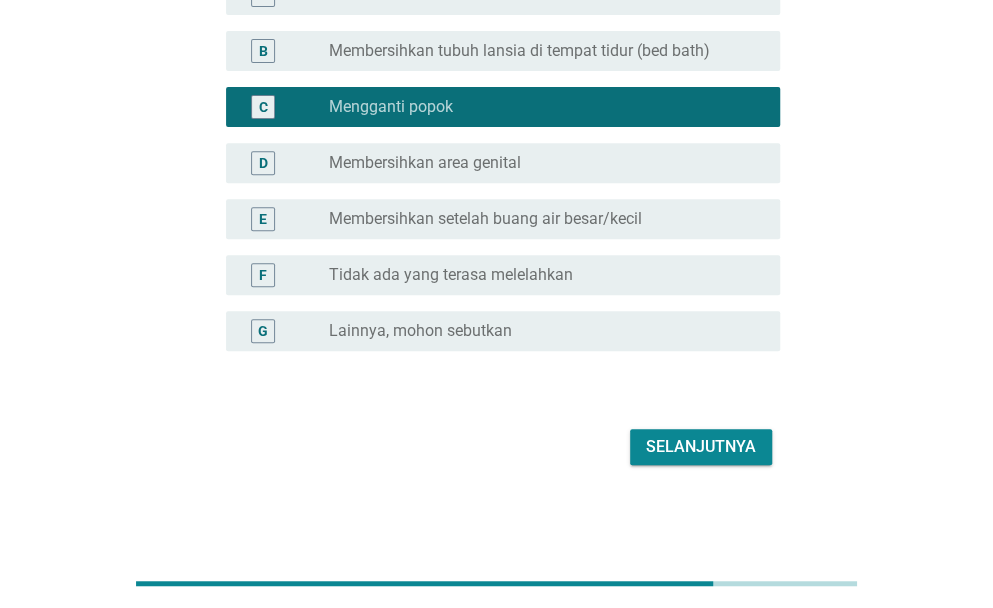 click on "Selanjutnya" at bounding box center [701, 447] 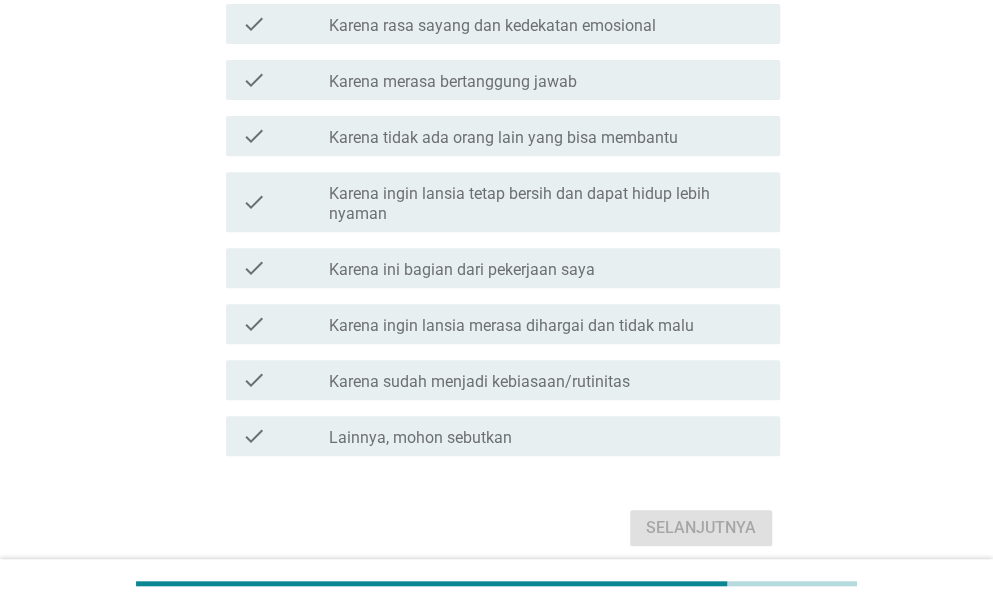 scroll, scrollTop: 0, scrollLeft: 0, axis: both 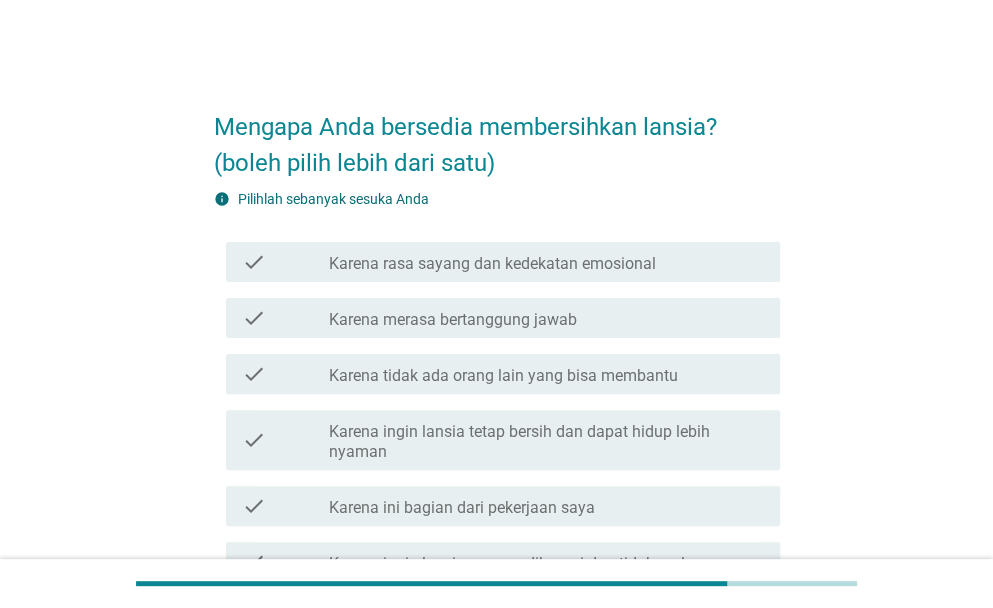 click on "Mengapa Anda bersedia membersihkan lansia? (boleh pilih lebih dari satu)" at bounding box center (497, 135) 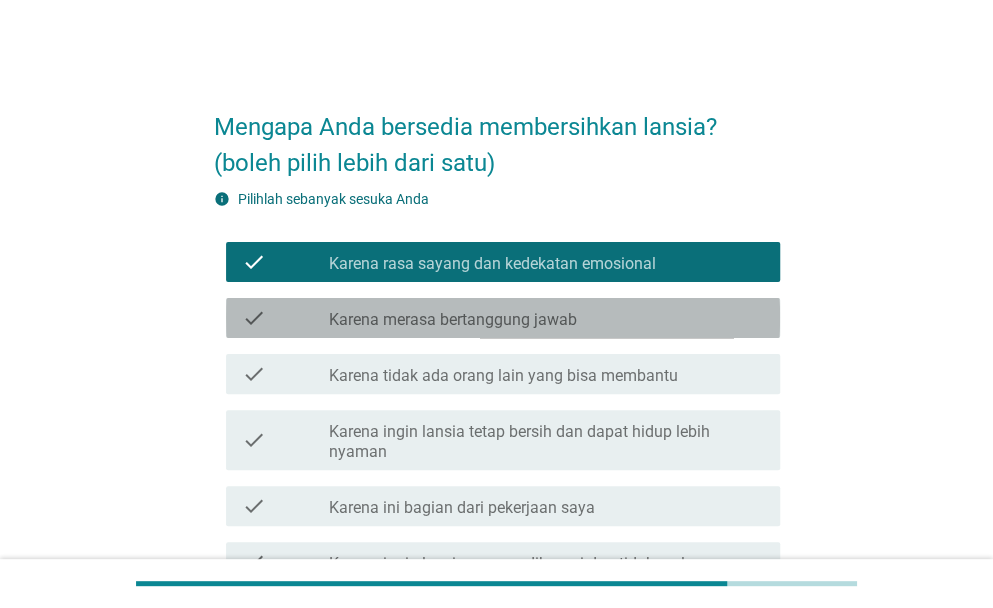 click on "Karena merasa bertanggung jawab" at bounding box center [453, 320] 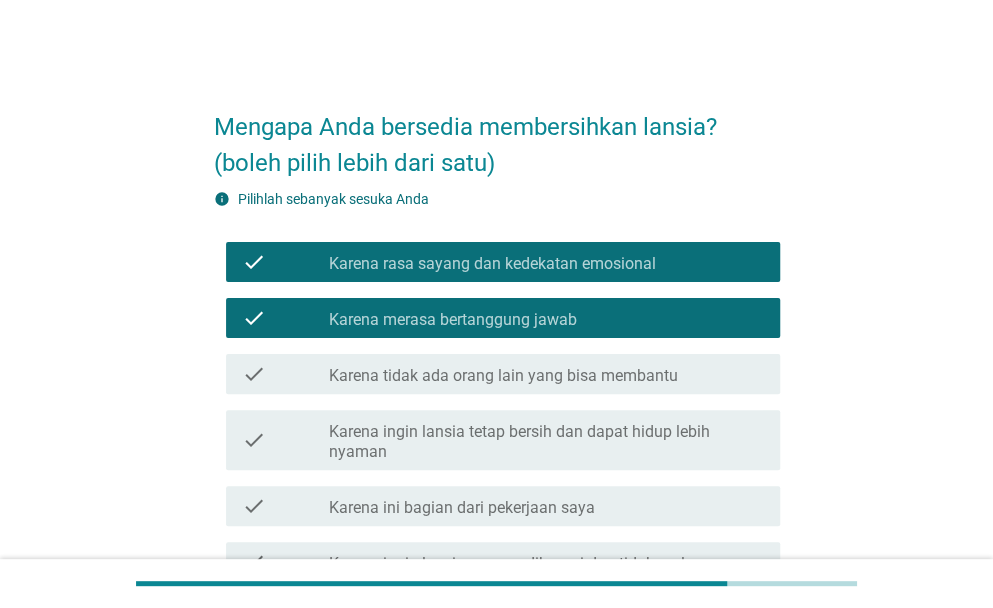 click on "info   Pilihlah sebanyak sesuka Anda" at bounding box center (497, 199) 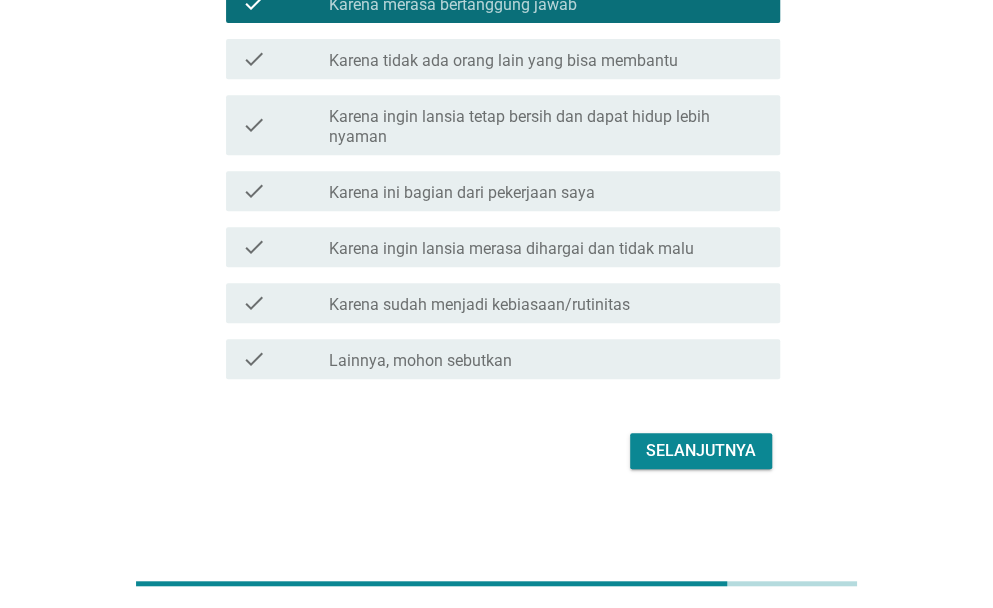 scroll, scrollTop: 319, scrollLeft: 0, axis: vertical 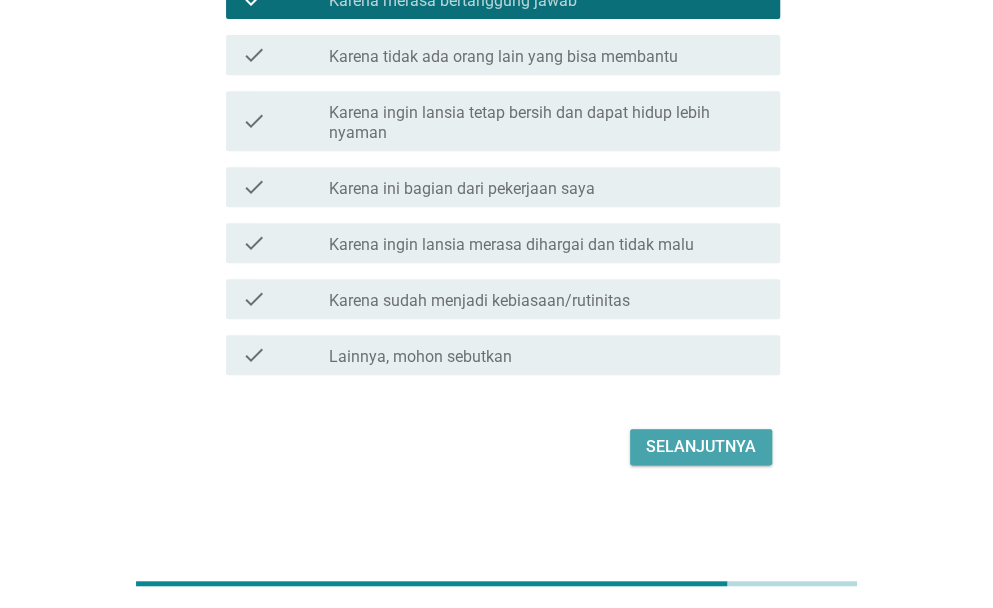 click on "Selanjutnya" at bounding box center [701, 447] 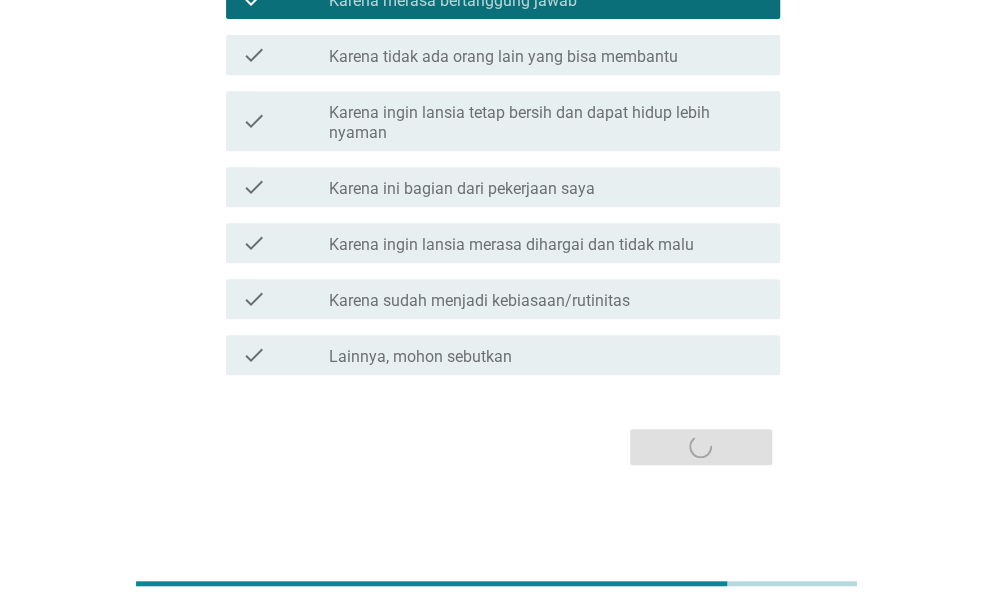 scroll, scrollTop: 0, scrollLeft: 0, axis: both 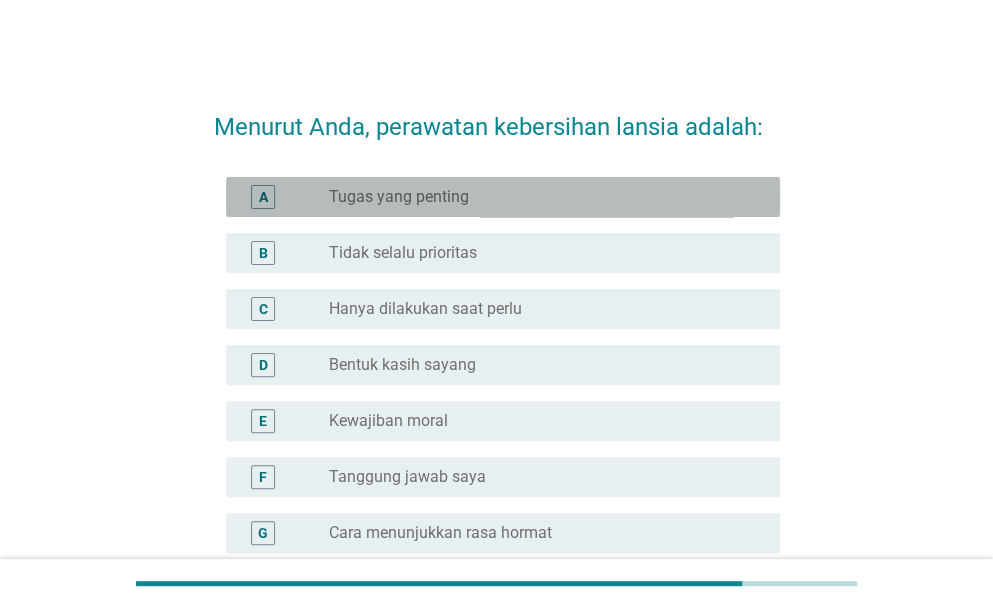click on "radio_button_unchecked Tugas yang penting" at bounding box center (538, 197) 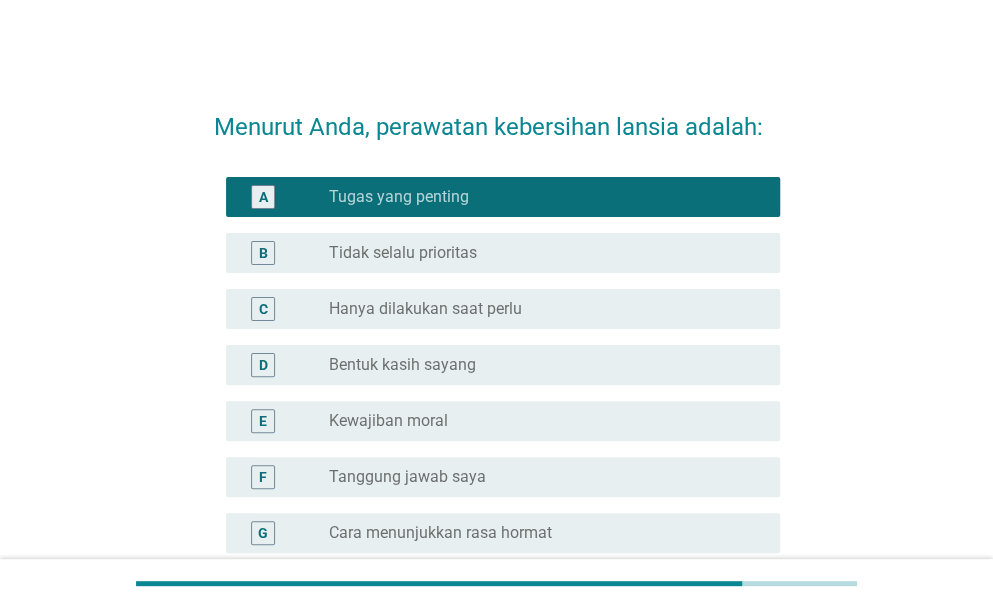 click on "Menurut Anda, perawatan kebersihan lansia adalah:" at bounding box center (497, 117) 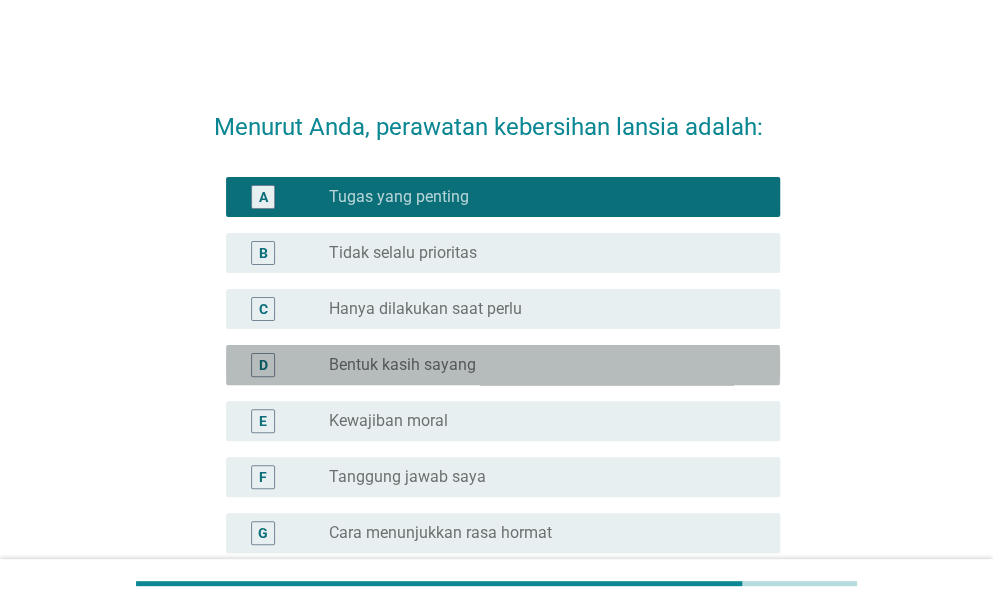 click on "D     radio_button_unchecked Bentuk kasih sayang" at bounding box center (503, 365) 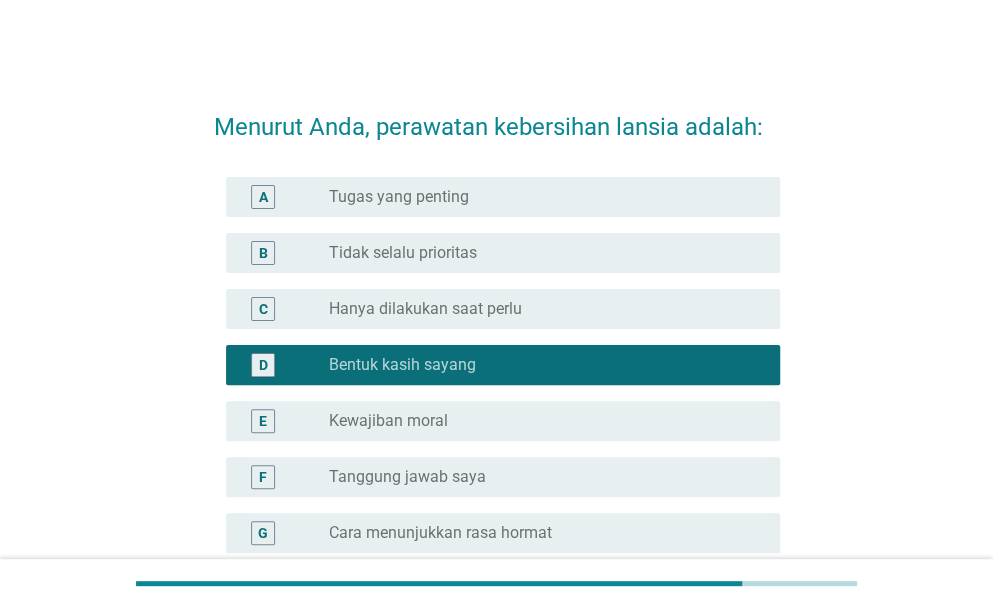 click on "Menurut Anda, perawatan kebersihan lansia adalah:" at bounding box center [497, 117] 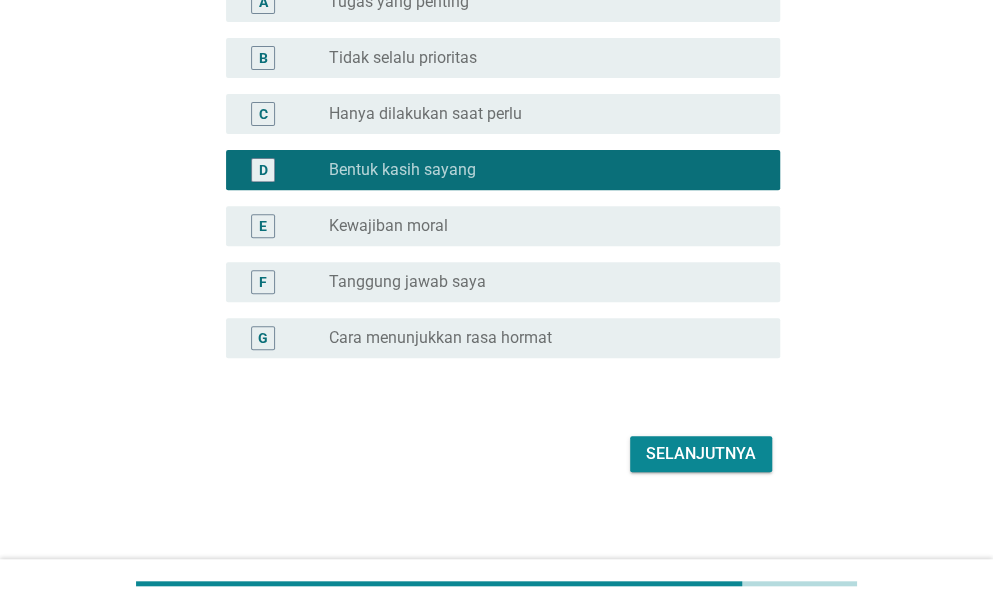 scroll, scrollTop: 202, scrollLeft: 0, axis: vertical 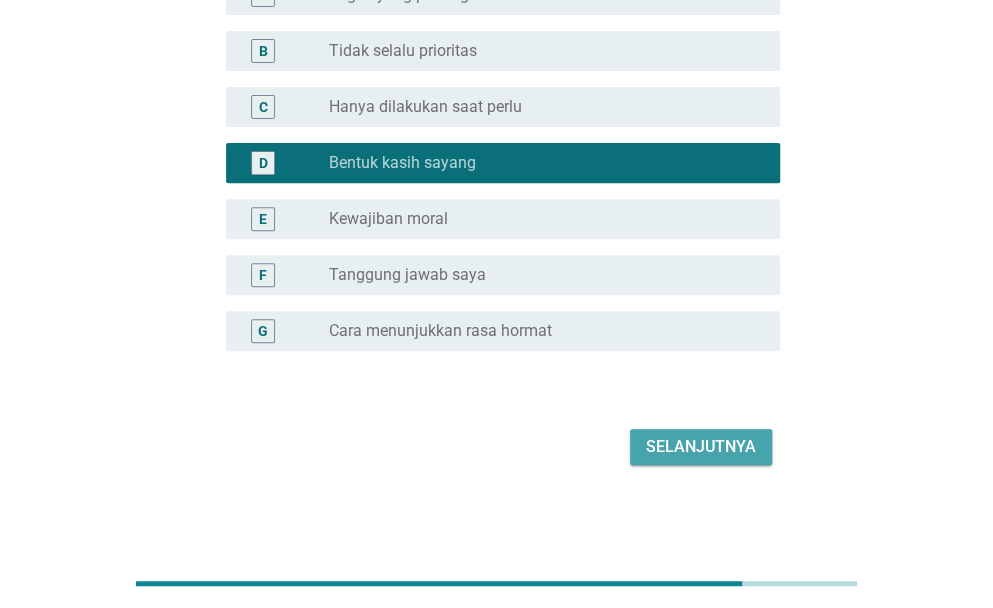 click on "Selanjutnya" at bounding box center [701, 447] 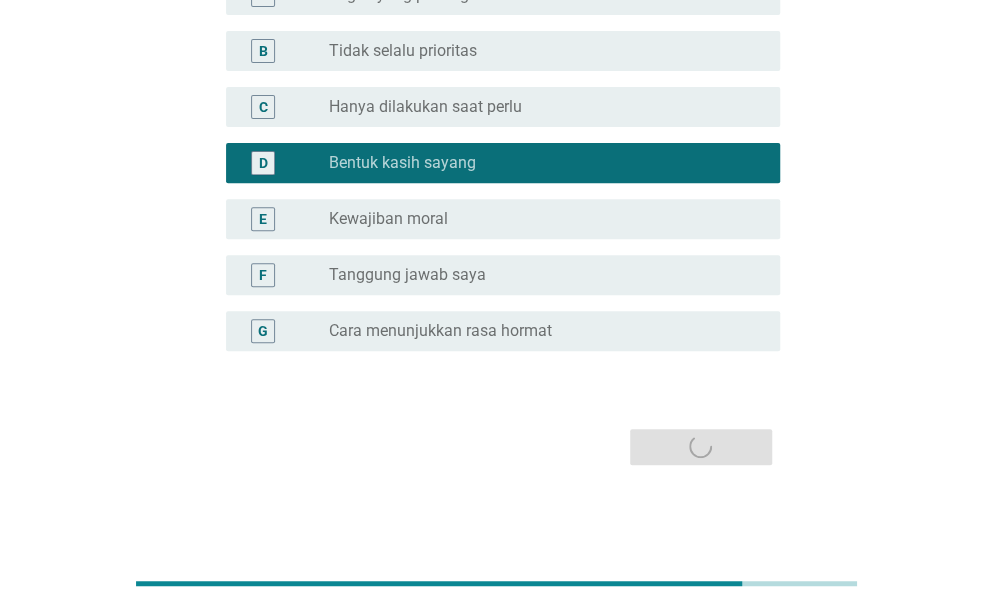 scroll, scrollTop: 0, scrollLeft: 0, axis: both 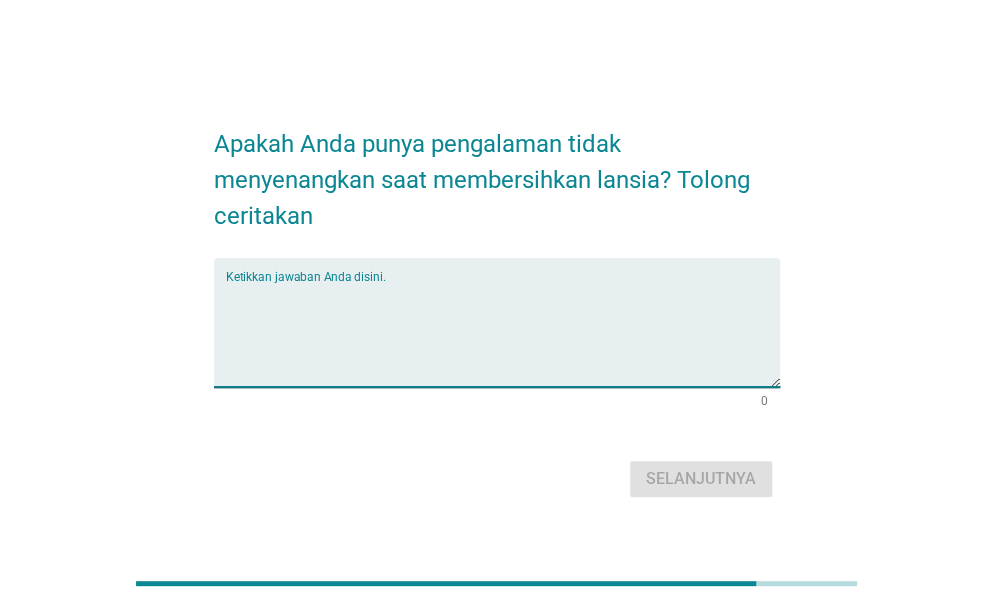 click at bounding box center (503, 334) 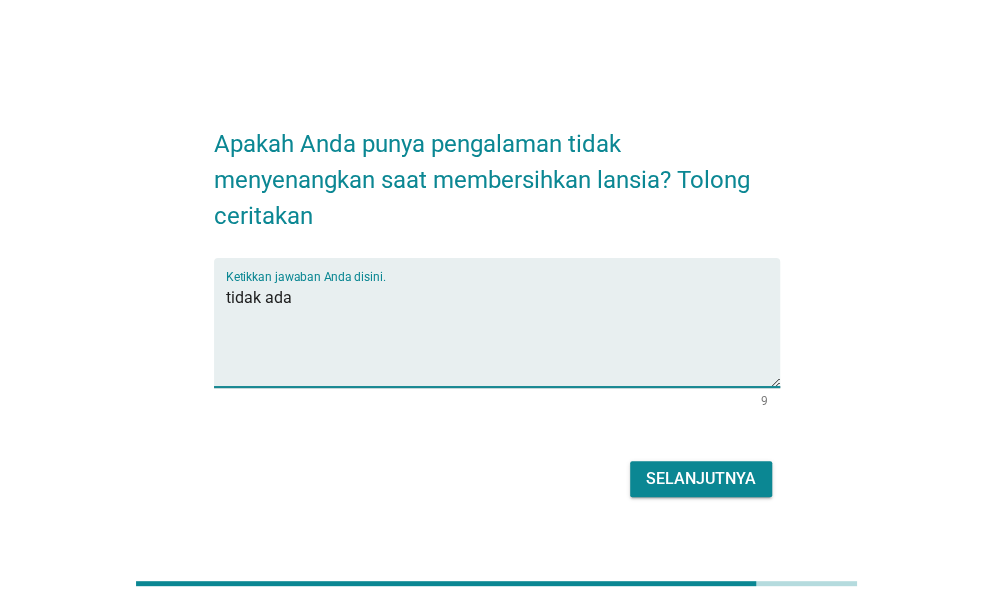 type on "tidak ada" 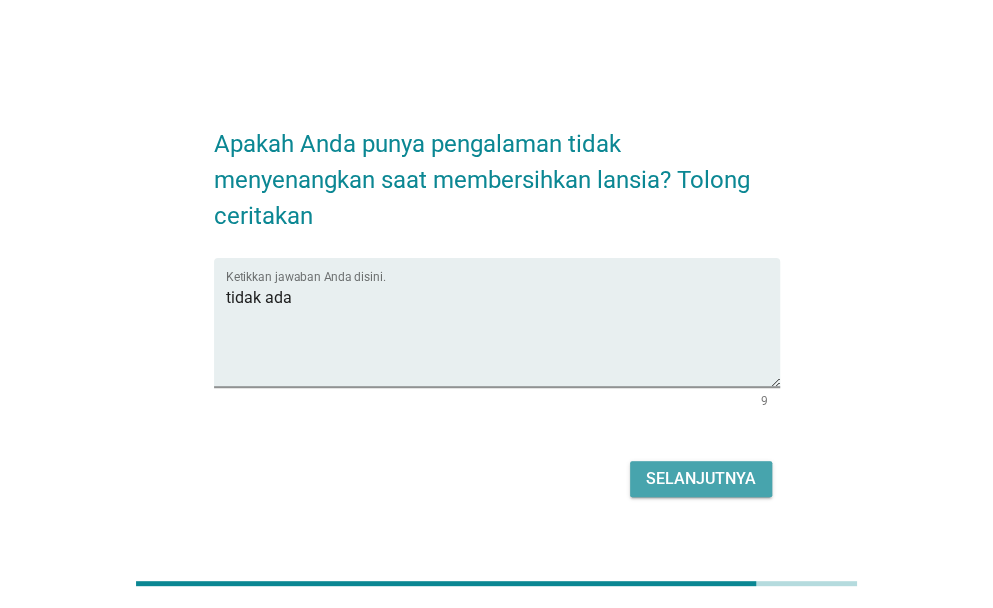 click on "Selanjutnya" at bounding box center [701, 479] 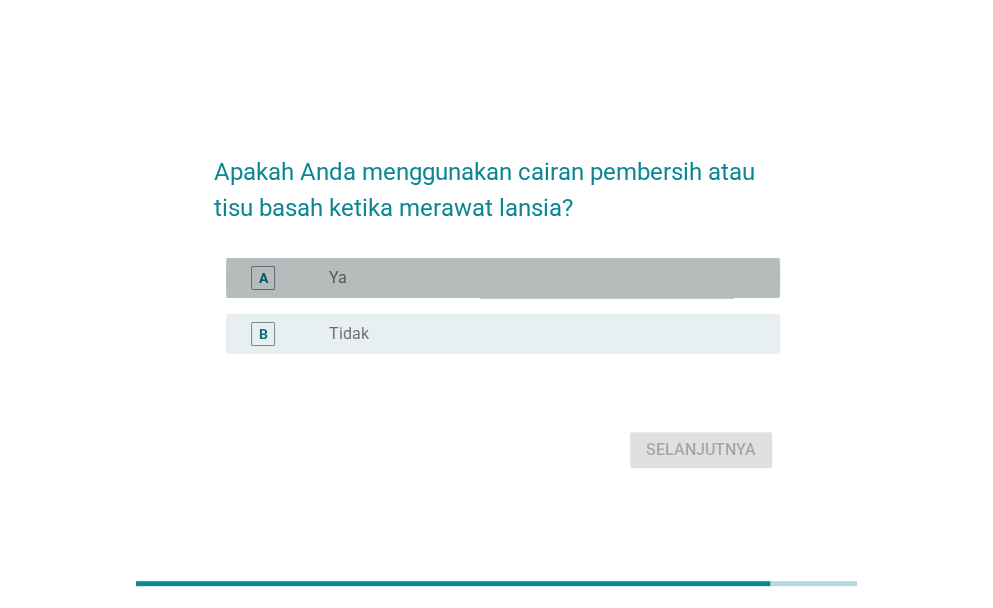 click on "radio_button_unchecked Ya" at bounding box center [538, 278] 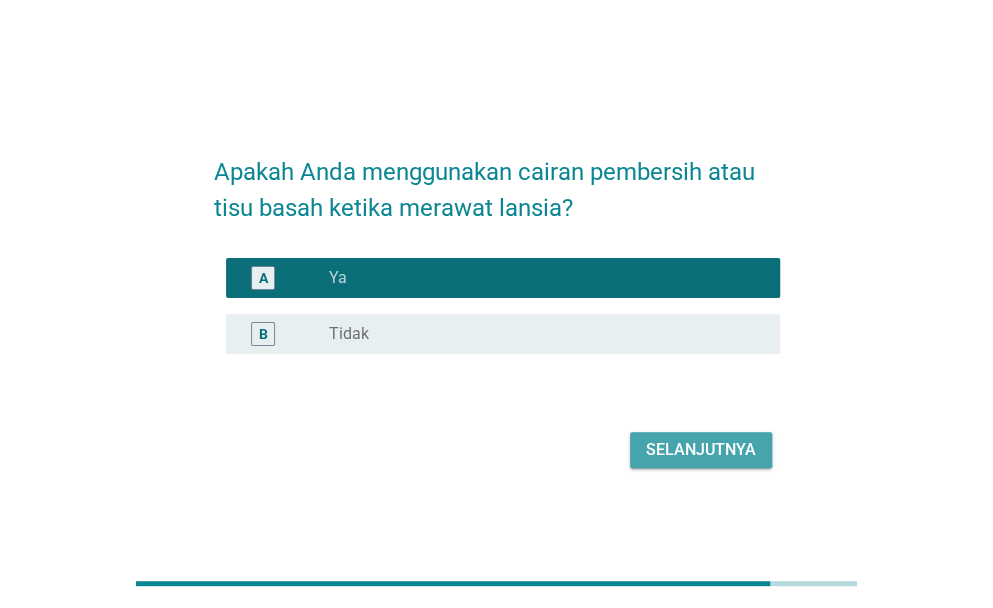 click on "Selanjutnya" at bounding box center (701, 450) 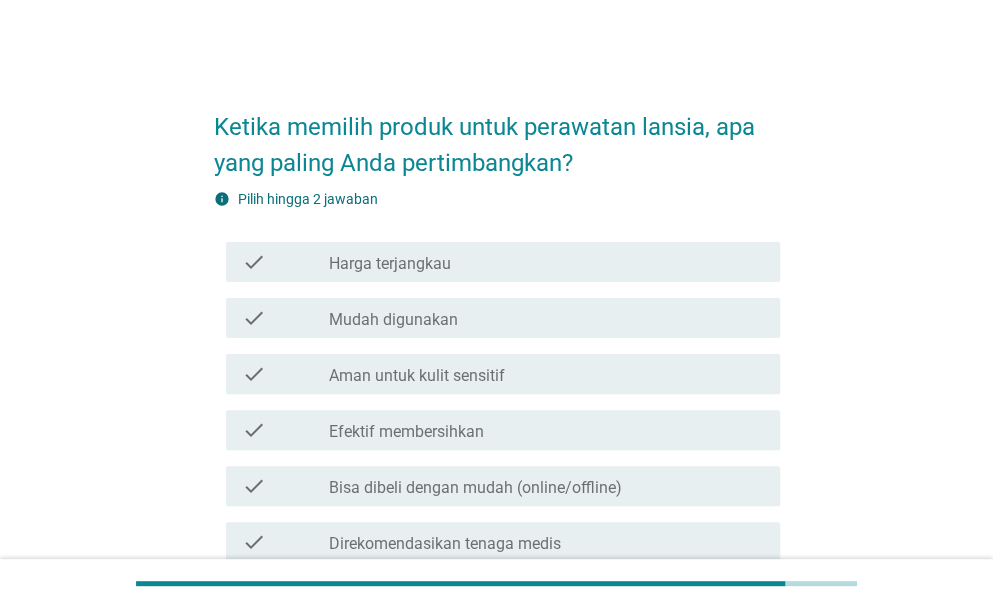 click on "Ketika memilih produk untuk perawatan lansia, apa yang paling Anda pertimbangkan?     info   Pilih hingga 2 jawaban   check     check_box_outline_blank Harga terjangkau    check     check_box_outline_blank Mudah digunakan    check     check_box_outline_blank Aman untuk kulit sensitif    check     check_box_outline_blank Efektif membersihkan    check     check_box_outline_blank Bisa dibeli dengan mudah (online/offline)    check     check_box_outline_blank Direkomendasikan tenaga medis
0 dipilih
Selanjutnya" at bounding box center [497, 388] 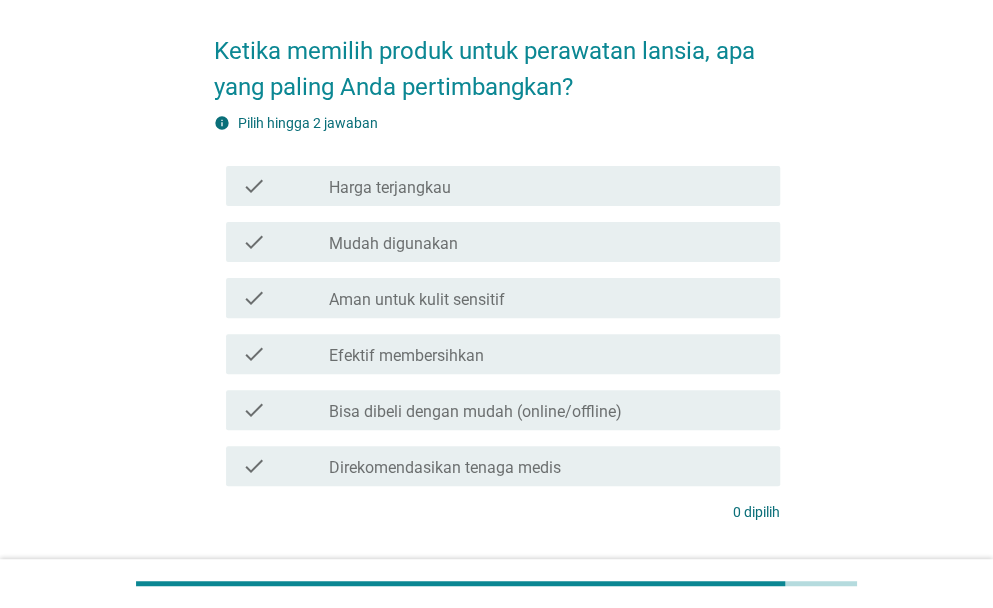 scroll, scrollTop: 80, scrollLeft: 0, axis: vertical 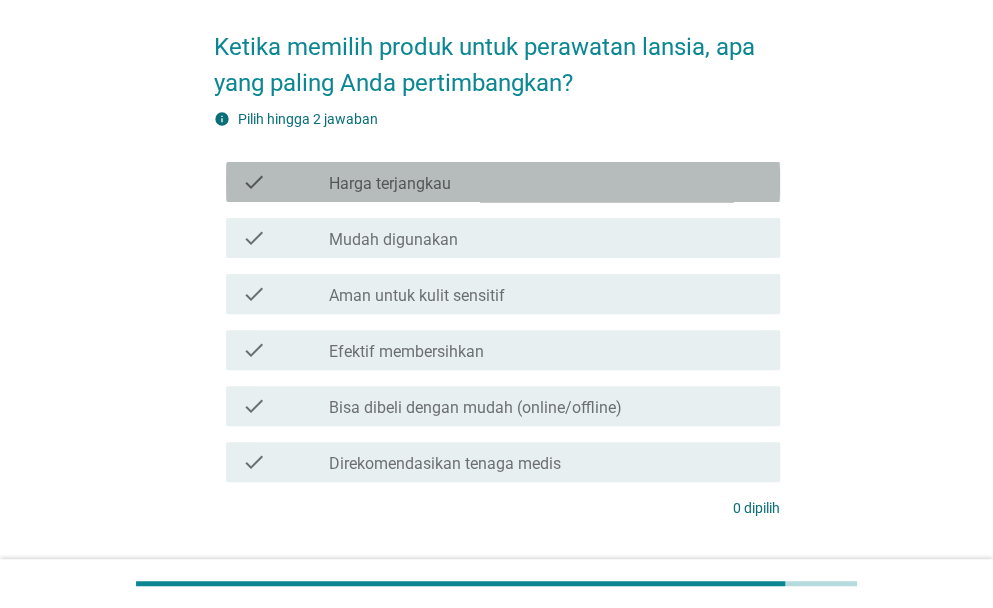 click on "check_box_outline_blank Harga terjangkau" at bounding box center (546, 182) 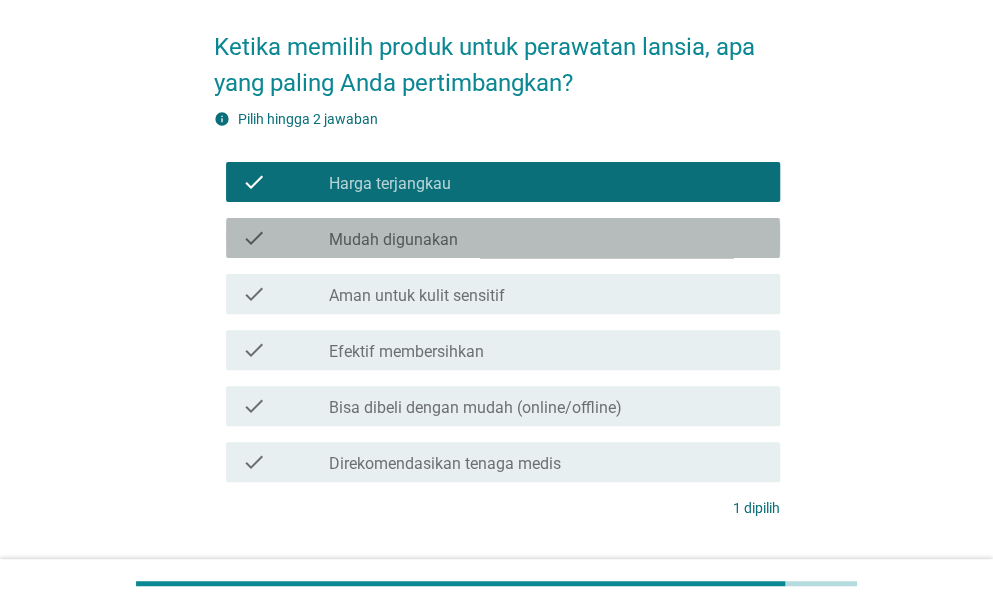 click on "check_box_outline_blank Mudah digunakan" at bounding box center [546, 238] 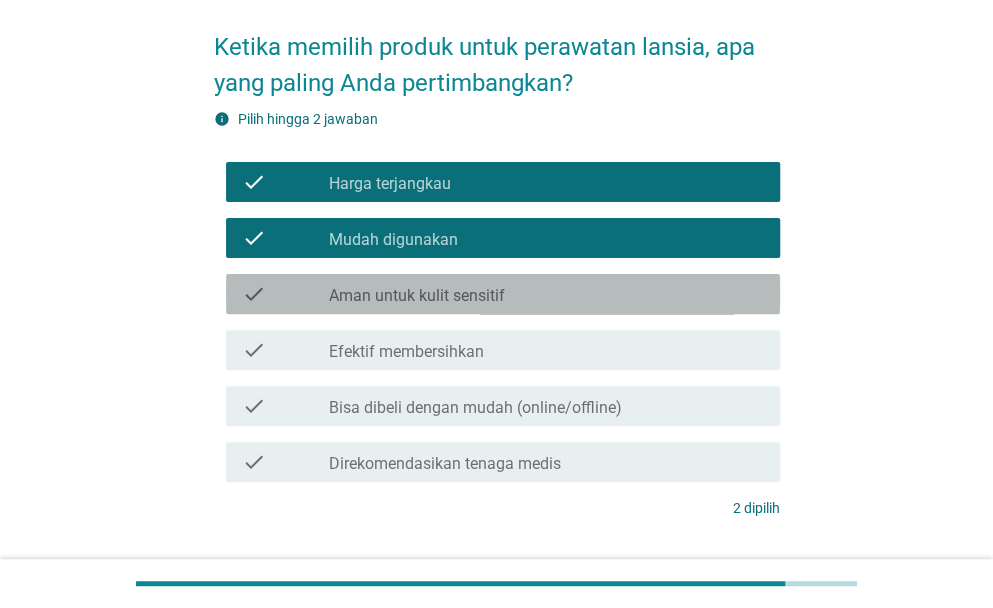 click on "check_box_outline_blank Aman untuk kulit sensitif" at bounding box center [546, 294] 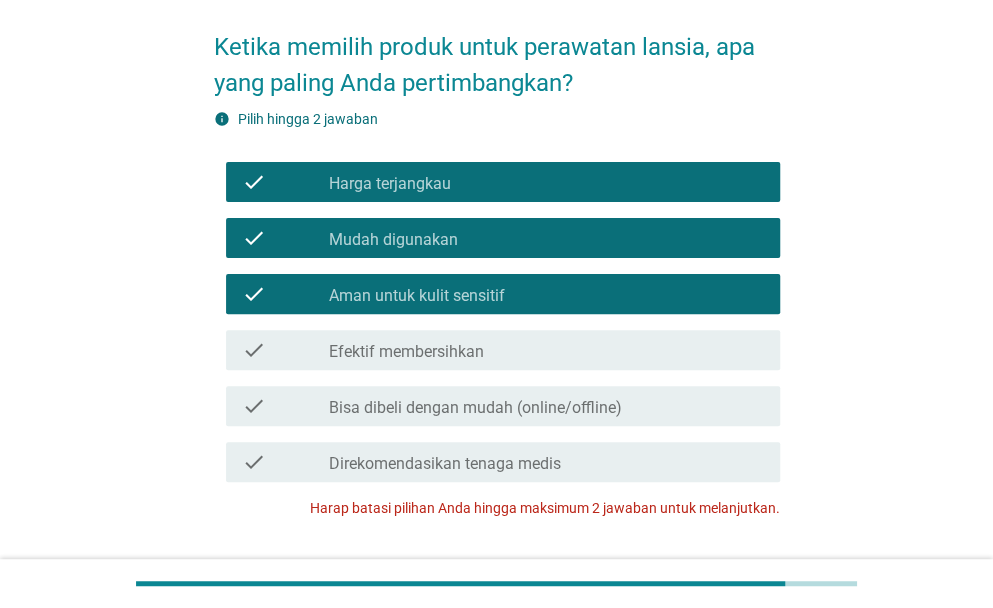 click on "Ketika memilih produk untuk perawatan lansia, apa yang paling Anda pertimbangkan?     info   Pilih hingga 2 jawaban   check     check_box_outline_blank Harga terjangkau    check     check_box_outline_blank Mudah digunakan    check     check_box_outline_blank Aman untuk kulit sensitif    check     check_box_outline_blank Efektif membersihkan    check     check_box_outline_blank Bisa dibeli dengan mudah (online/offline)    check     check_box_outline_blank Direkomendasikan tenaga medis
Harap batasi pilihan Anda hingga maksimum 2 jawaban untuk melanjutkan.
Selanjutnya" at bounding box center (497, 308) 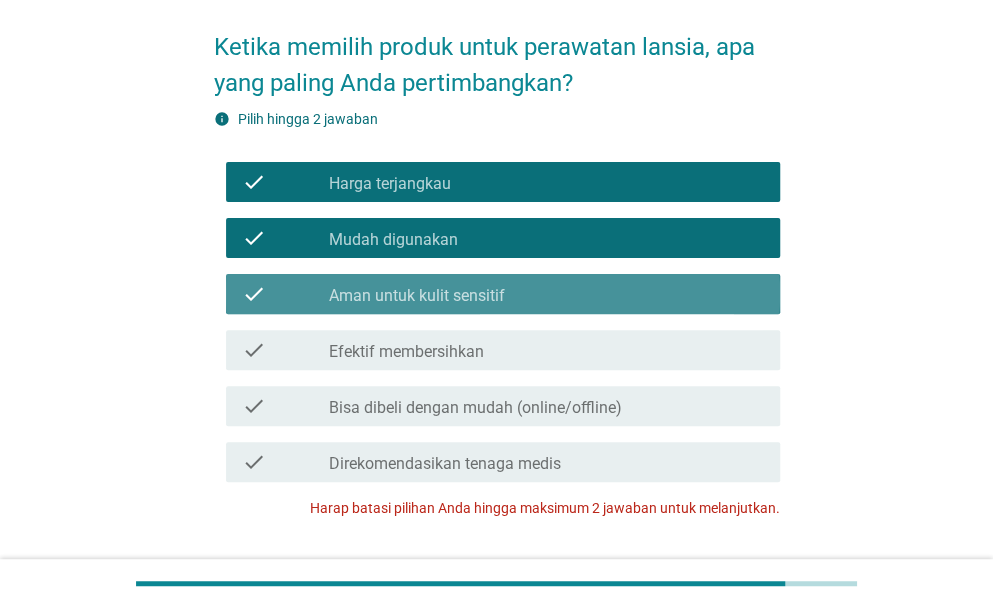 click on "check_box_outline_blank Aman untuk kulit sensitif" at bounding box center (546, 294) 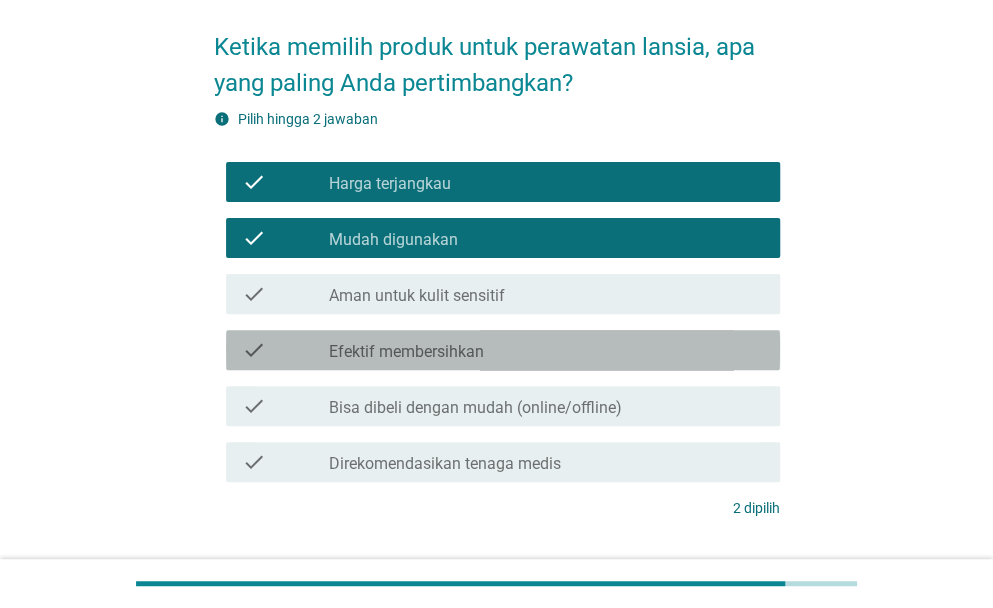 click on "check_box_outline_blank Efektif membersihkan" at bounding box center [546, 350] 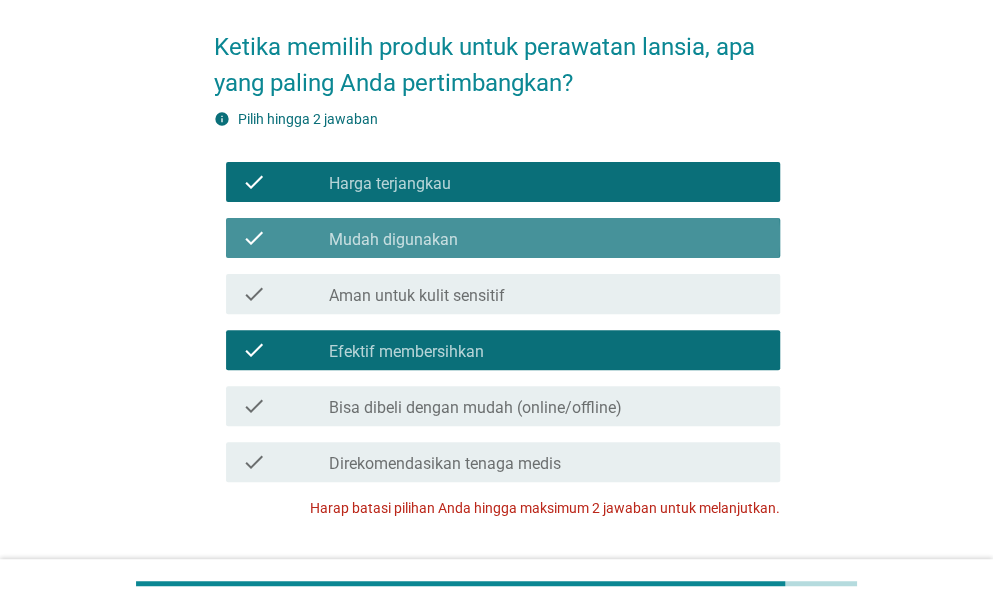click on "check_box_outline_blank Mudah digunakan" at bounding box center (546, 238) 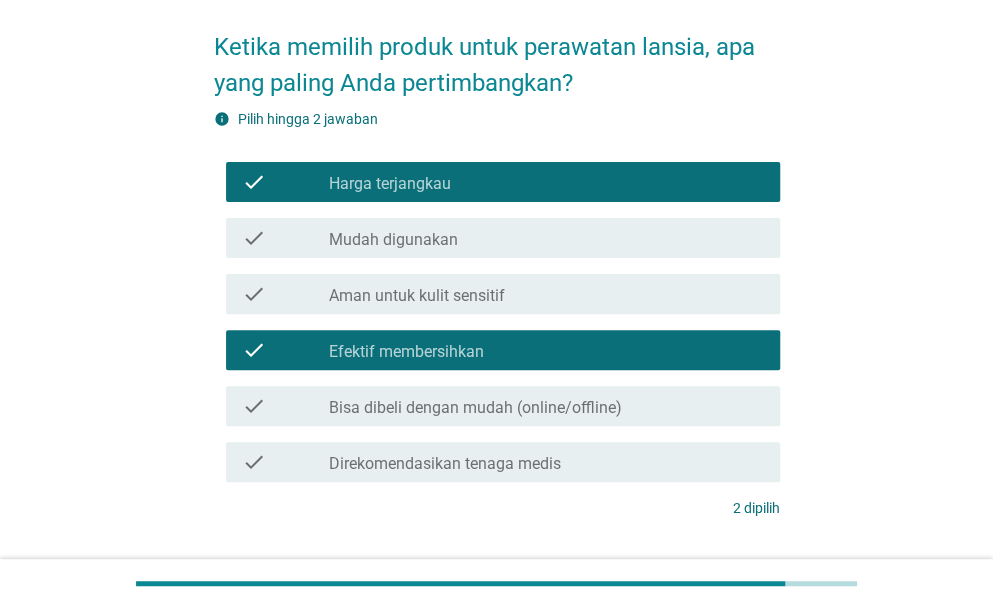 click on "Ketika memilih produk untuk perawatan lansia, apa yang paling Anda pertimbangkan?     info   Pilih hingga 2 jawaban   check     check_box_outline_blank Harga terjangkau    check     check_box_outline_blank Mudah digunakan    check     check_box_outline_blank Aman untuk kulit sensitif    check     check_box_outline_blank Efektif membersihkan    check     check_box_outline_blank Bisa dibeli dengan mudah (online/offline)    check     check_box_outline_blank Direkomendasikan tenaga medis
2 dipilih
Selanjutnya" at bounding box center [496, 308] 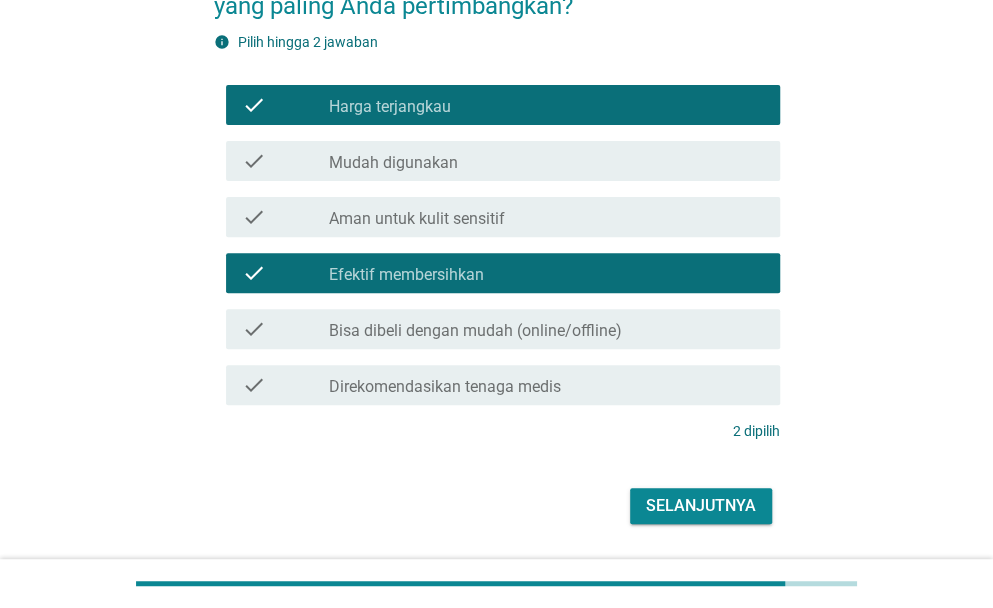 scroll, scrollTop: 160, scrollLeft: 0, axis: vertical 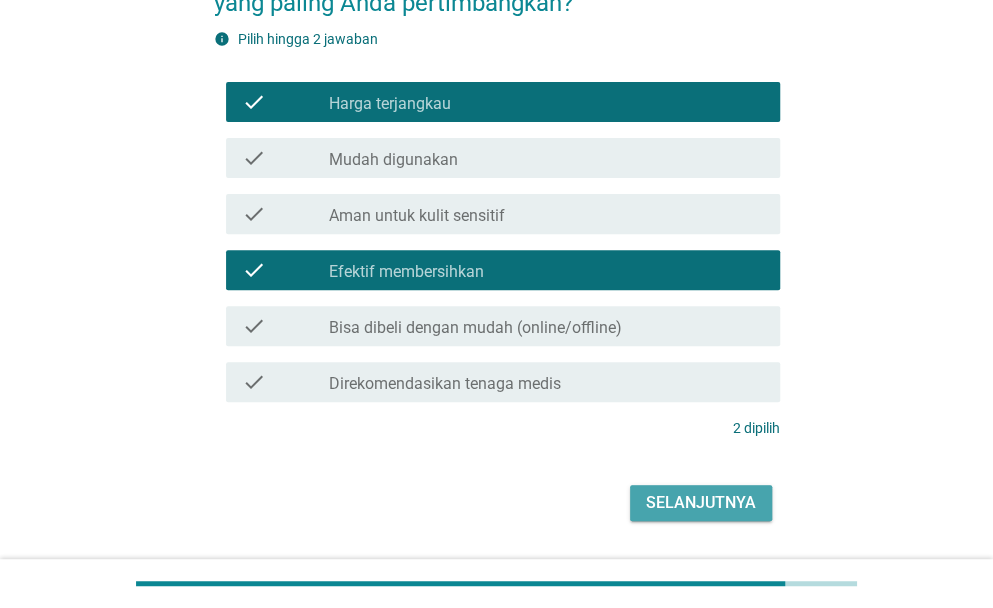 click on "Selanjutnya" at bounding box center (701, 503) 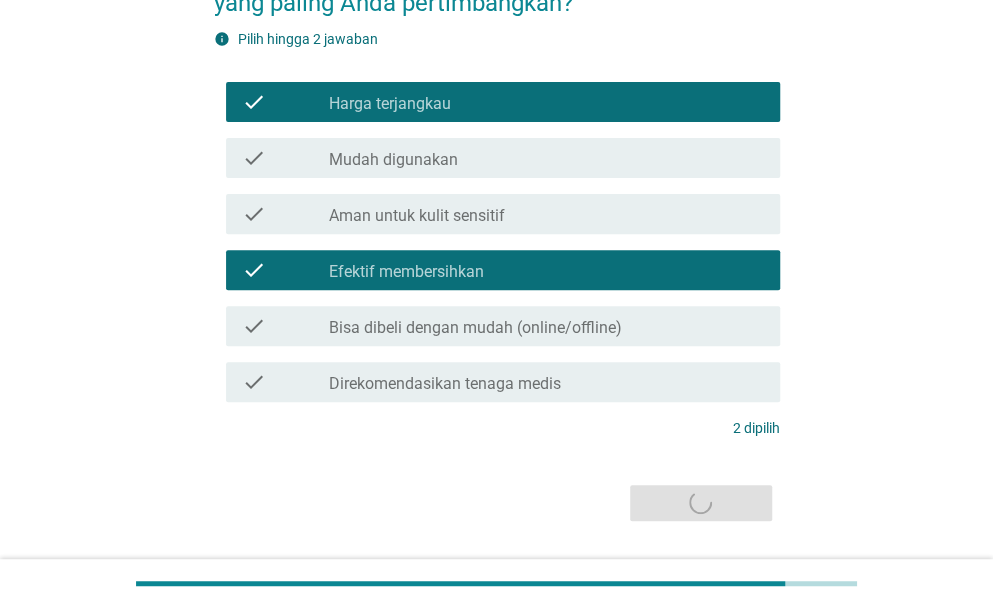 scroll, scrollTop: 0, scrollLeft: 0, axis: both 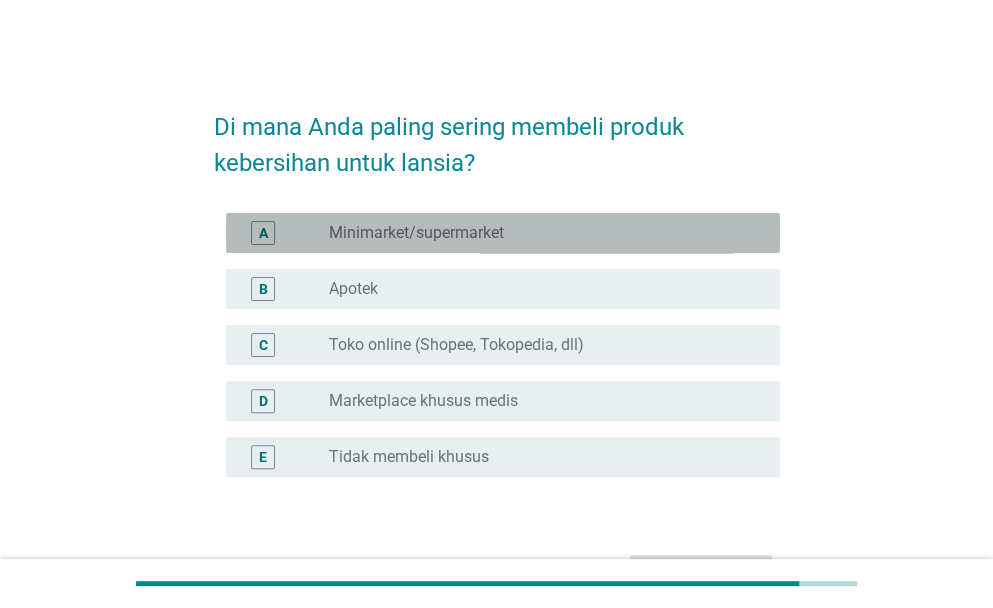 click on "radio_button_unchecked Minimarket/supermarket" at bounding box center (538, 233) 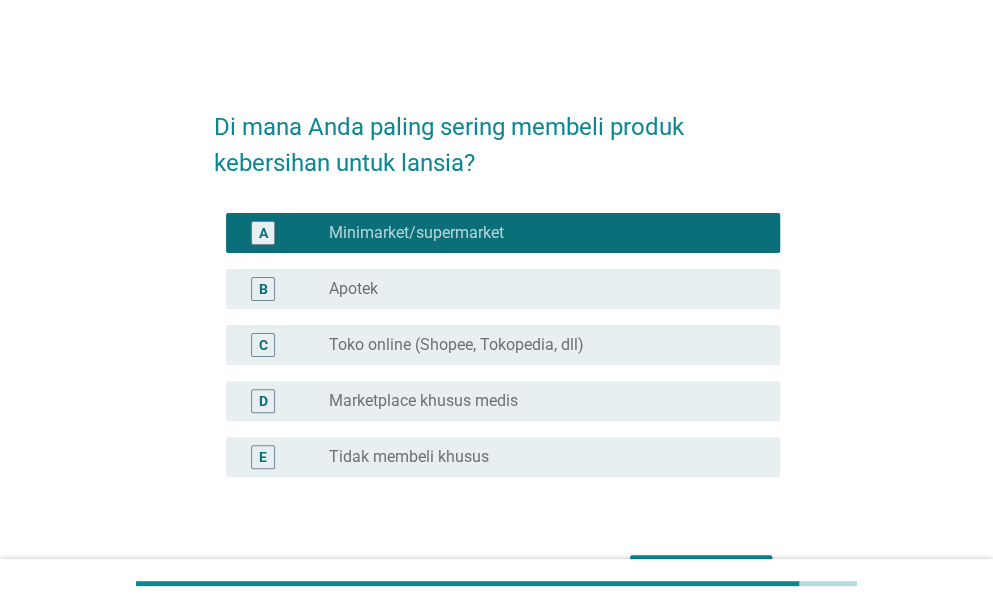 click on "Di mana Anda paling sering membeli produk kebersihan untuk lansia?     A     radio_button_checked Minimarket/supermarket    B     radio_button_unchecked Apotek    C     radio_button_unchecked Toko online (Shopee, Tokopedia, dll)    D     radio_button_unchecked Marketplace khusus medis    E     radio_button_unchecked Tidak membeli khusus     Selanjutnya" at bounding box center [496, 343] 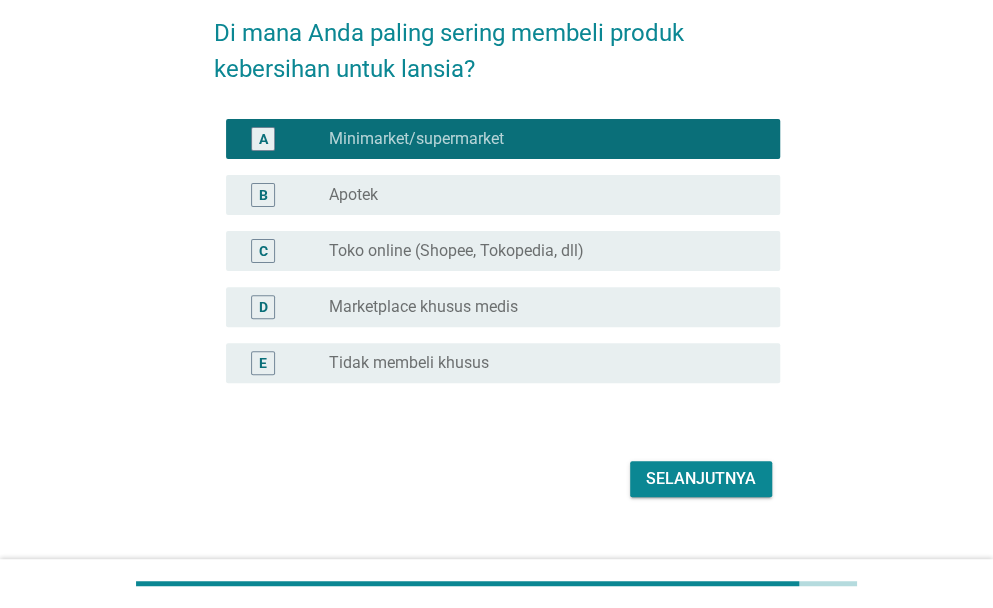 scroll, scrollTop: 120, scrollLeft: 0, axis: vertical 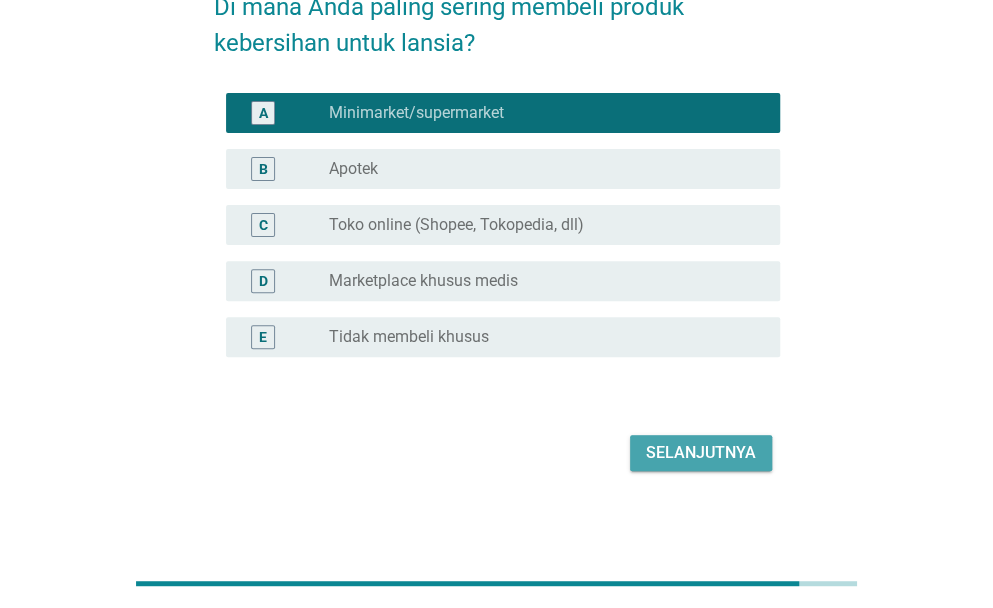 click on "Selanjutnya" at bounding box center [701, 453] 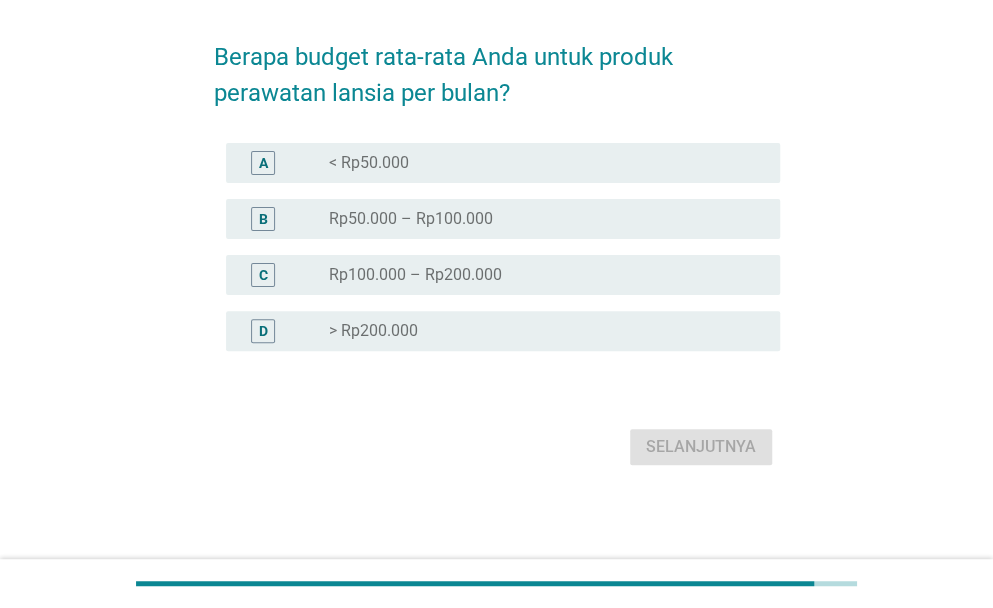 scroll, scrollTop: 0, scrollLeft: 0, axis: both 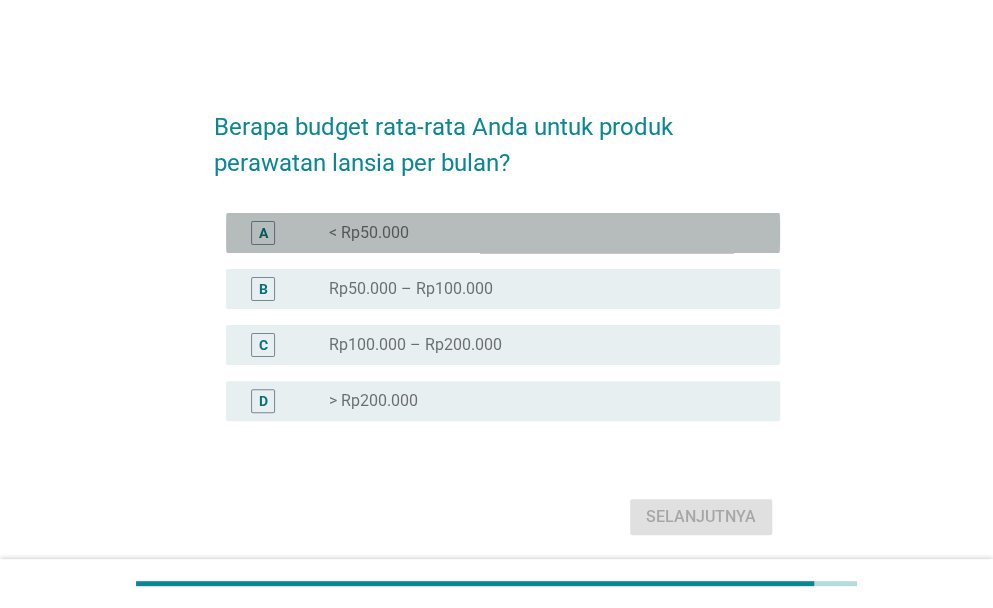 click on "radio_button_unchecked < Rp50.000" at bounding box center [538, 233] 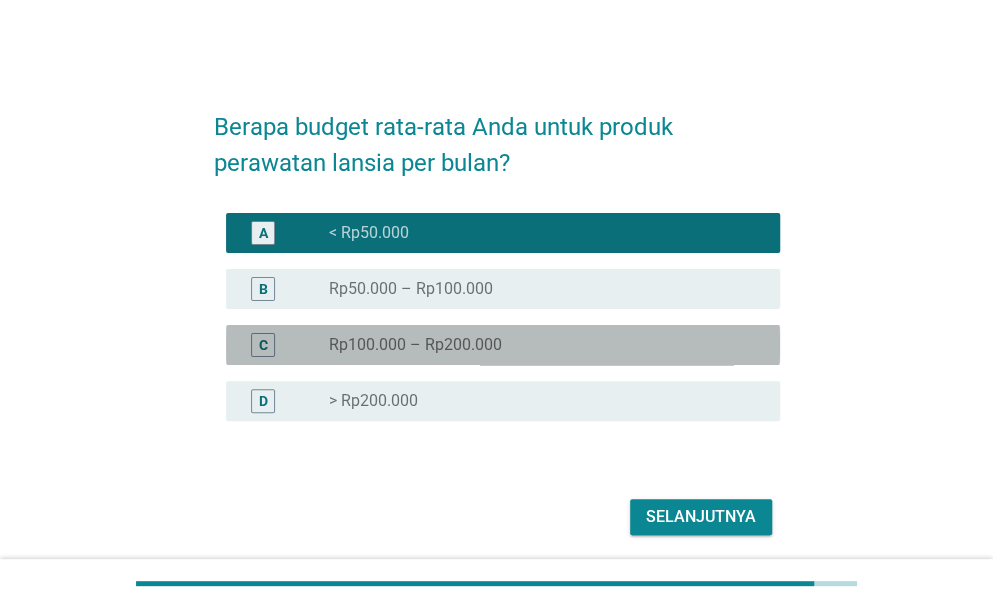 click on "radio_button_unchecked Rp100.000 – Rp200.000" at bounding box center (538, 345) 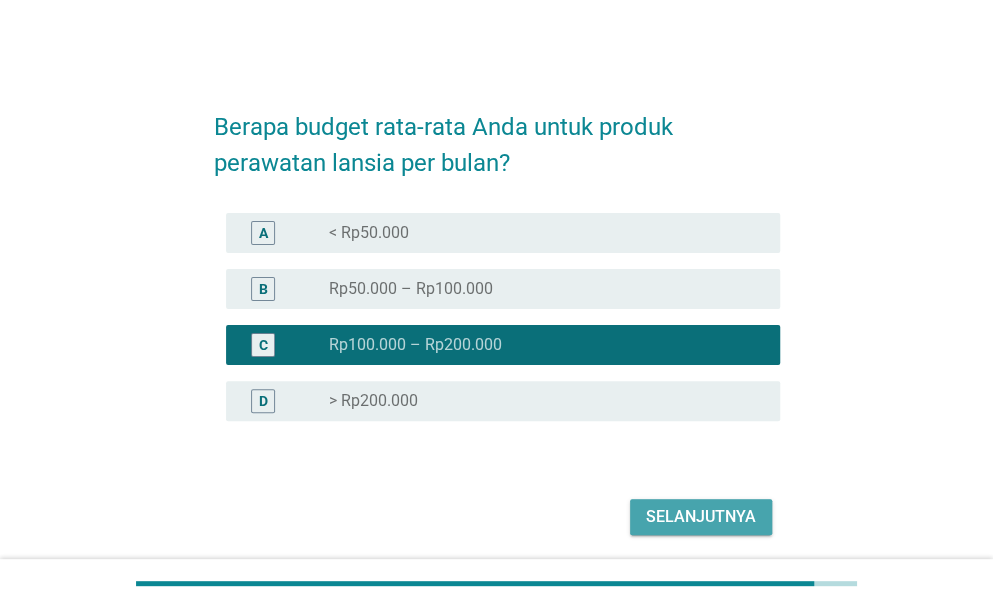 click on "Selanjutnya" at bounding box center (701, 517) 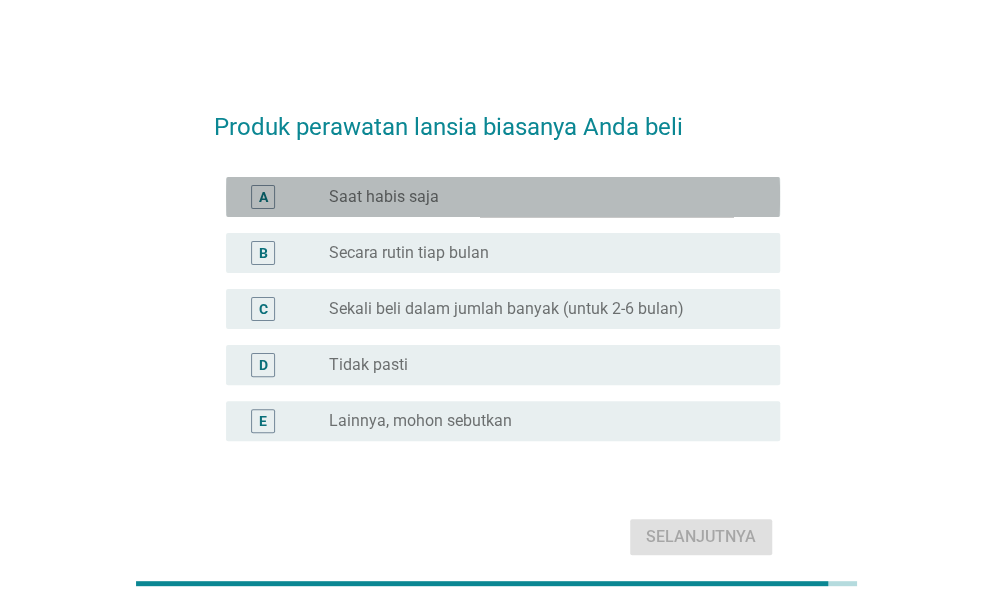 click on "radio_button_unchecked Saat habis saja" at bounding box center (538, 197) 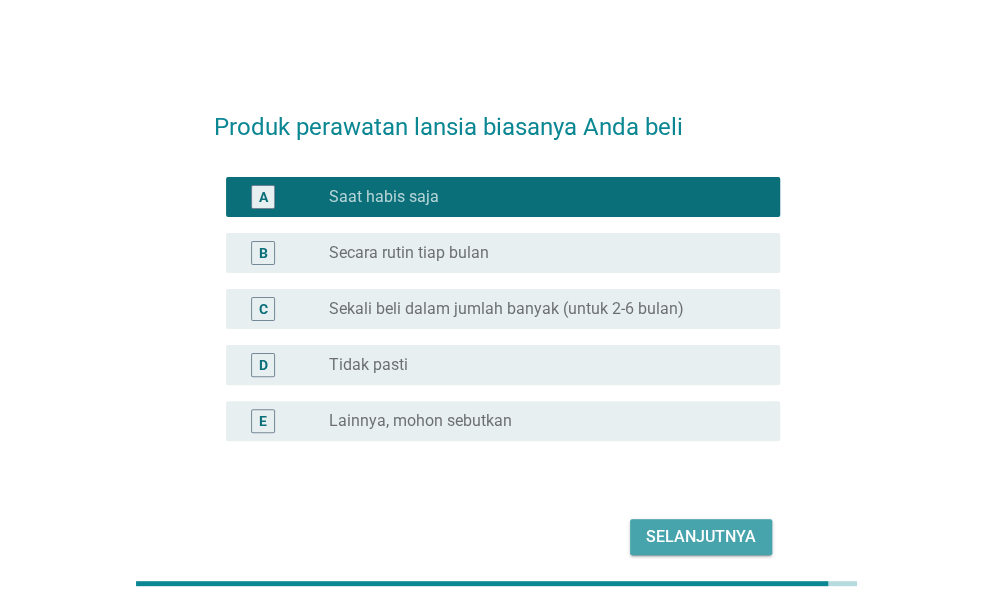 click on "Selanjutnya" at bounding box center (701, 537) 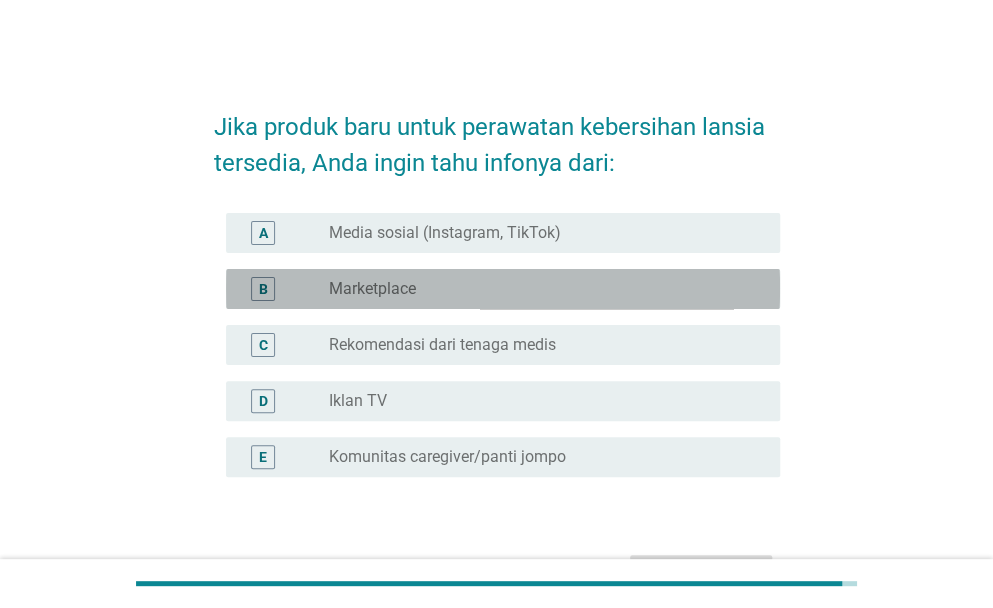 click on "radio_button_unchecked Marketplace" at bounding box center (538, 289) 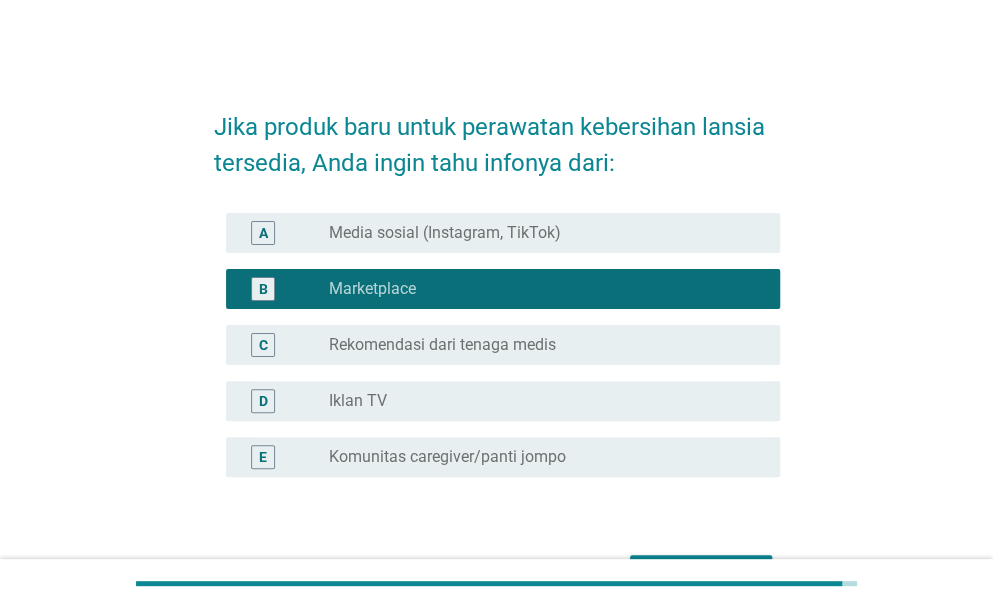 click on "Jika produk baru untuk perawatan kebersihan lansia tersedia, Anda ingin tahu infonya dari:     A     radio_button_unchecked Media sosial (Instagram, TikTok)    B     radio_button_checked Marketplace    C     radio_button_unchecked Rekomendasi dari tenaga medis    D     radio_button_unchecked Iklan TV    E     radio_button_unchecked Komunitas caregiver/panti jompo     Selanjutnya" at bounding box center (496, 343) 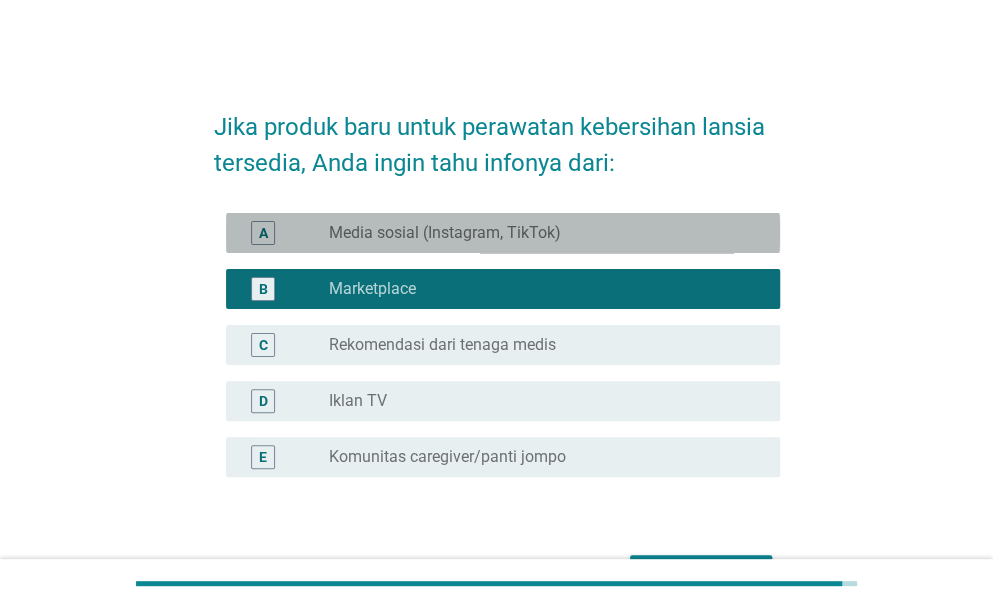 click on "A     radio_button_unchecked Media sosial (Instagram, TikTok)" at bounding box center [503, 233] 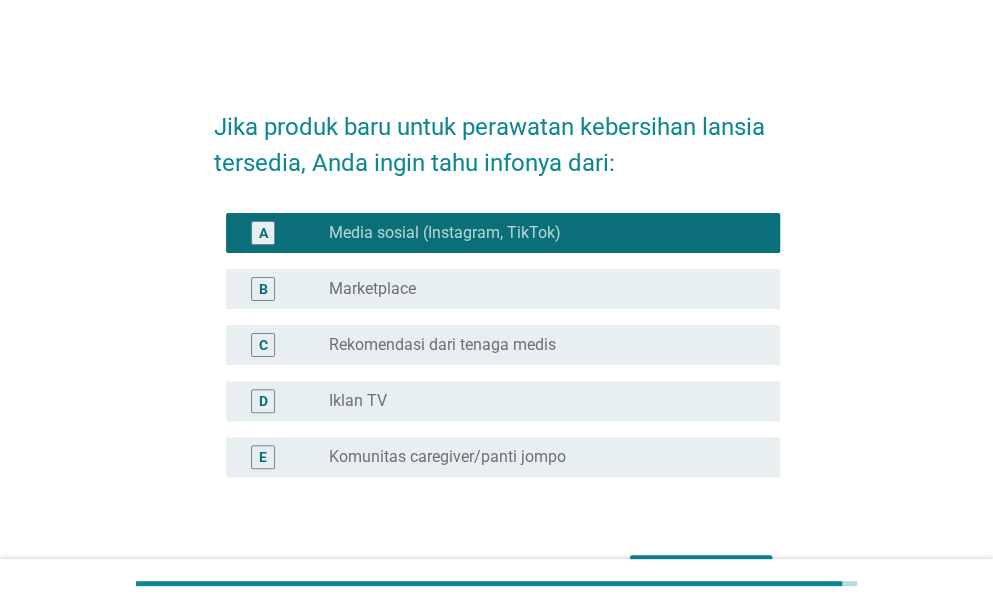 click on "Jika produk baru untuk perawatan kebersihan lansia tersedia, Anda ingin tahu infonya dari:     A     radio_button_checked Media sosial (Instagram, TikTok)    B     radio_button_unchecked Marketplace    C     radio_button_unchecked Rekomendasi dari tenaga medis    D     radio_button_unchecked Iklan TV    E     radio_button_unchecked Komunitas caregiver/panti jompo     Selanjutnya" at bounding box center [496, 343] 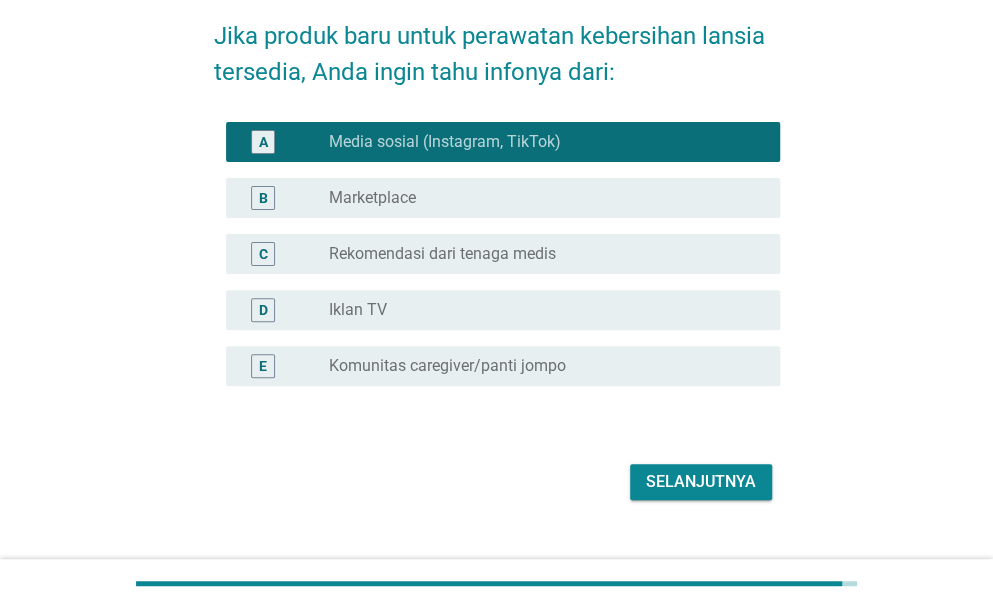 scroll, scrollTop: 126, scrollLeft: 0, axis: vertical 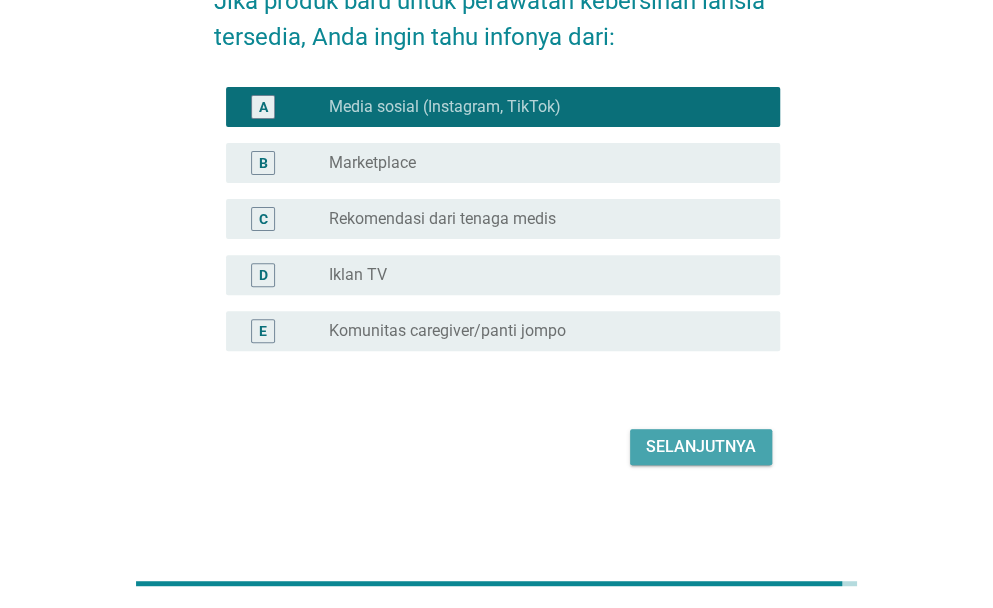 click on "Selanjutnya" at bounding box center [701, 447] 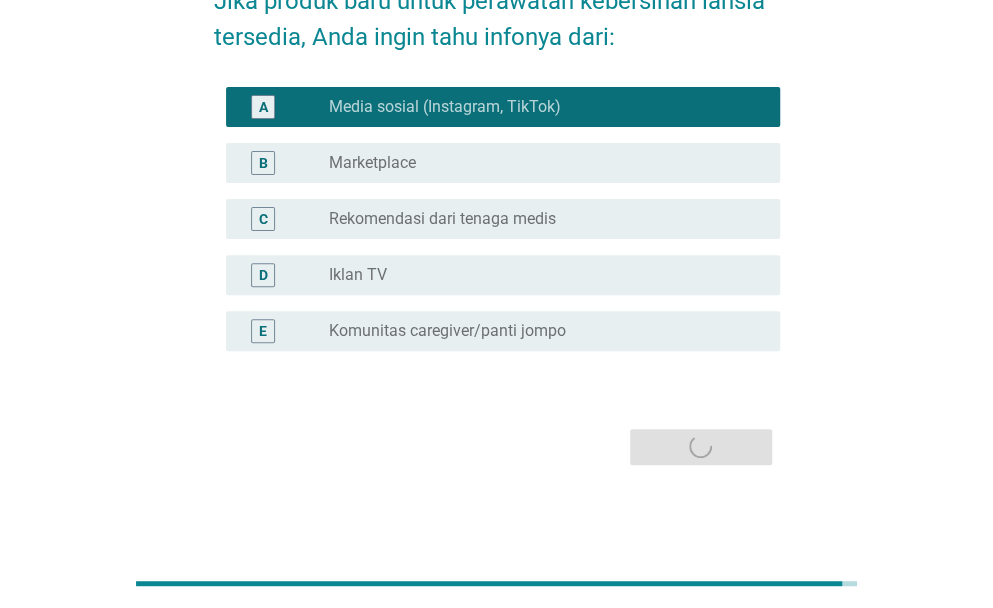 scroll, scrollTop: 0, scrollLeft: 0, axis: both 